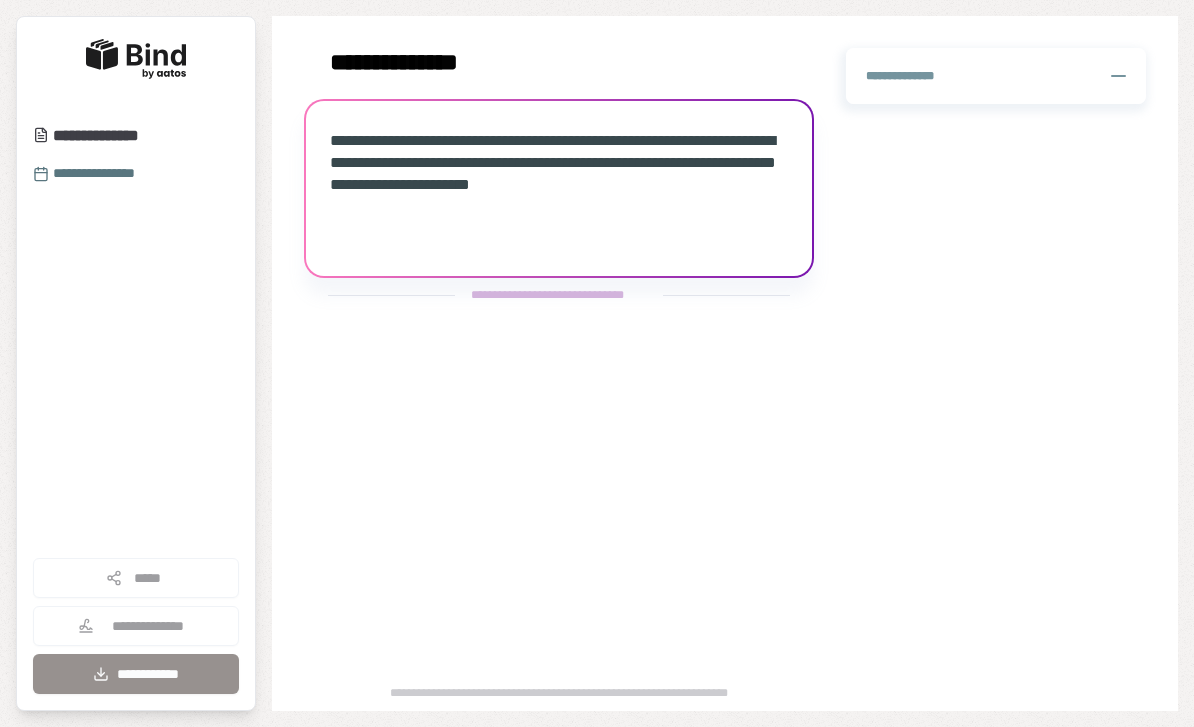 scroll, scrollTop: 0, scrollLeft: 0, axis: both 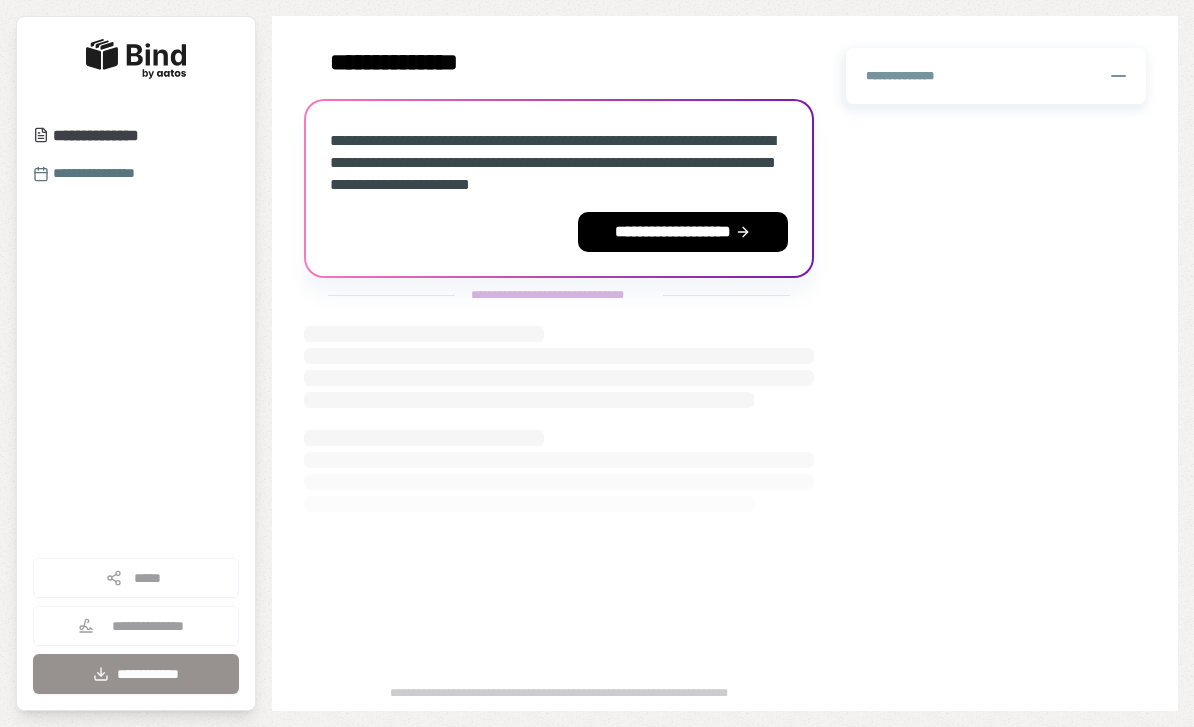 click on "**********" at bounding box center (105, 136) 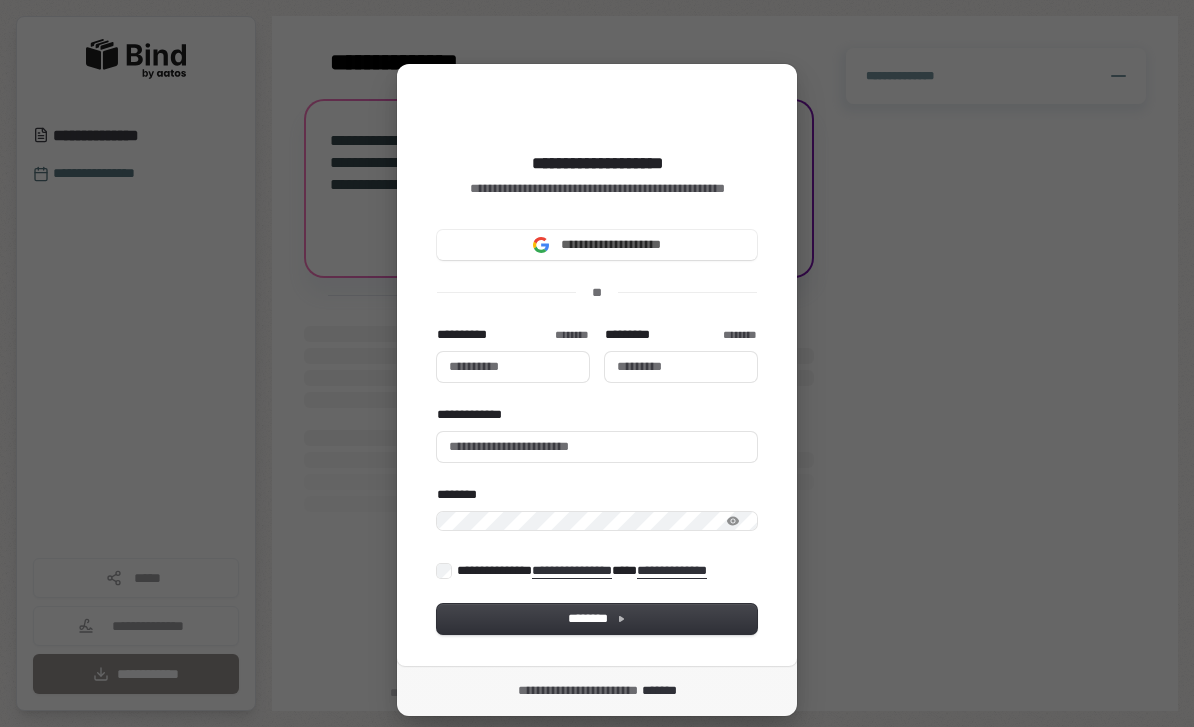 type 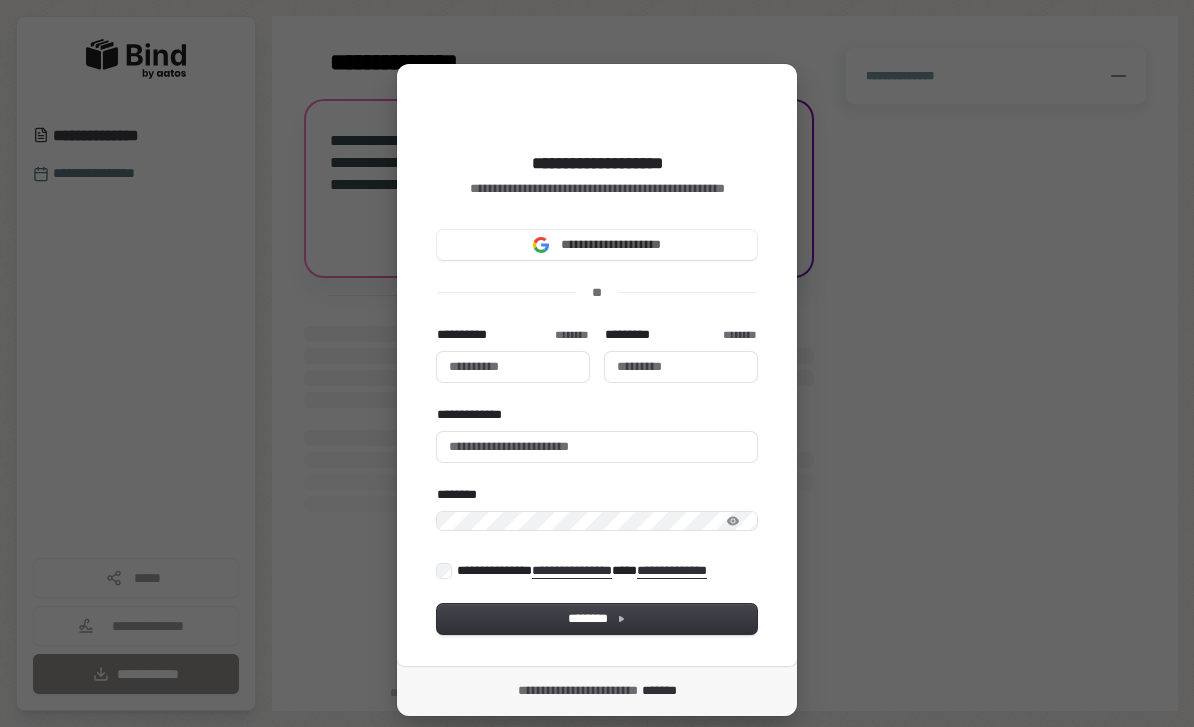 type 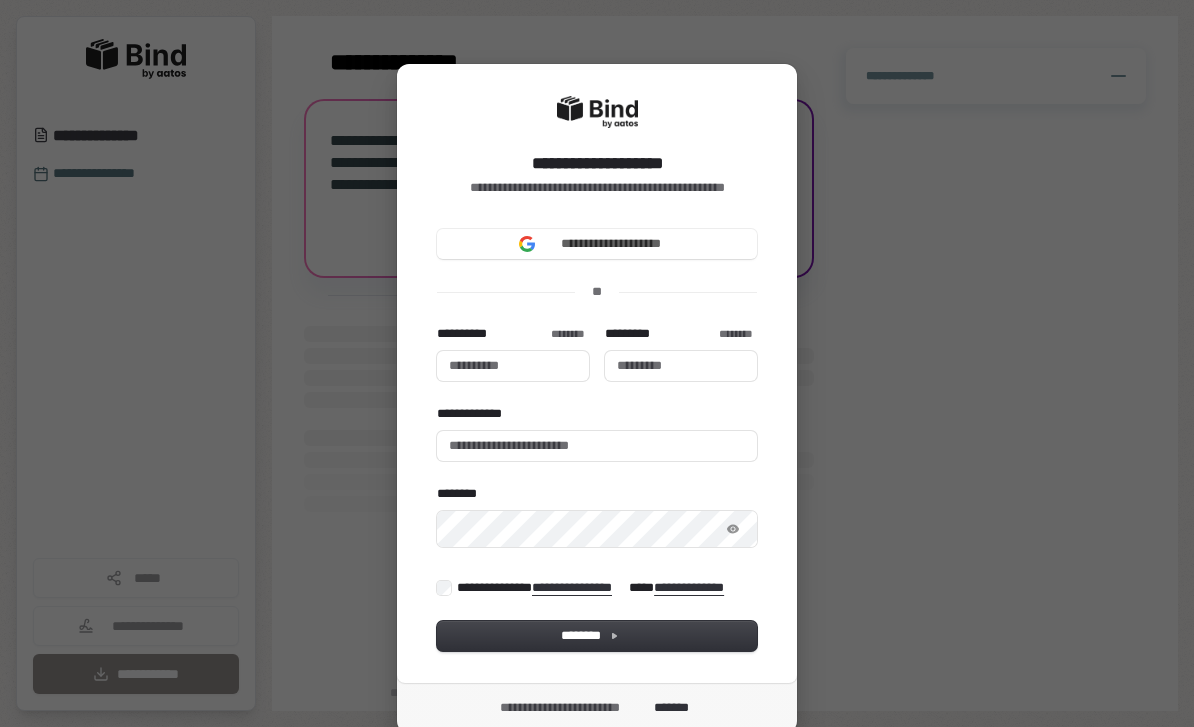click on "**********" at bounding box center [597, 244] 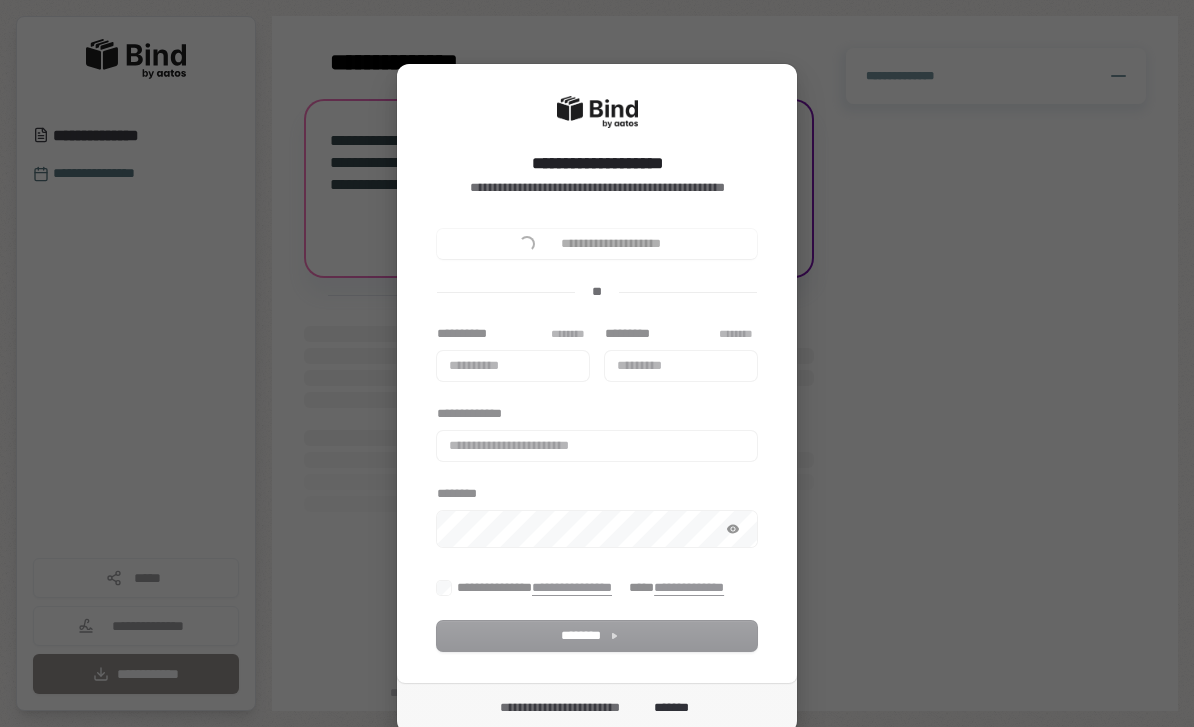 scroll, scrollTop: 0, scrollLeft: 0, axis: both 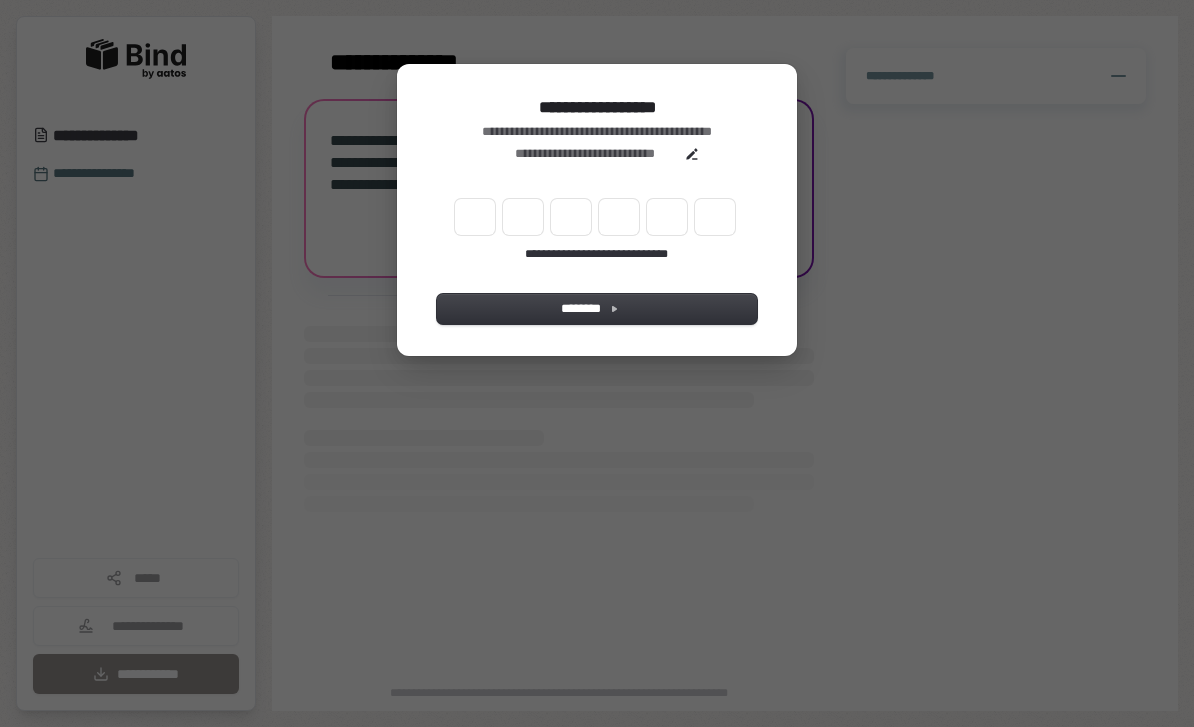 type on "*" 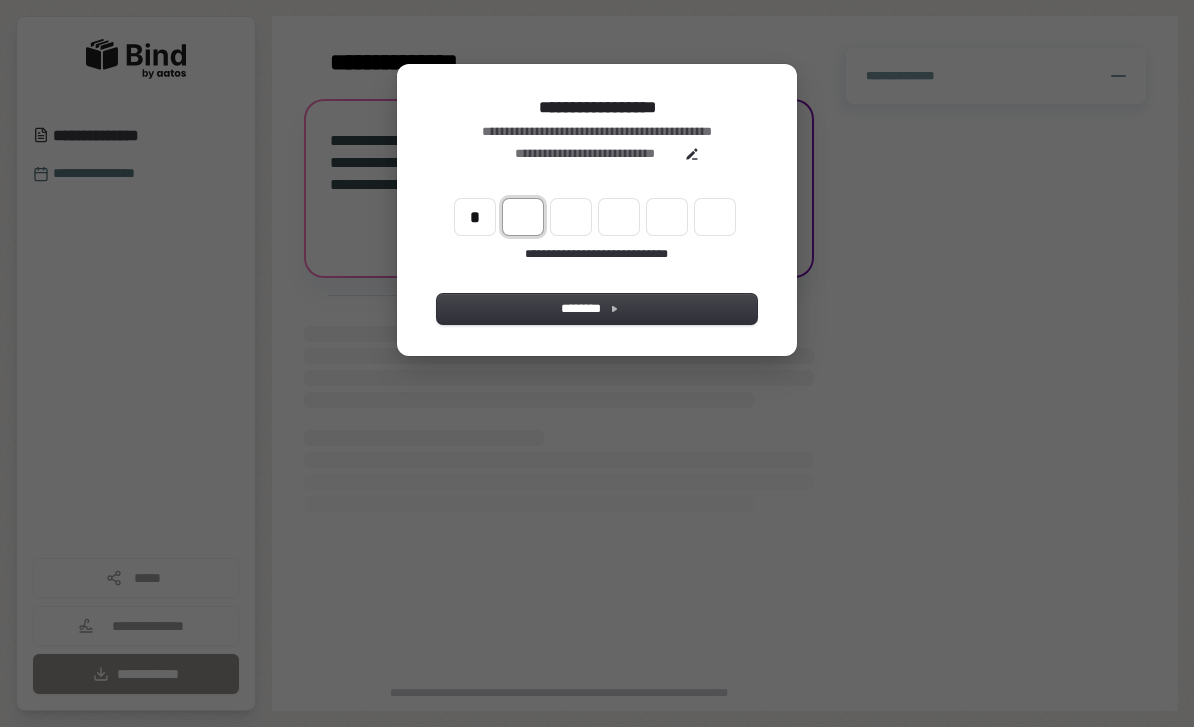 type on "*" 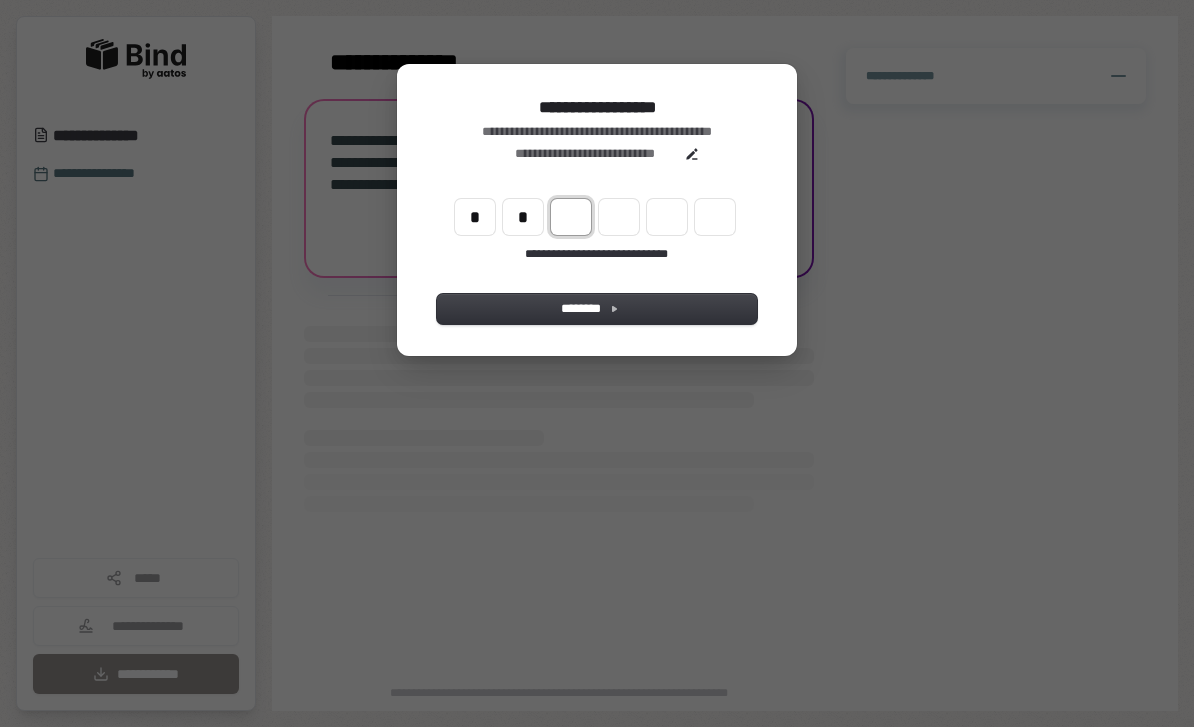 type on "**" 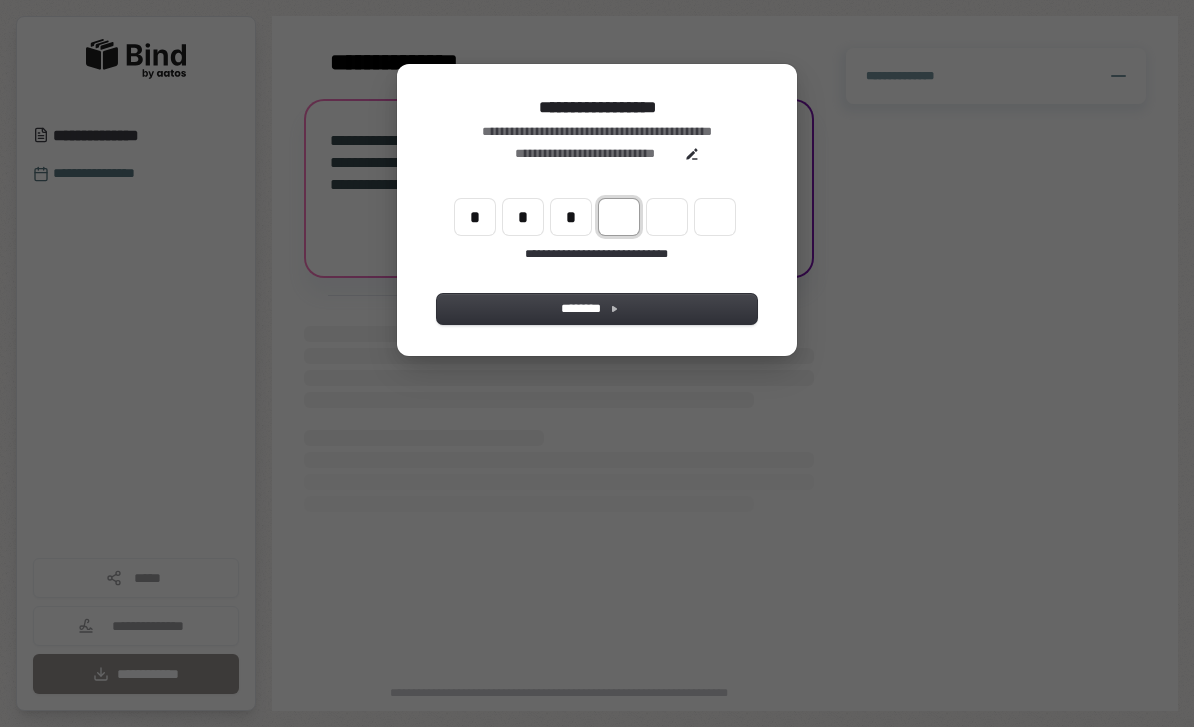 type on "***" 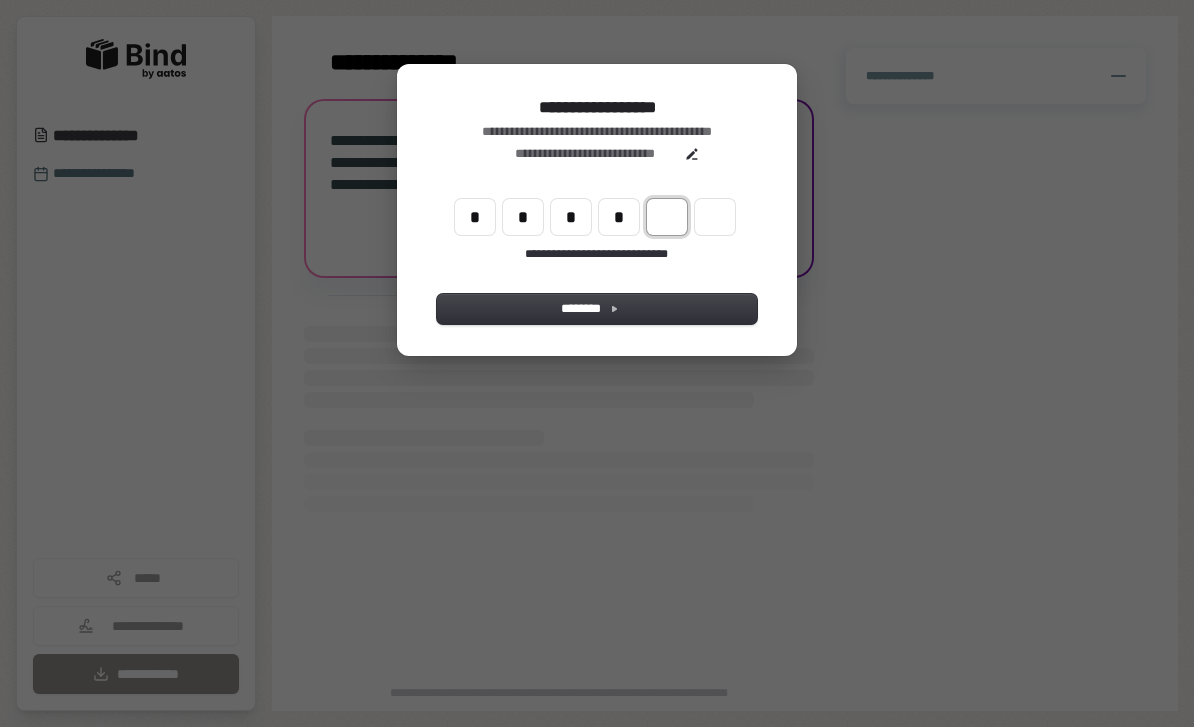 type on "****" 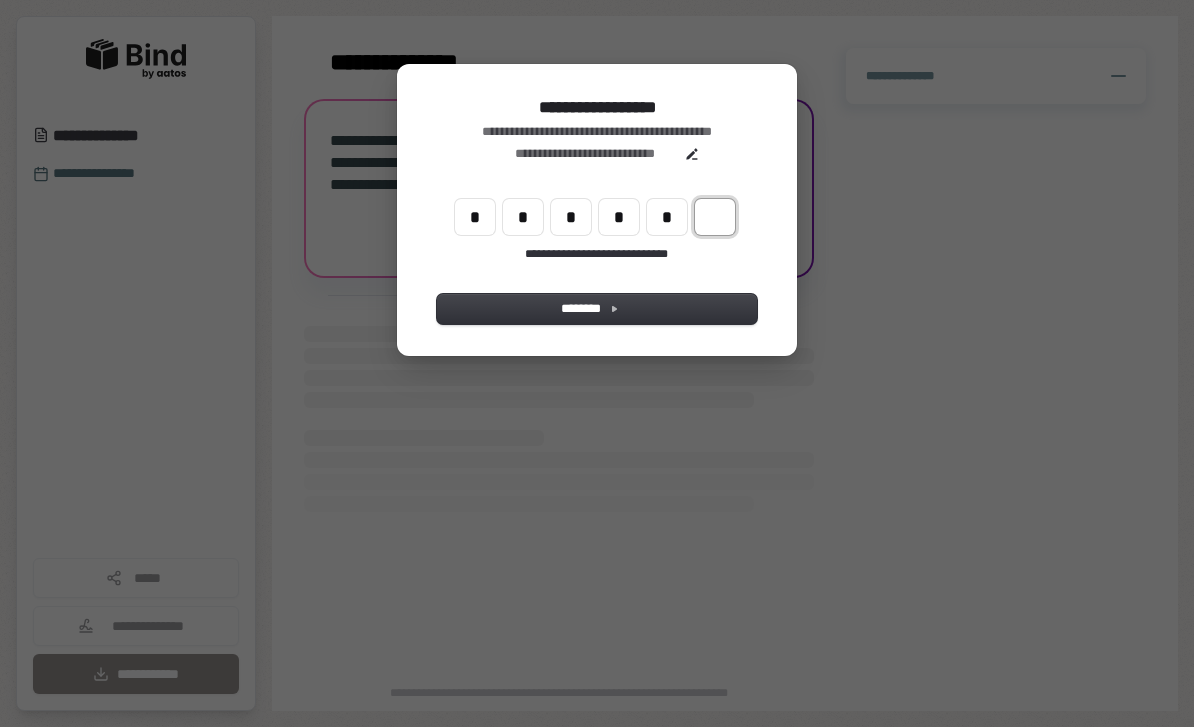 type on "******" 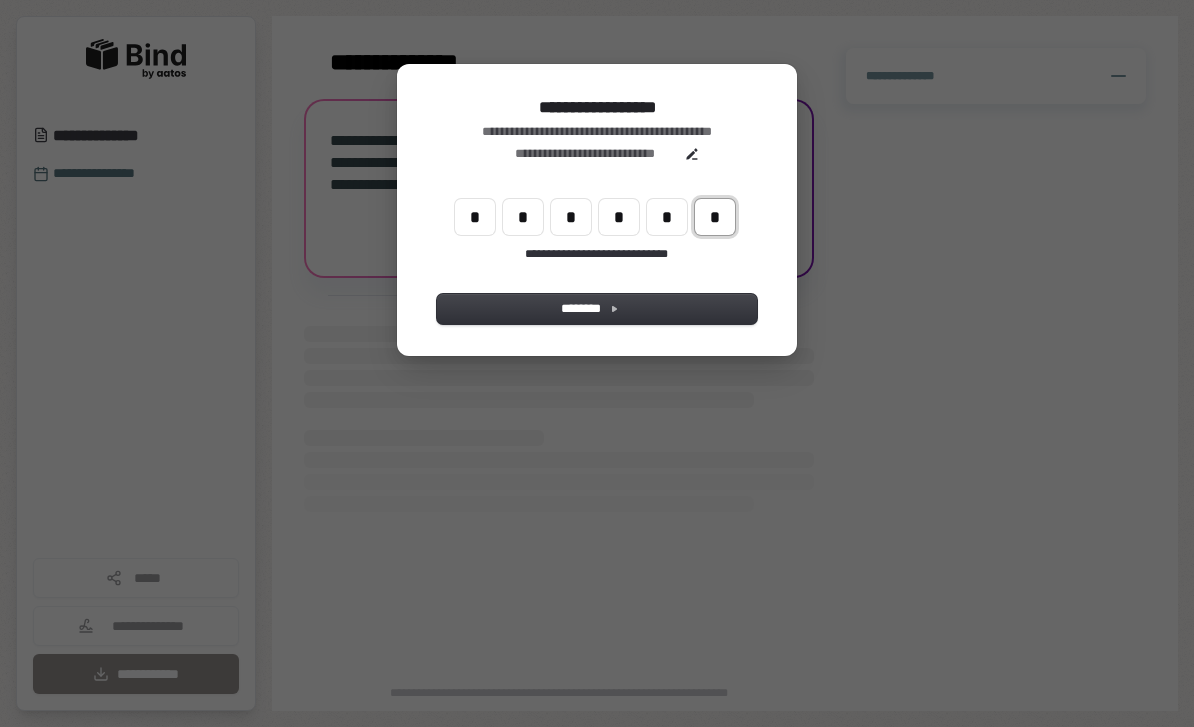 type on "*" 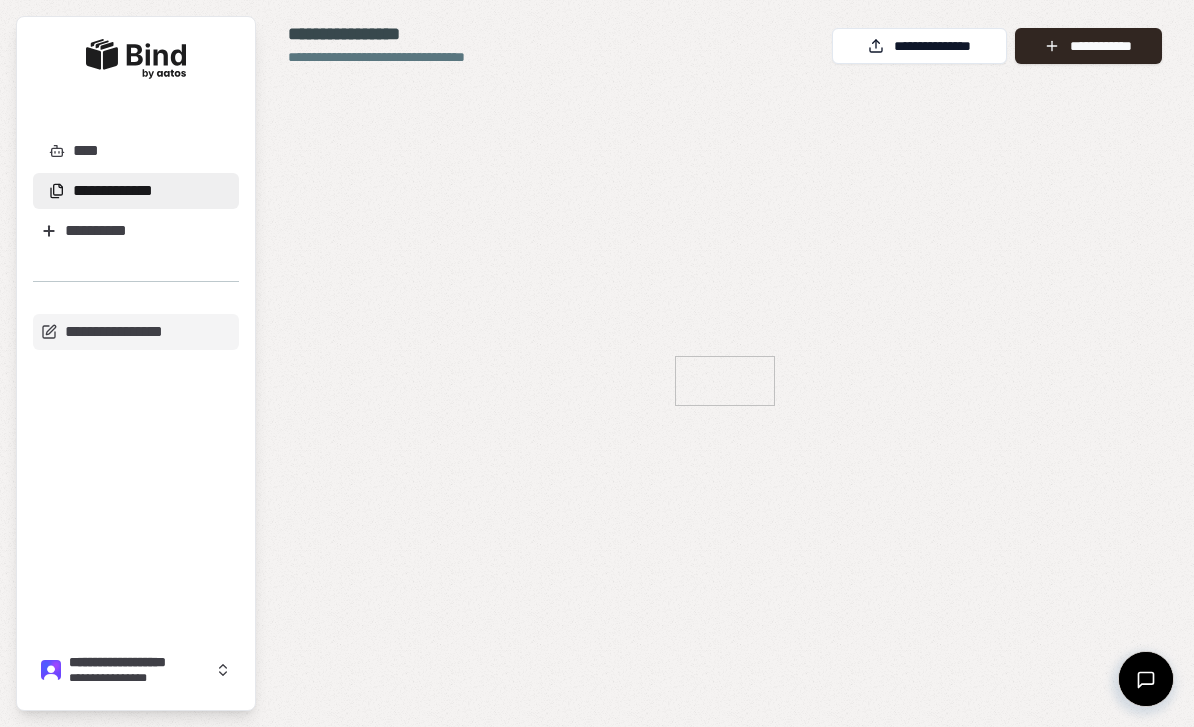 scroll, scrollTop: 0, scrollLeft: 0, axis: both 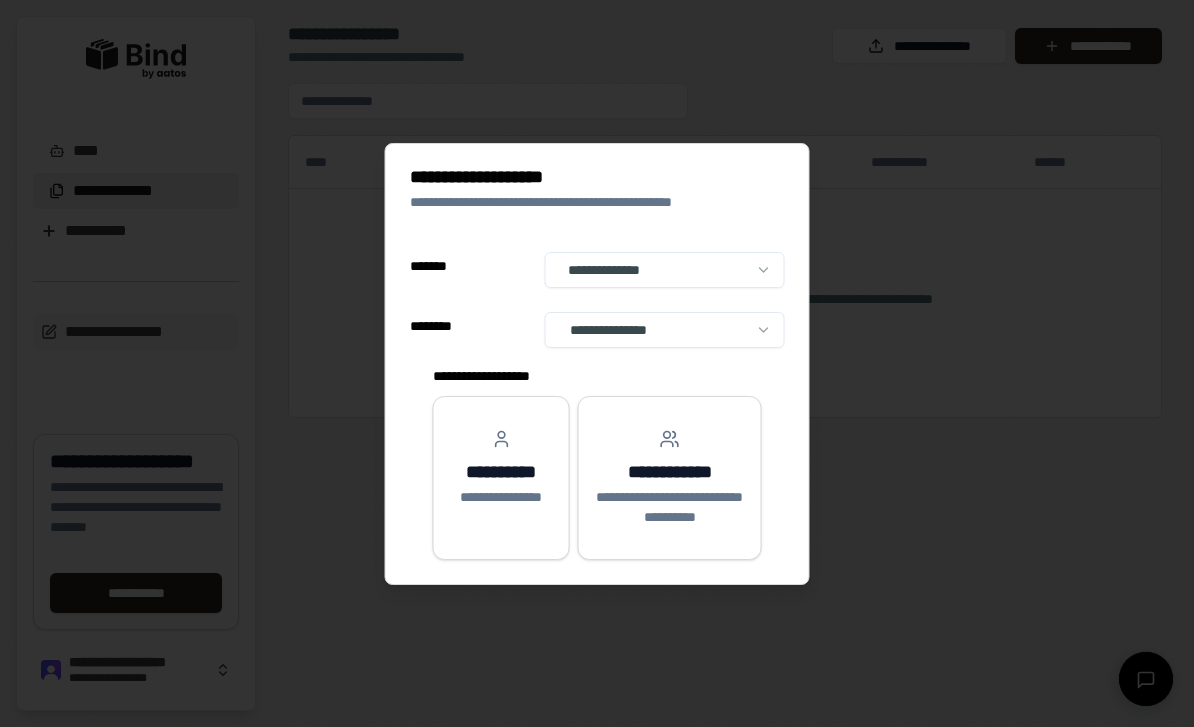 select on "**" 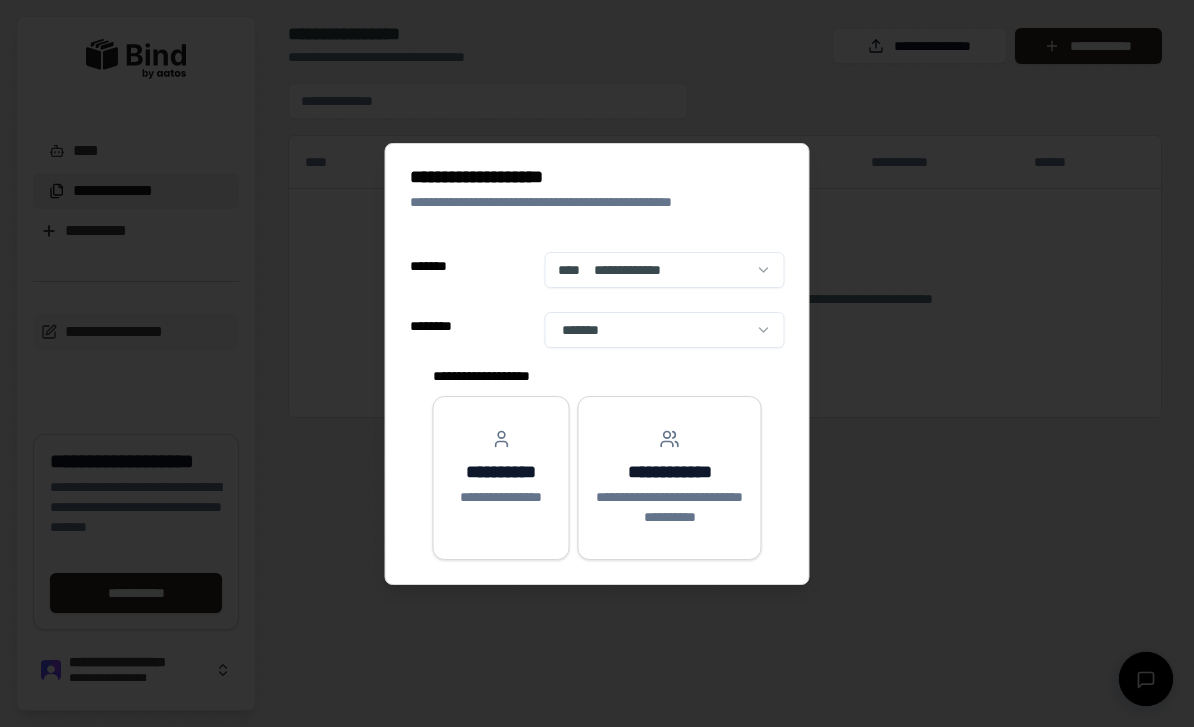 click on "**********" at bounding box center [501, 478] 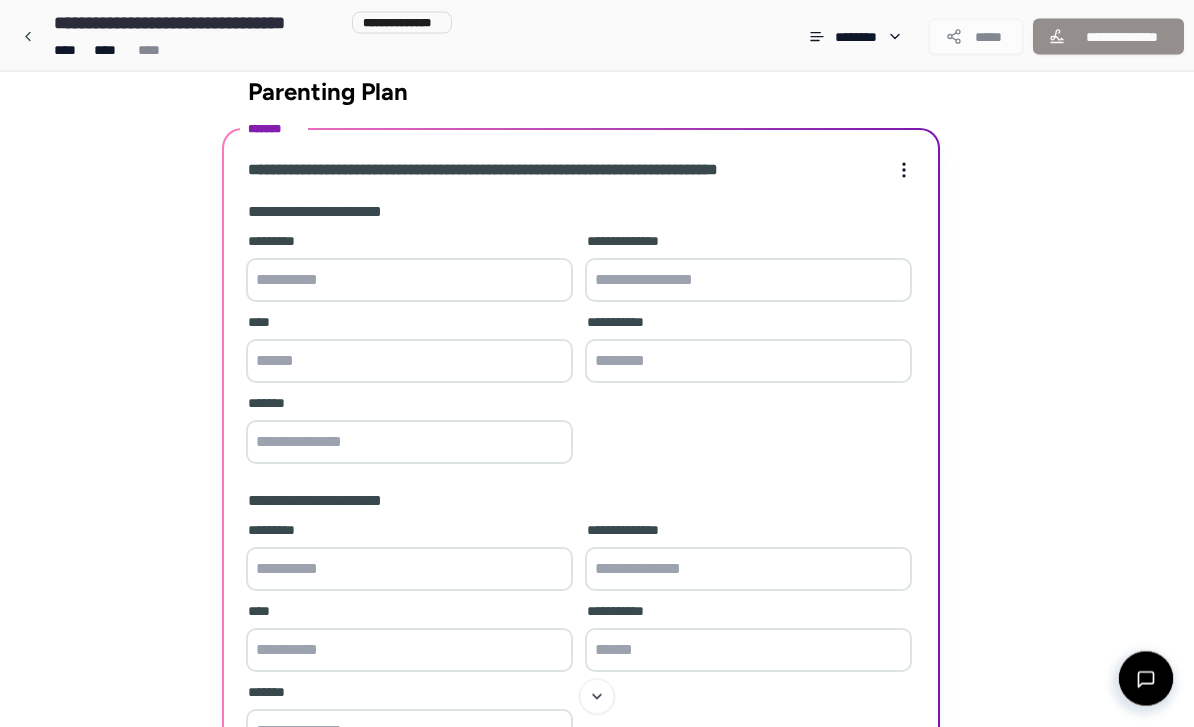 scroll, scrollTop: 0, scrollLeft: 0, axis: both 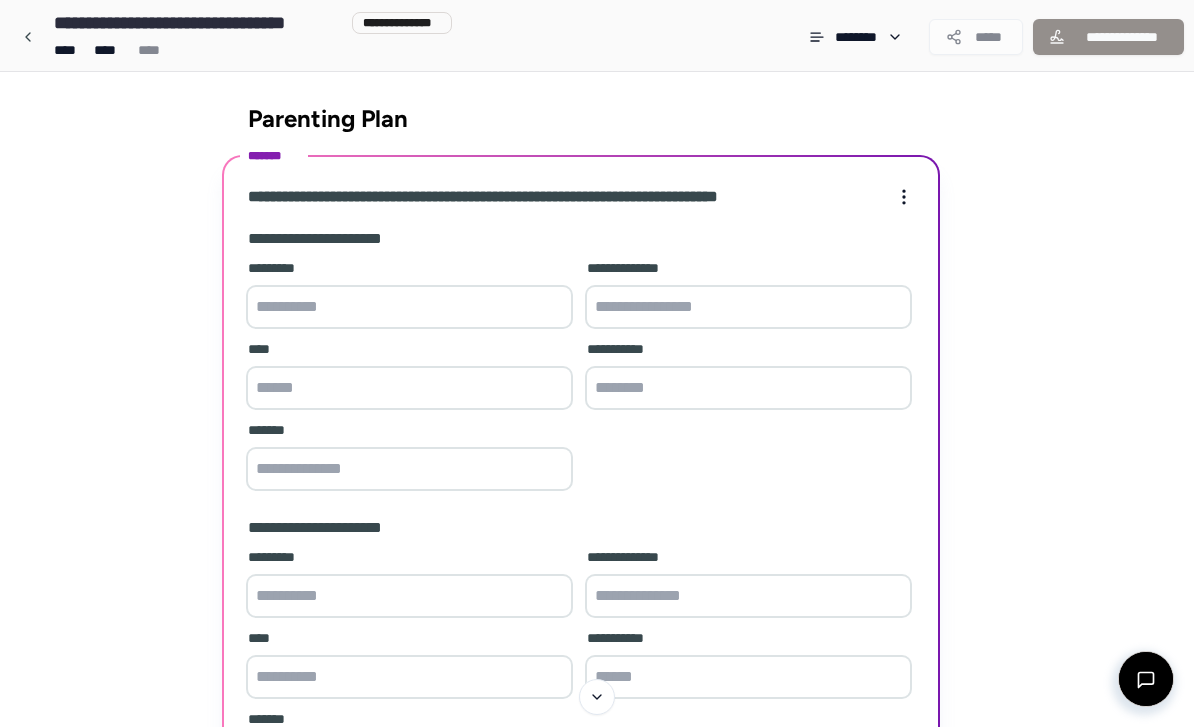 click at bounding box center [409, 307] 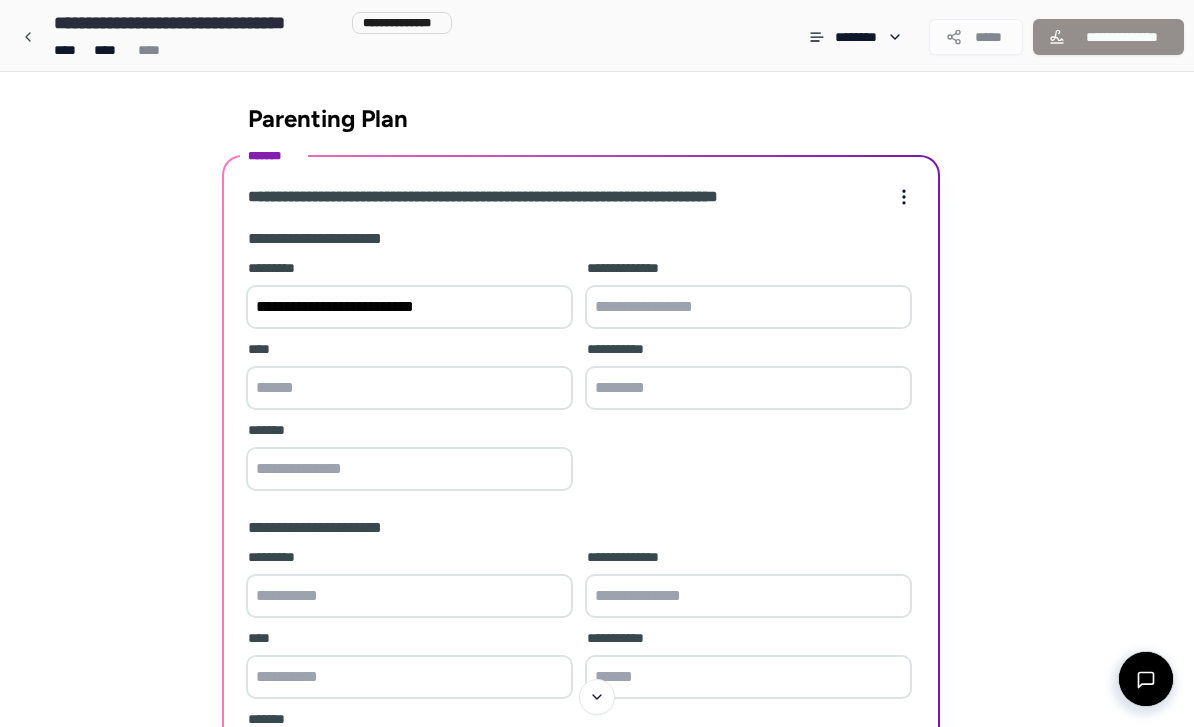 type on "**********" 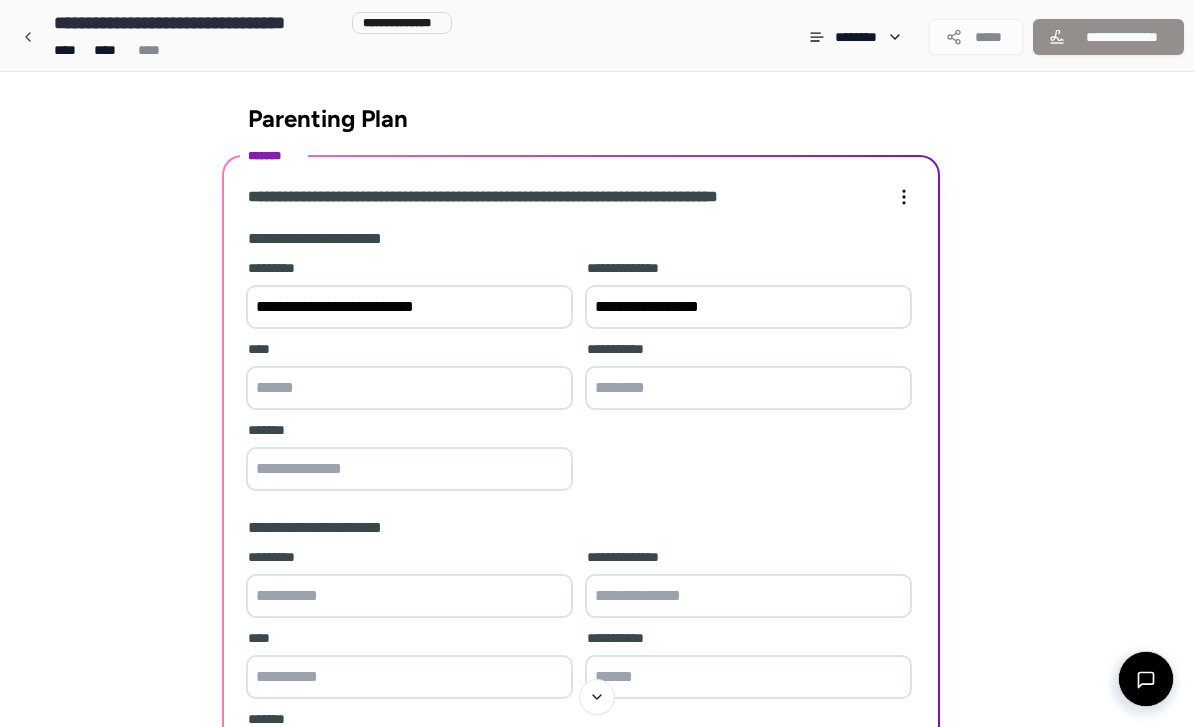 type on "**********" 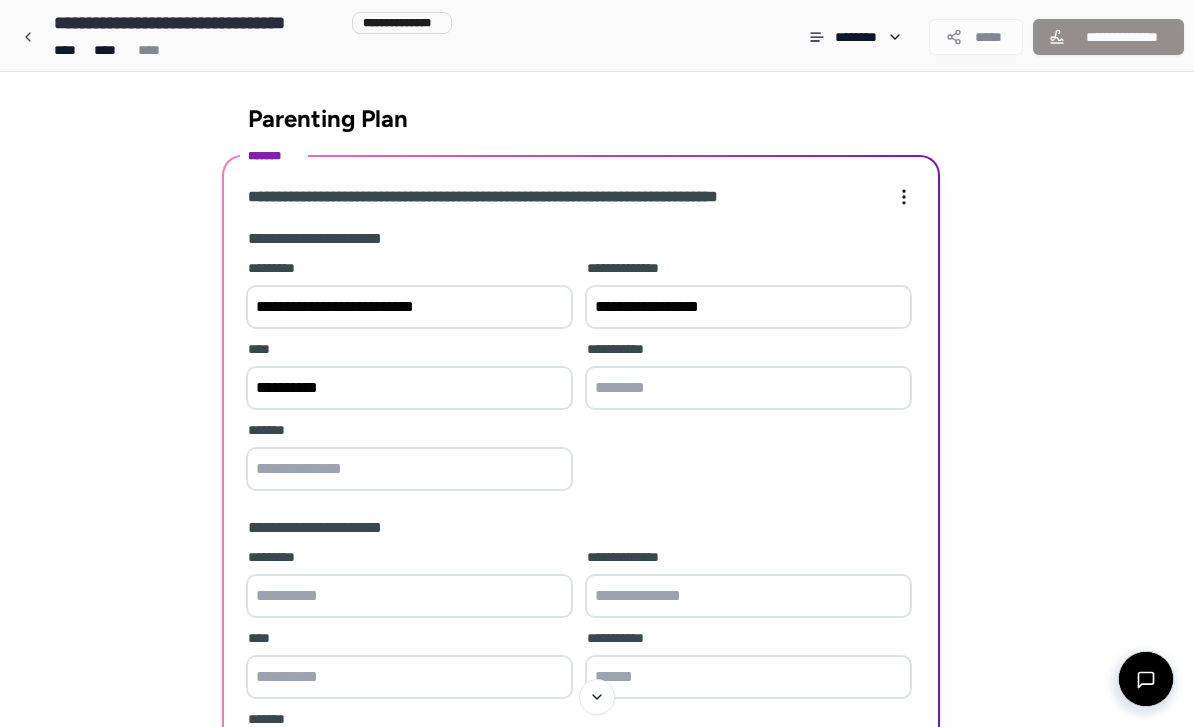 type on "**********" 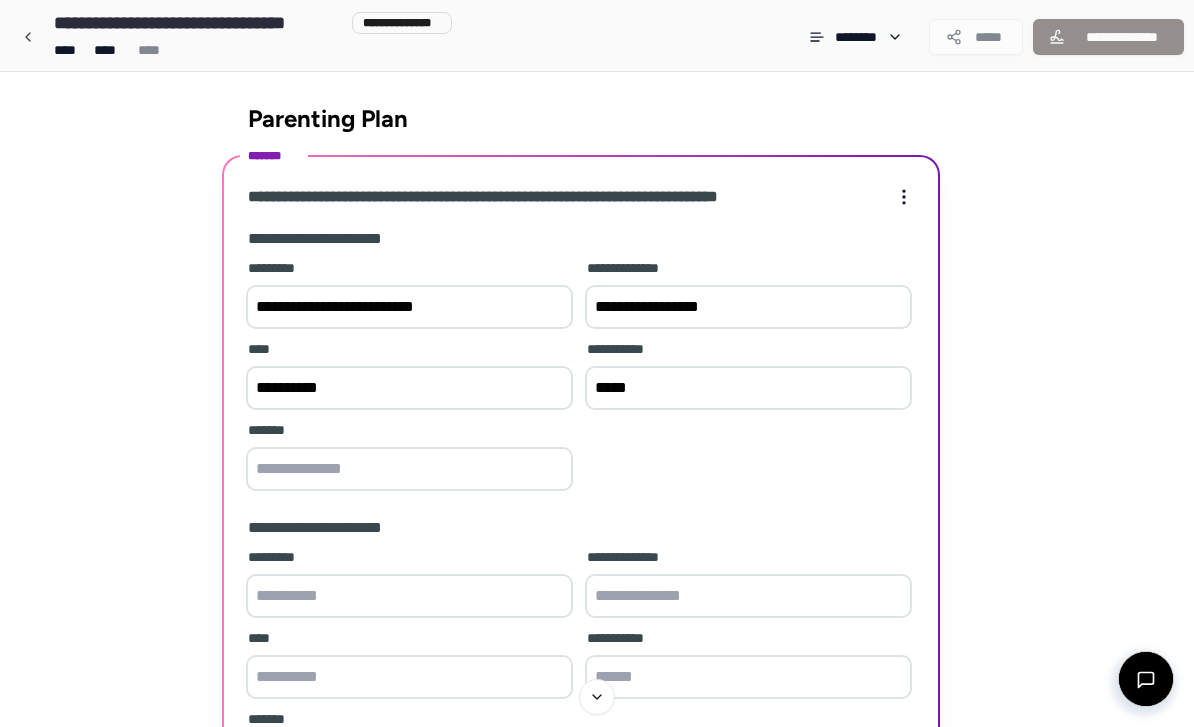 type on "*****" 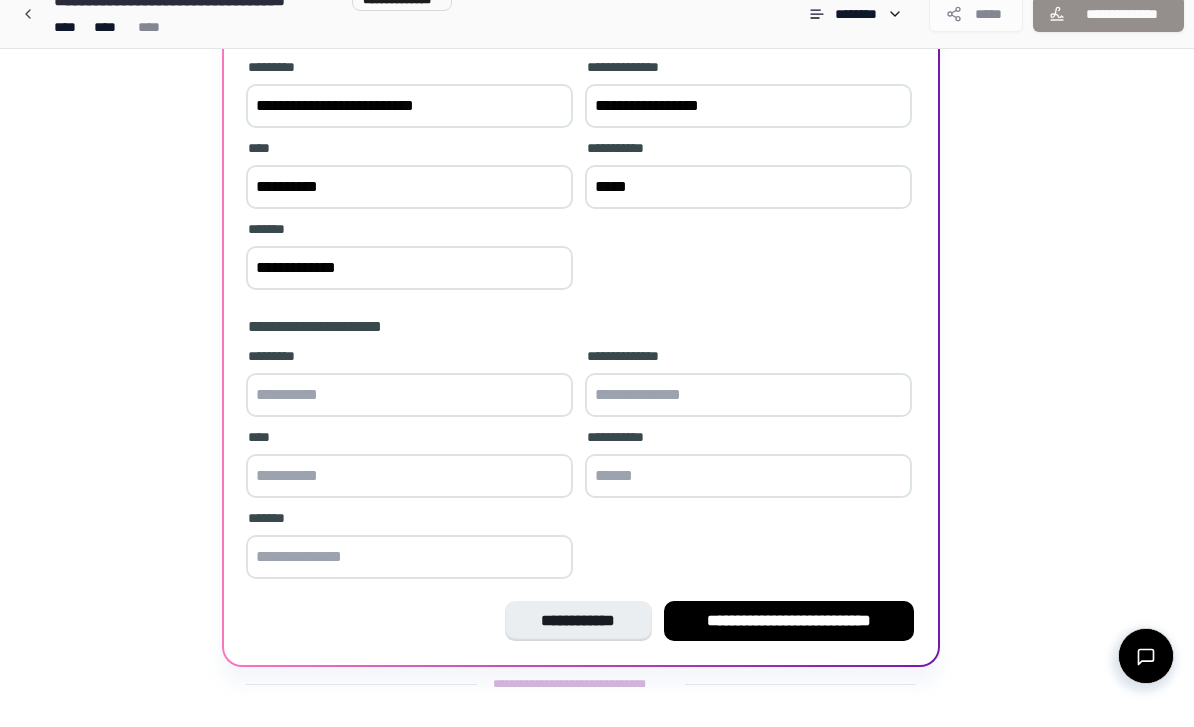 scroll, scrollTop: 219, scrollLeft: 0, axis: vertical 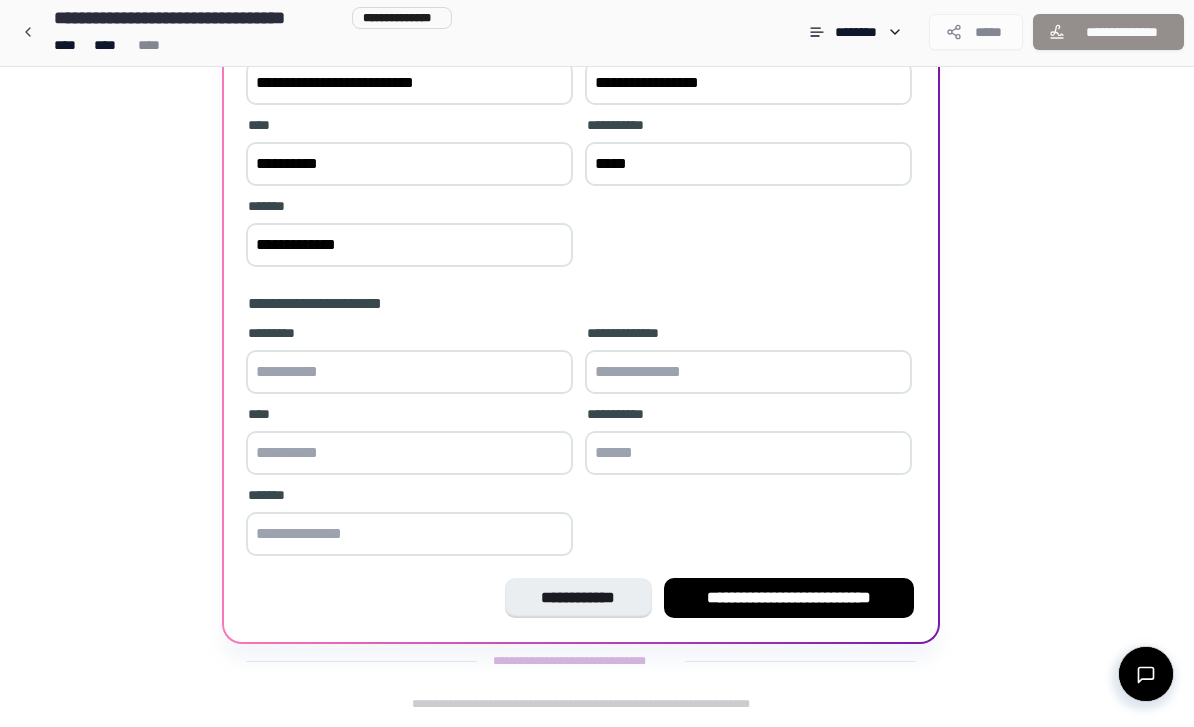 type on "**********" 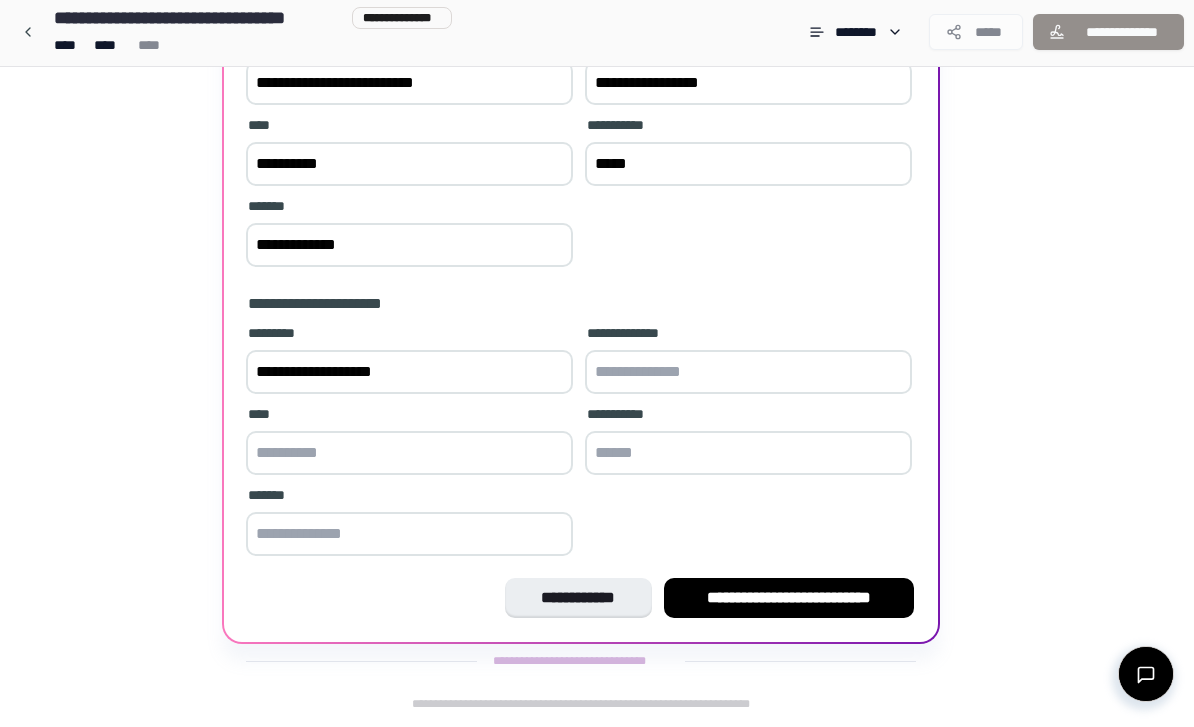 type on "**********" 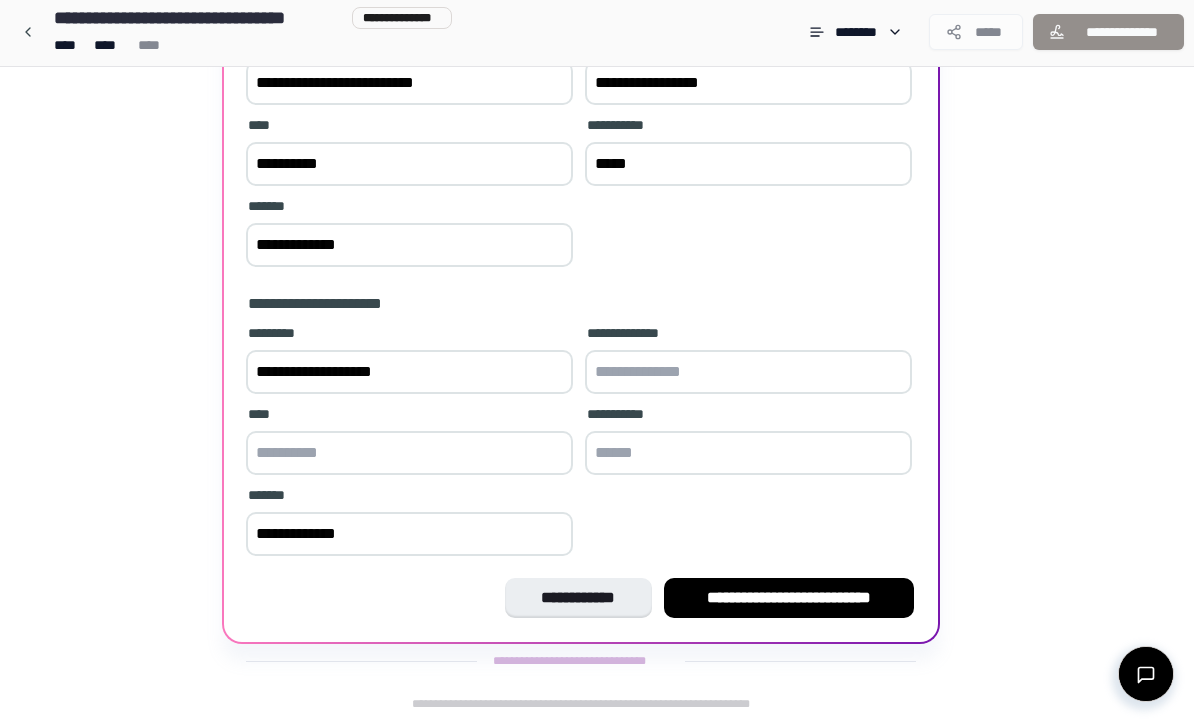 type on "**********" 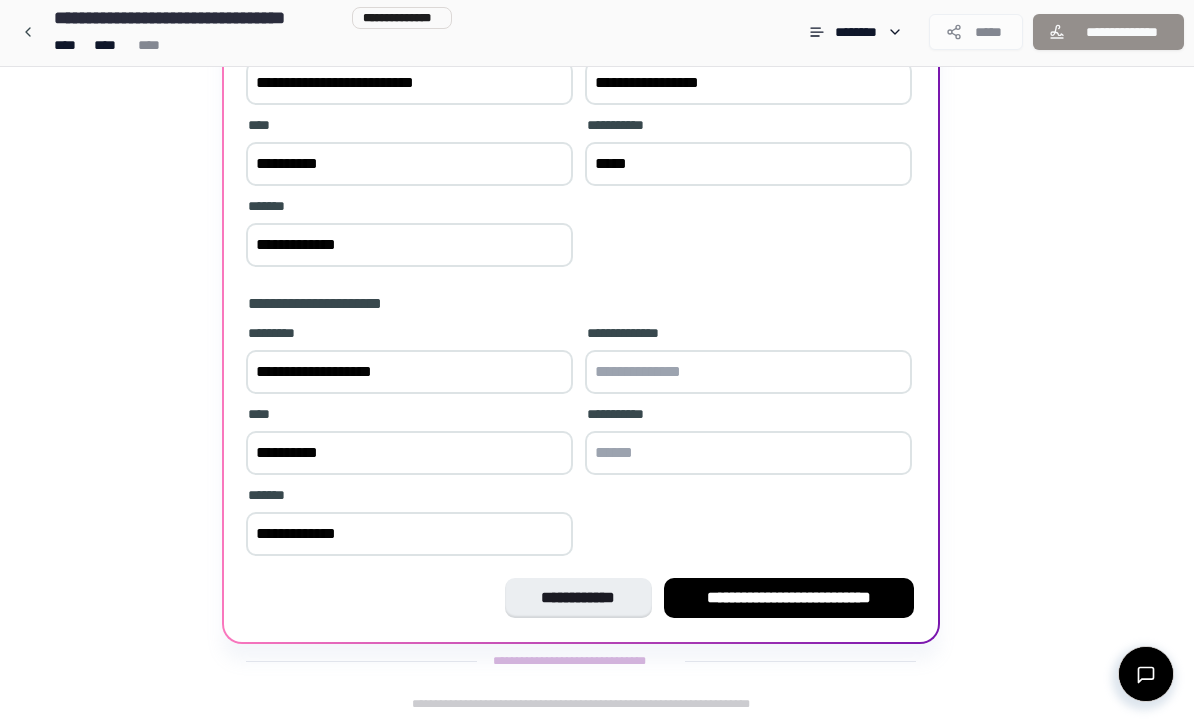 type on "**********" 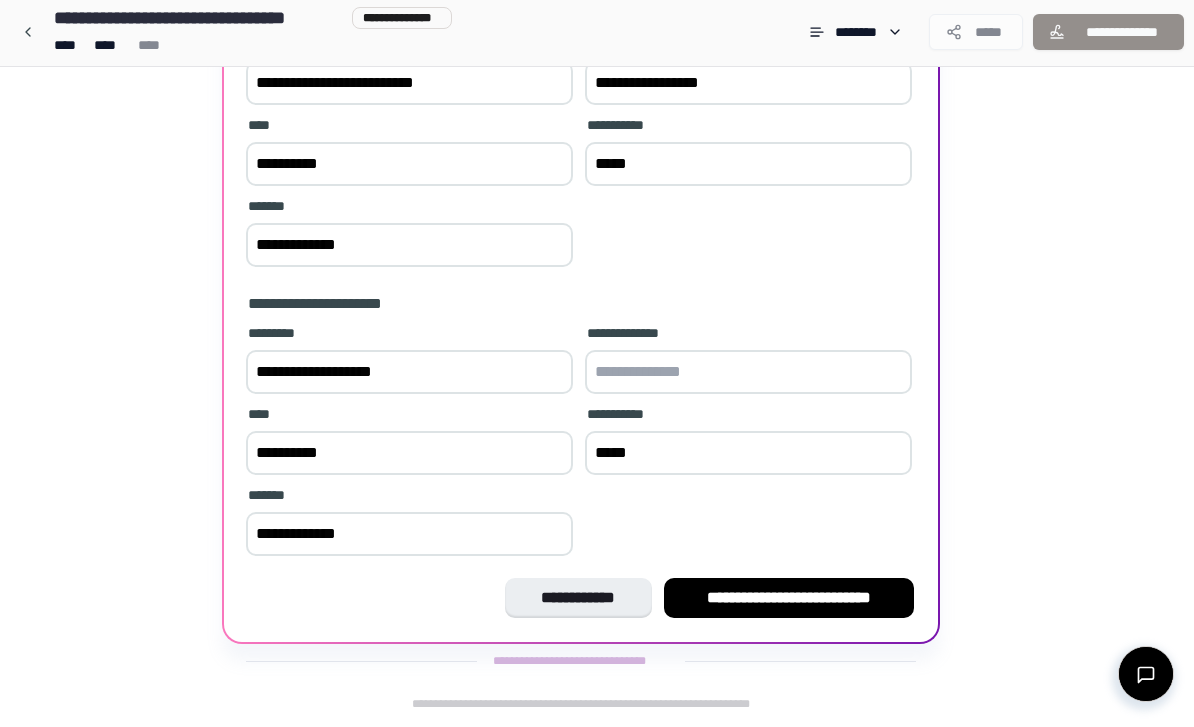 type on "*****" 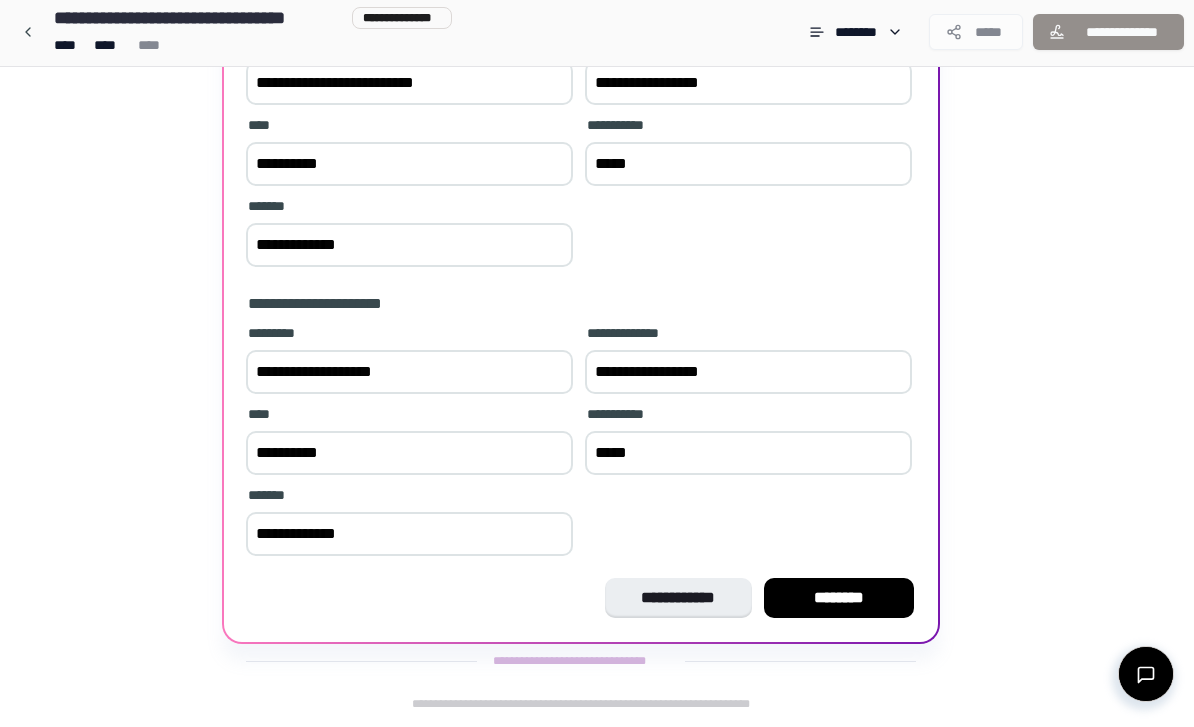type on "**********" 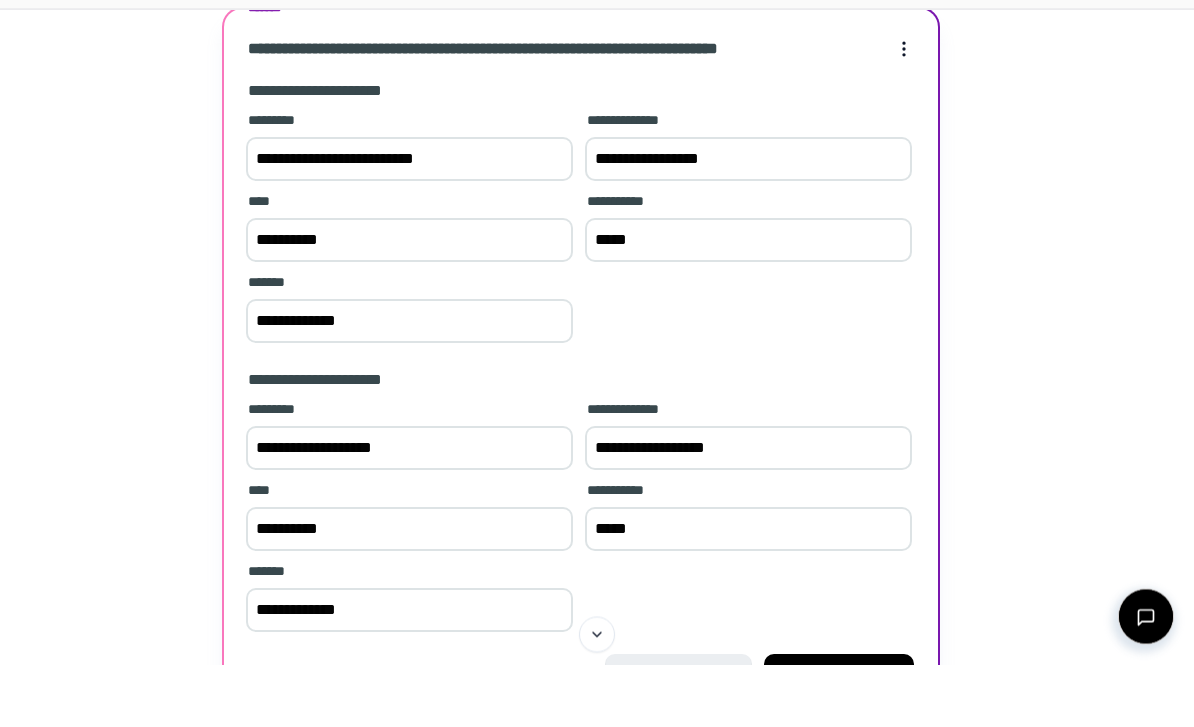 scroll, scrollTop: 219, scrollLeft: 0, axis: vertical 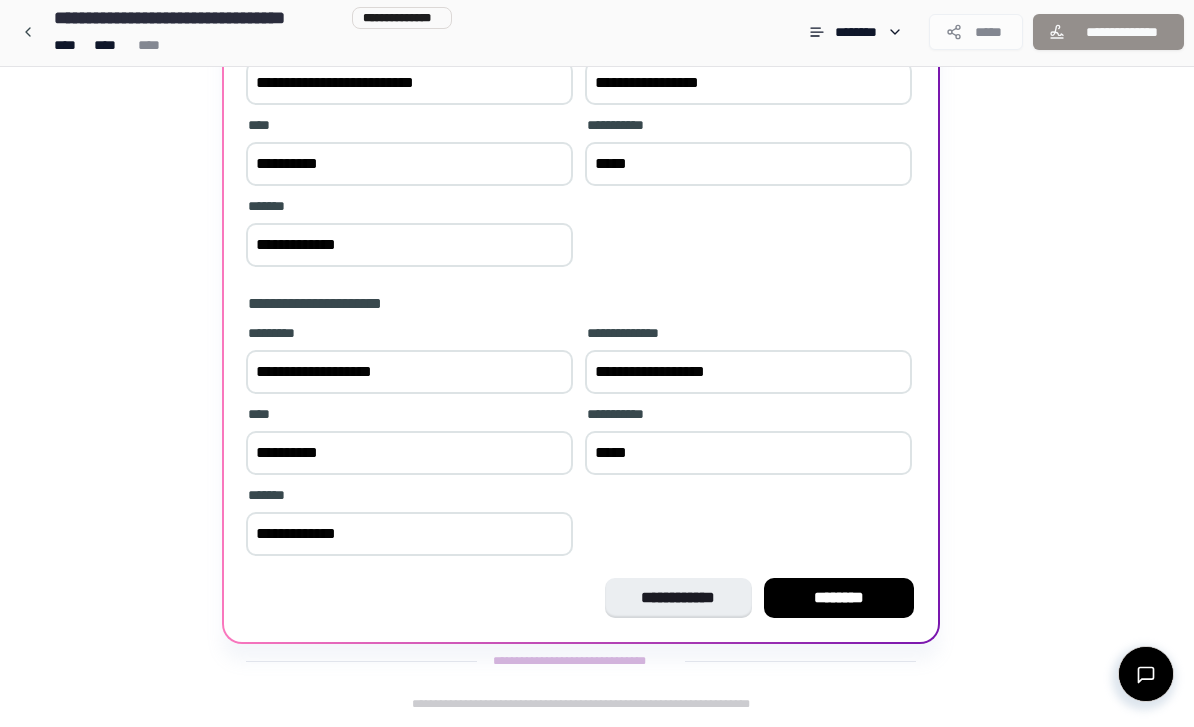 click on "********" at bounding box center [839, 603] 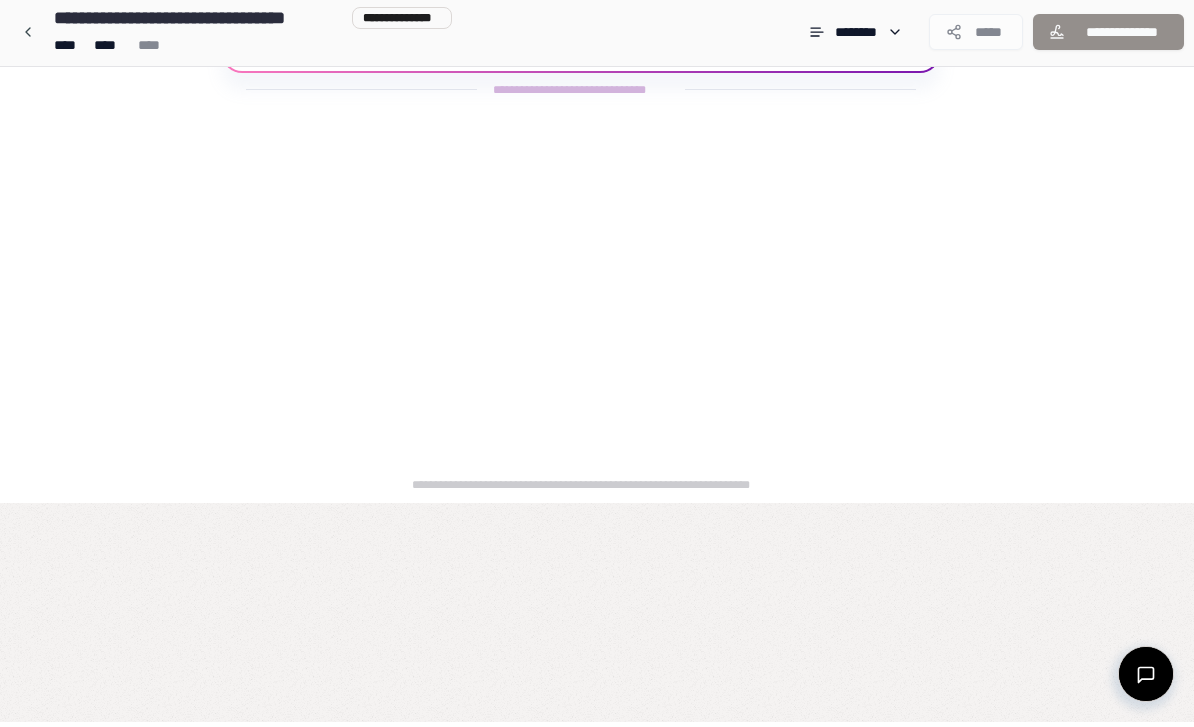 scroll, scrollTop: 0, scrollLeft: 0, axis: both 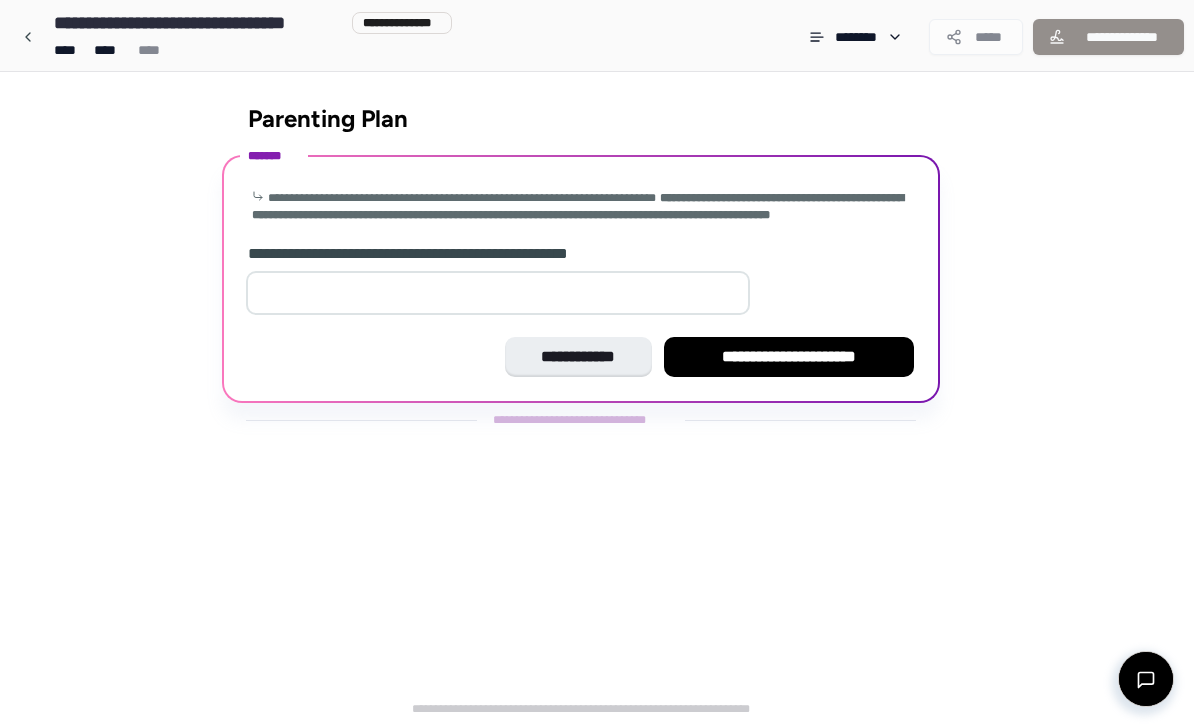 click at bounding box center (498, 293) 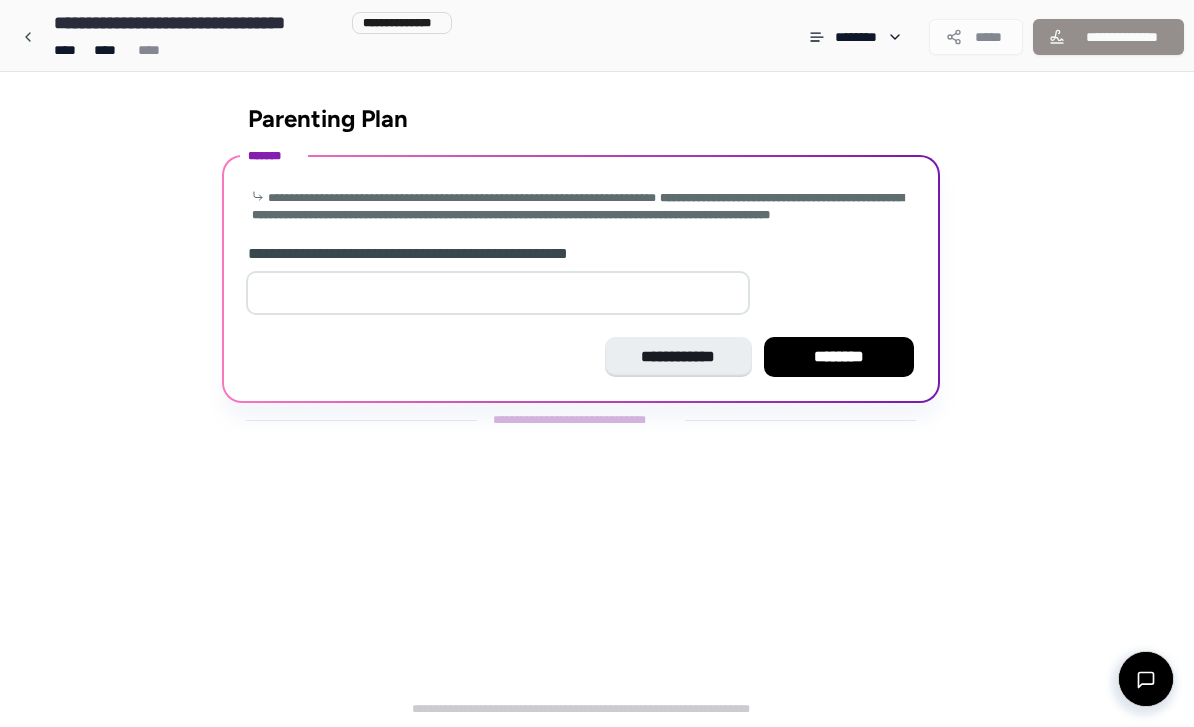click on "********" at bounding box center [839, 357] 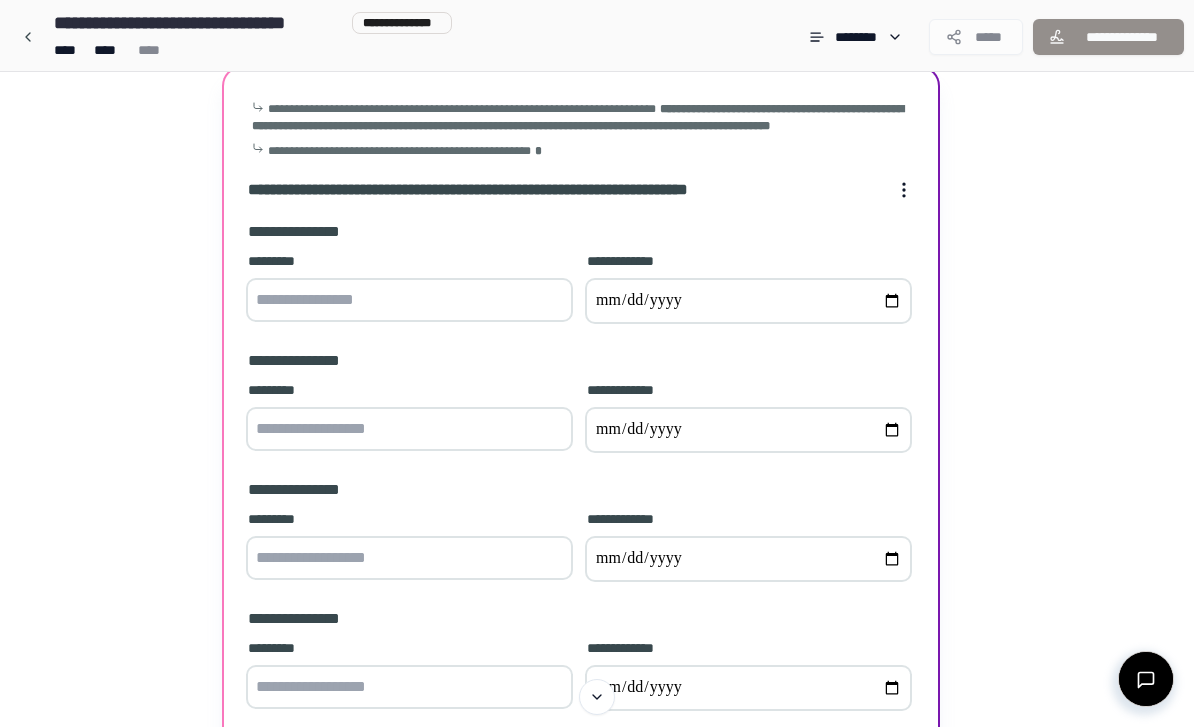 scroll, scrollTop: 87, scrollLeft: 0, axis: vertical 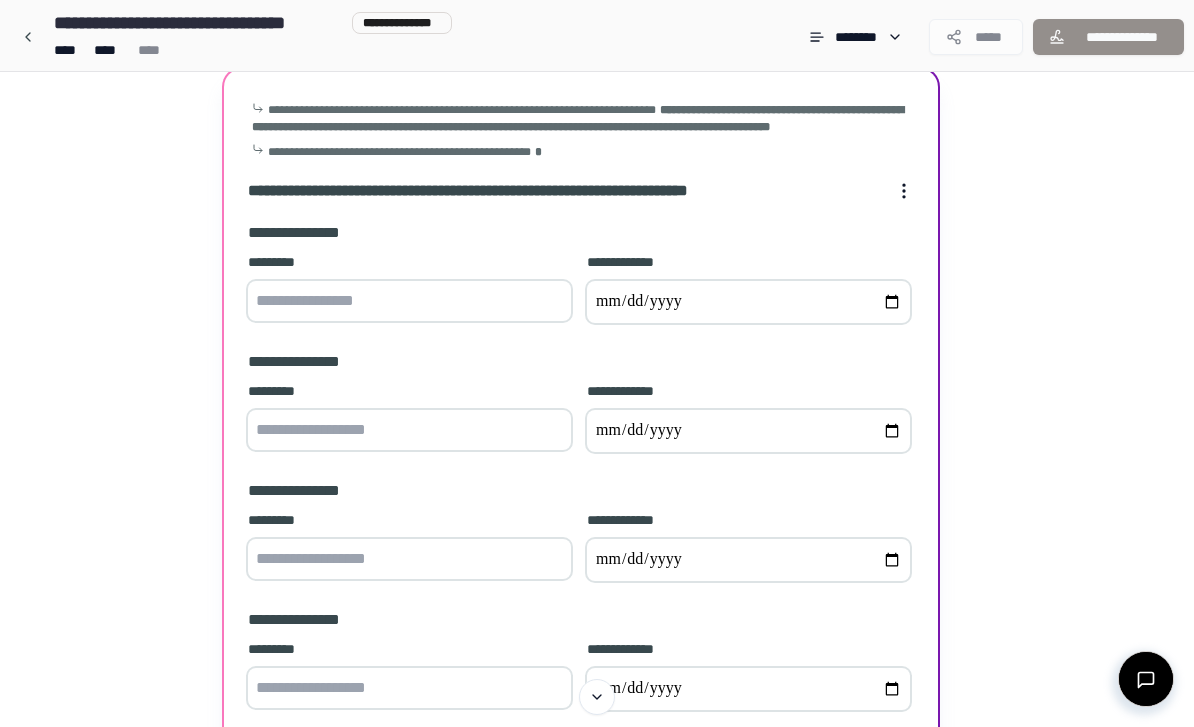 click at bounding box center [409, 301] 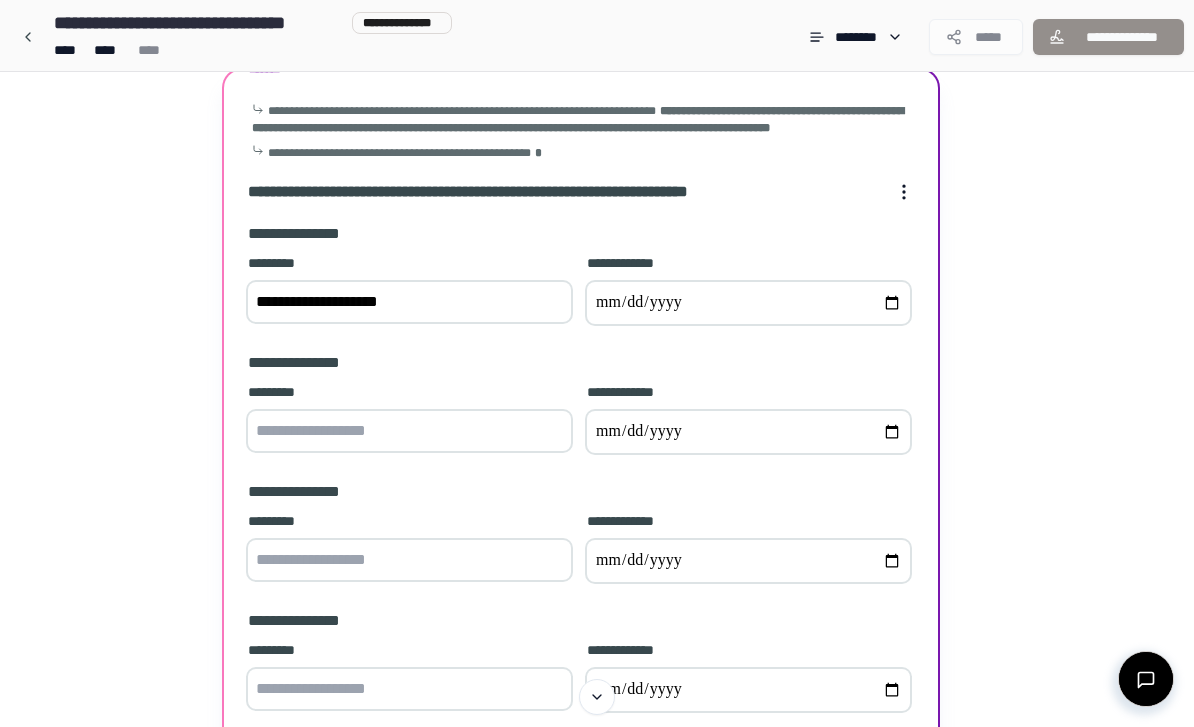 type on "**********" 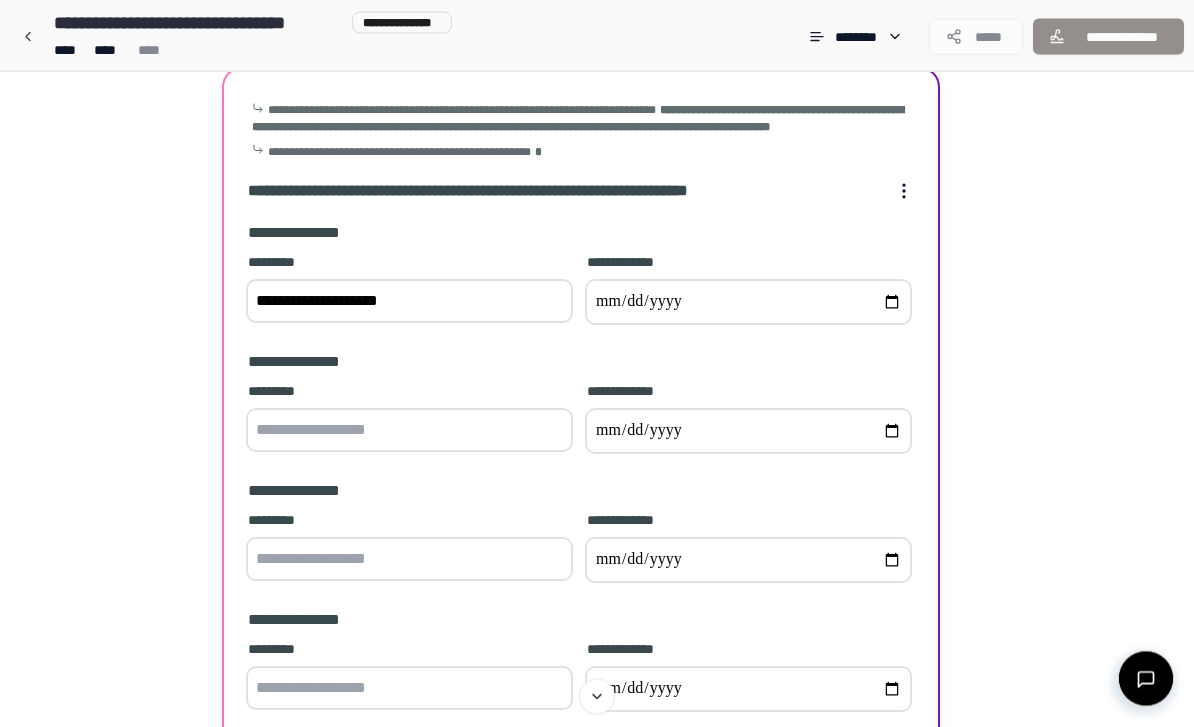 scroll, scrollTop: 88, scrollLeft: 0, axis: vertical 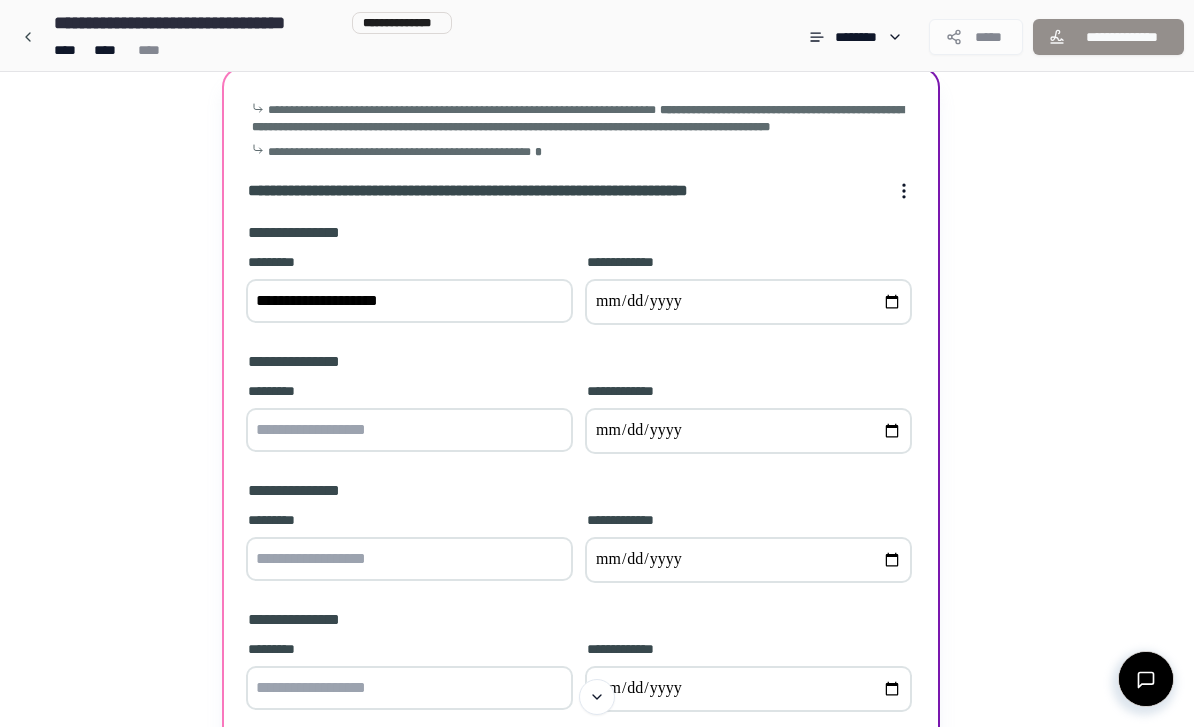 type on "**********" 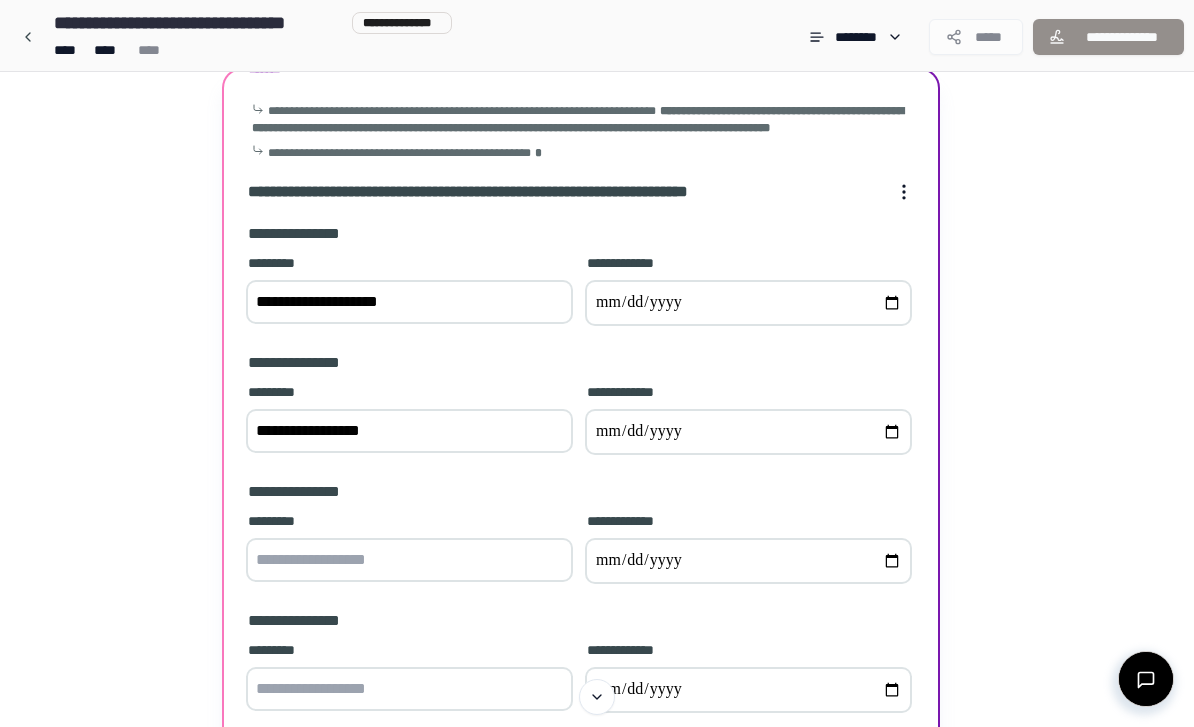 type on "**********" 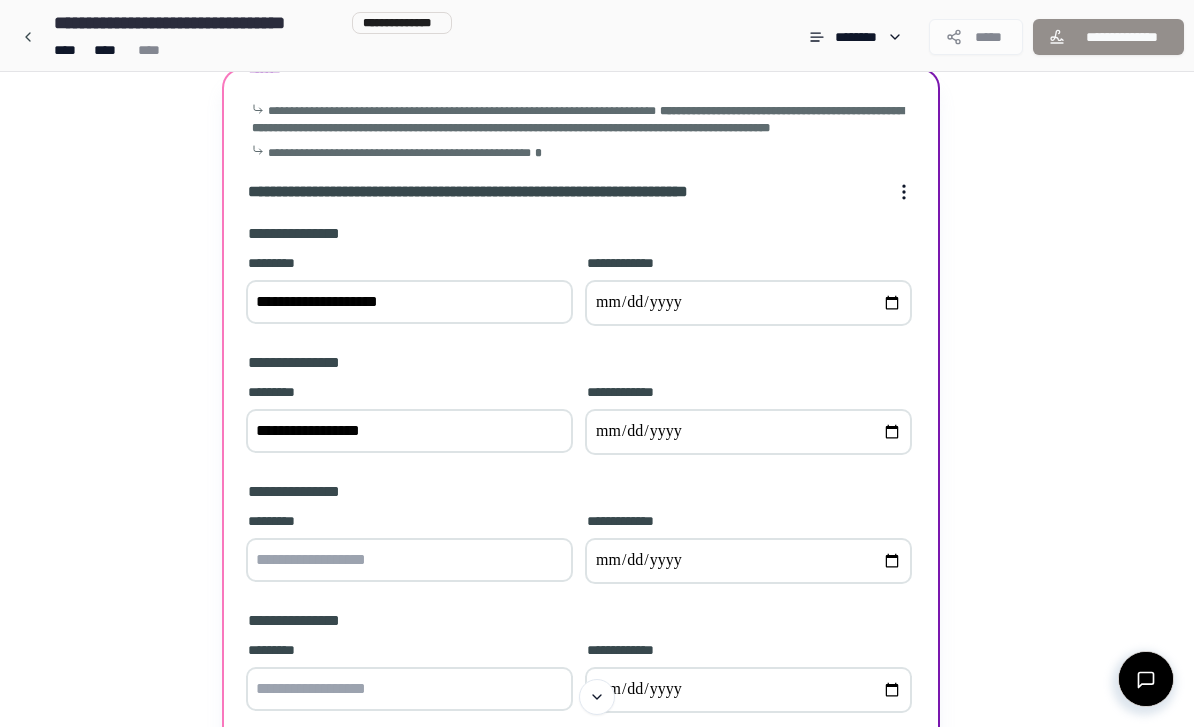 click at bounding box center [748, 432] 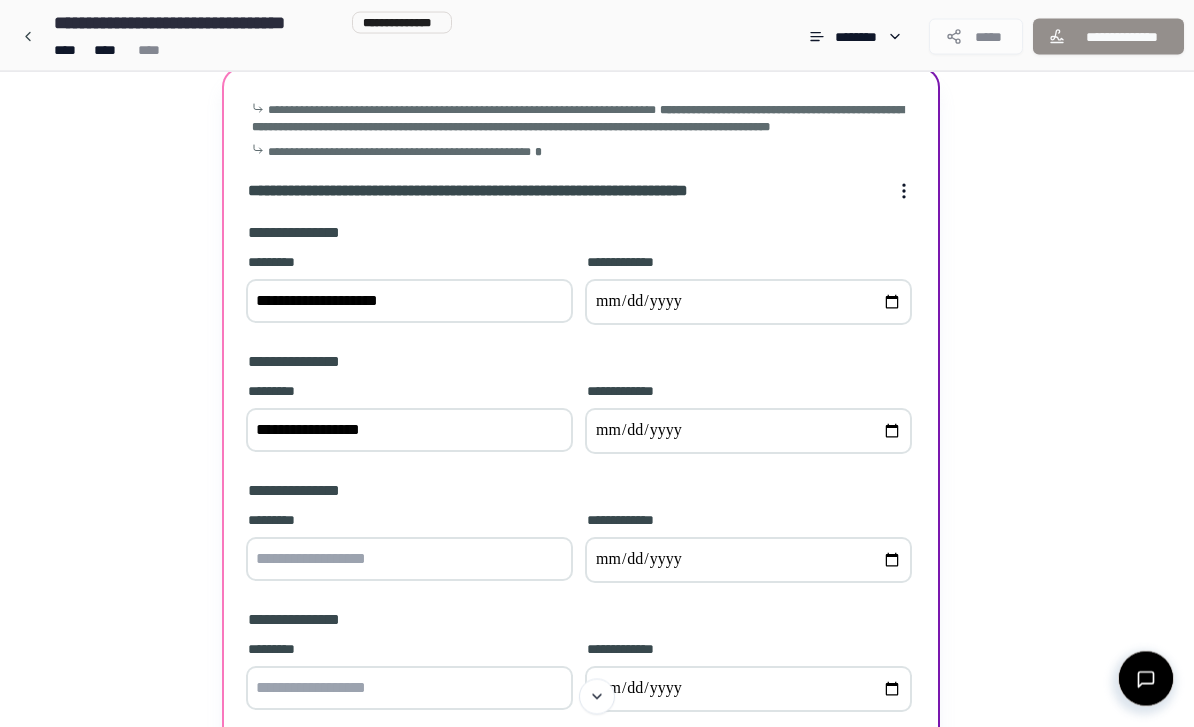scroll, scrollTop: 88, scrollLeft: 0, axis: vertical 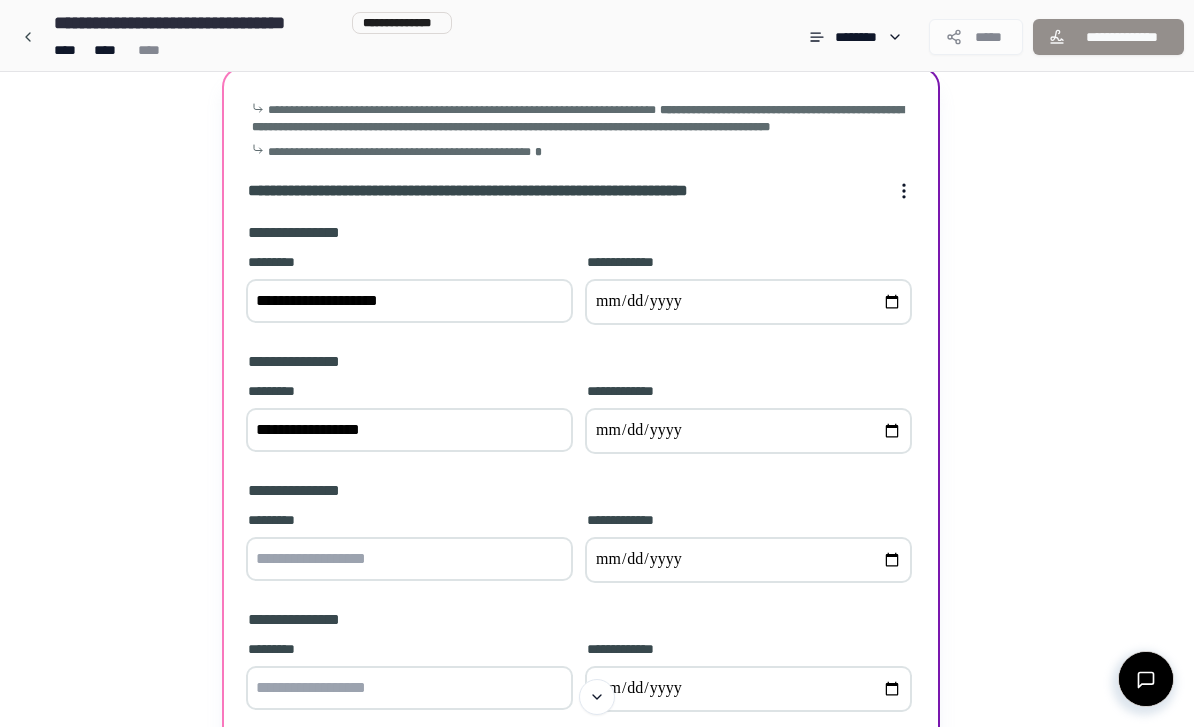 type on "**********" 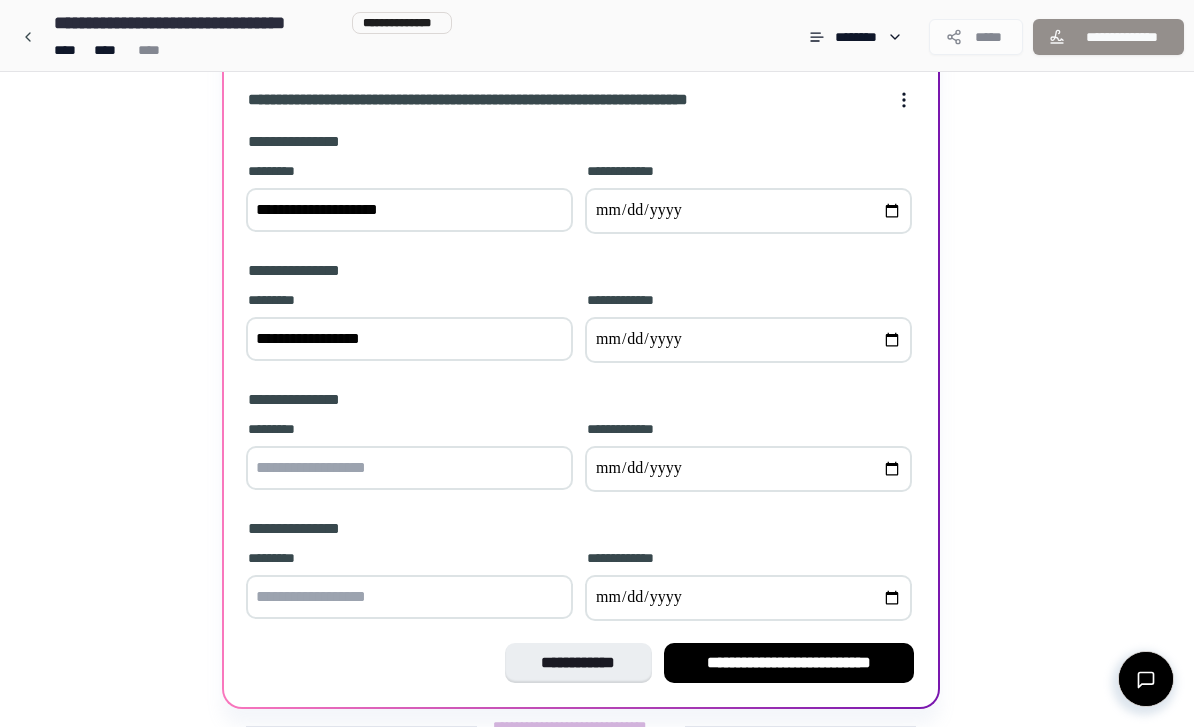 scroll, scrollTop: 183, scrollLeft: 0, axis: vertical 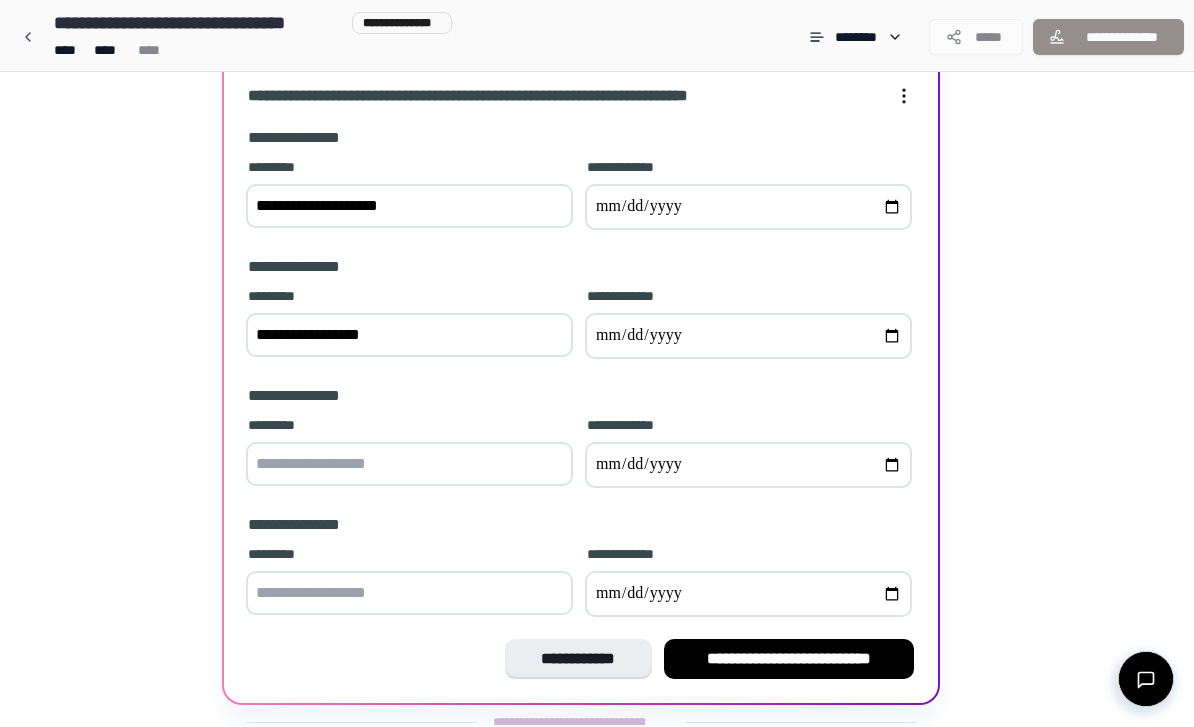 click at bounding box center [409, 464] 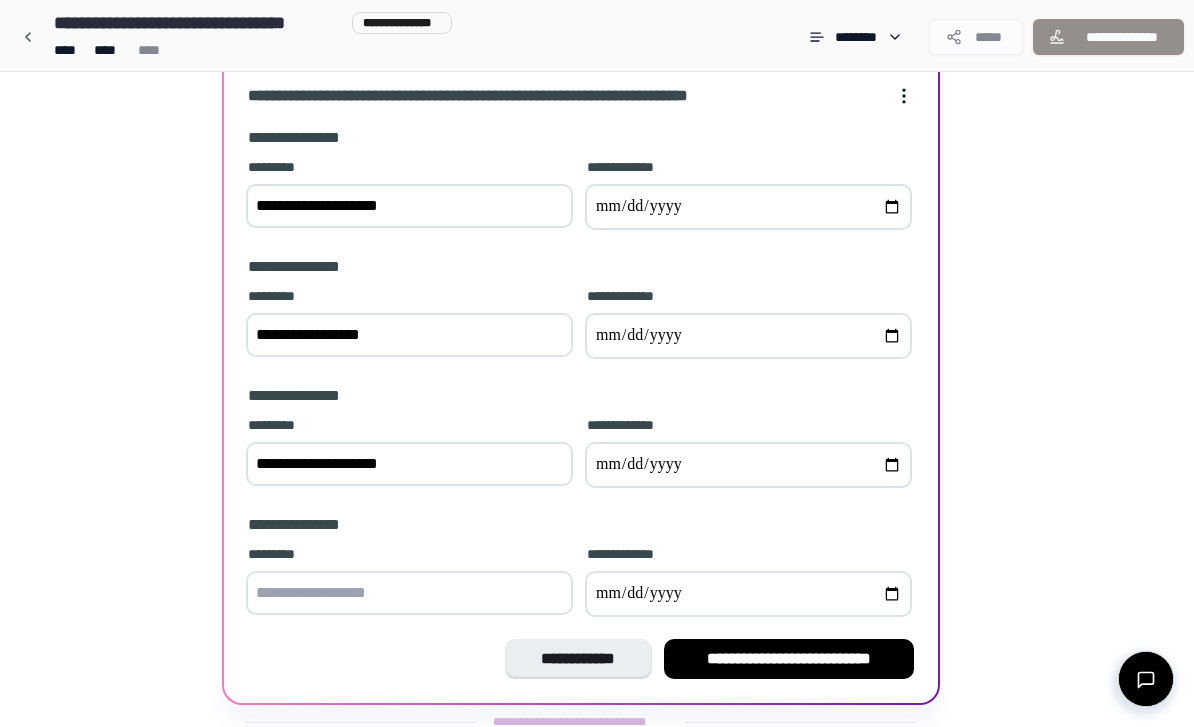 type on "**********" 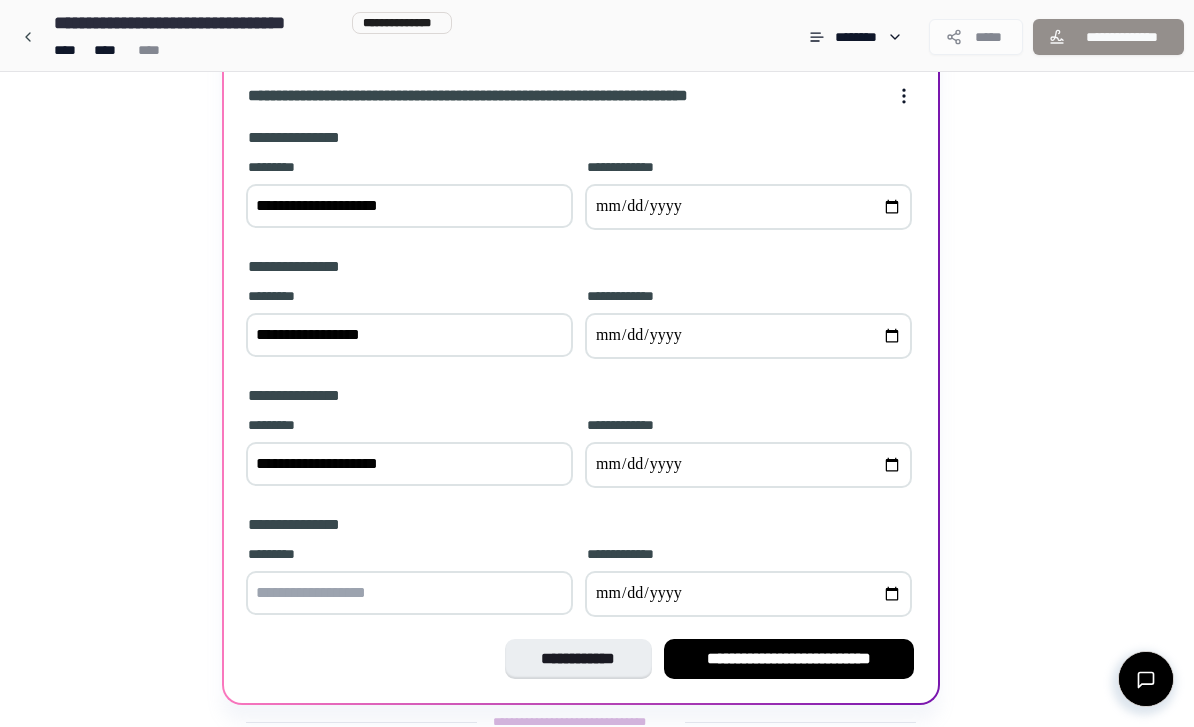 click at bounding box center [748, 465] 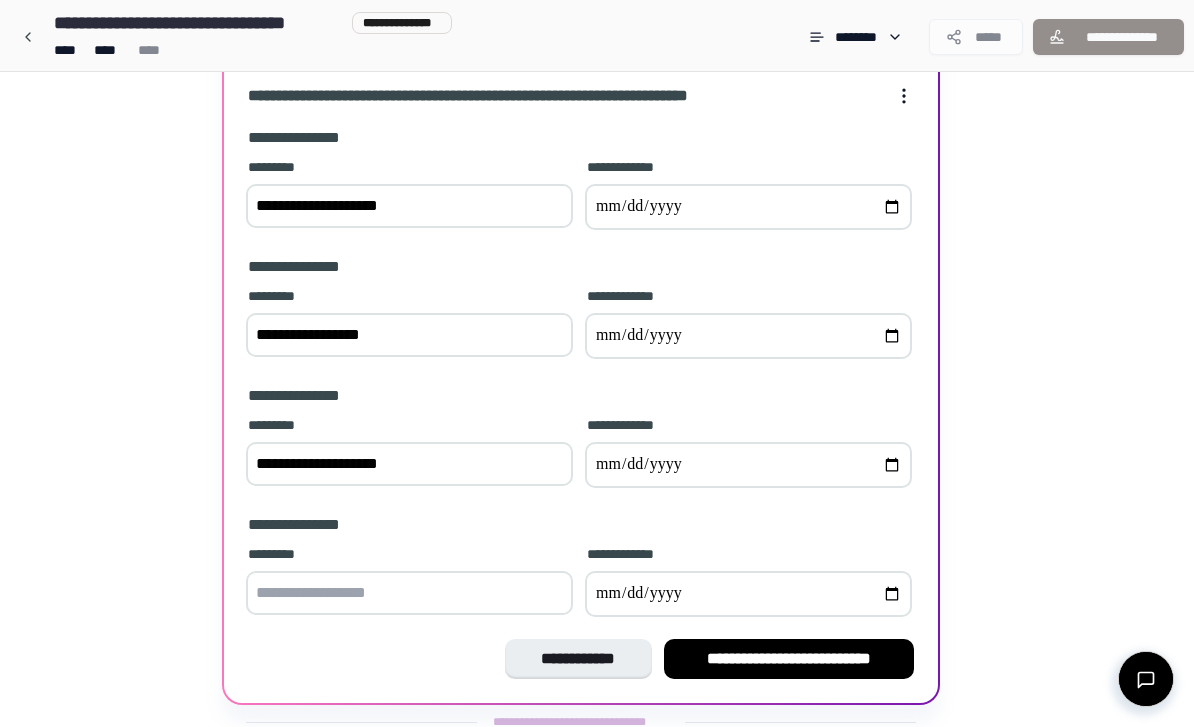 click on "**********" at bounding box center [748, 465] 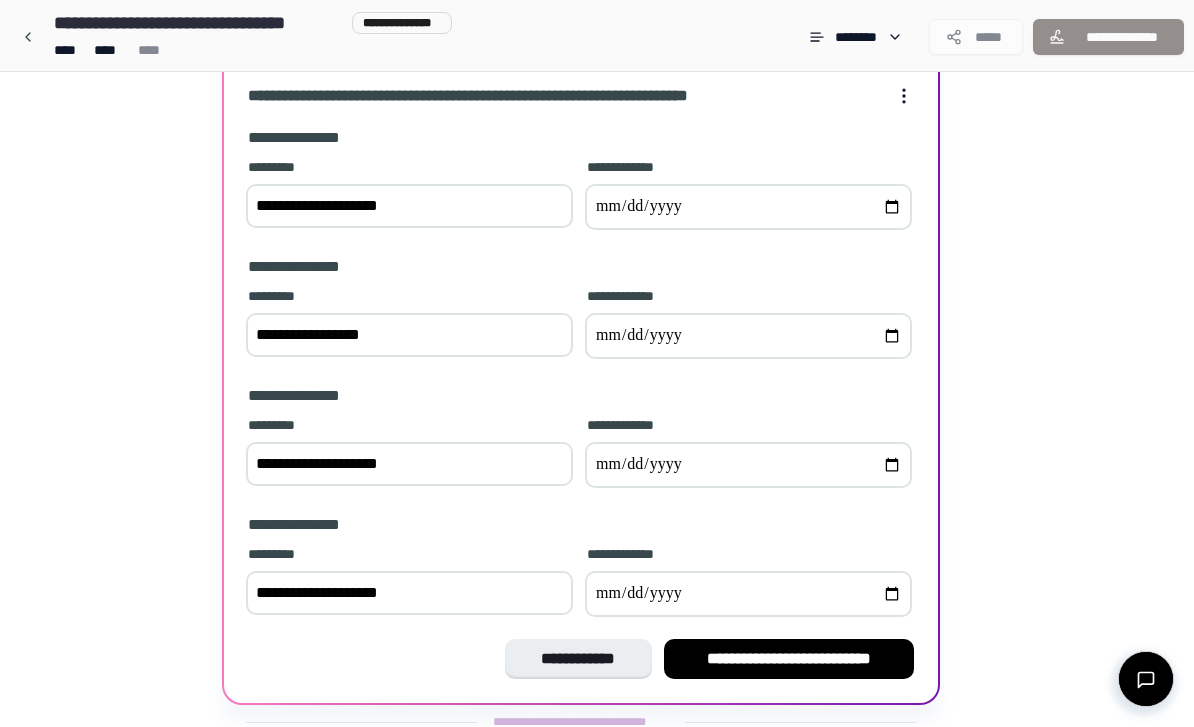 type on "**********" 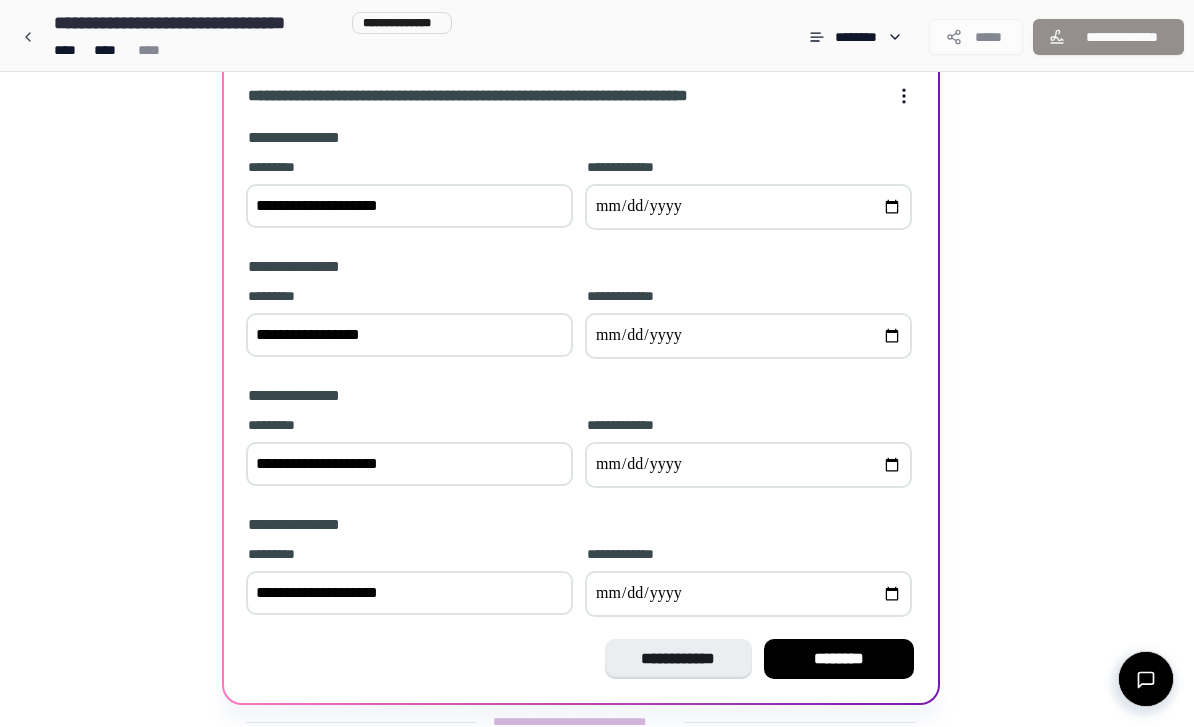 click on "**********" at bounding box center (748, 594) 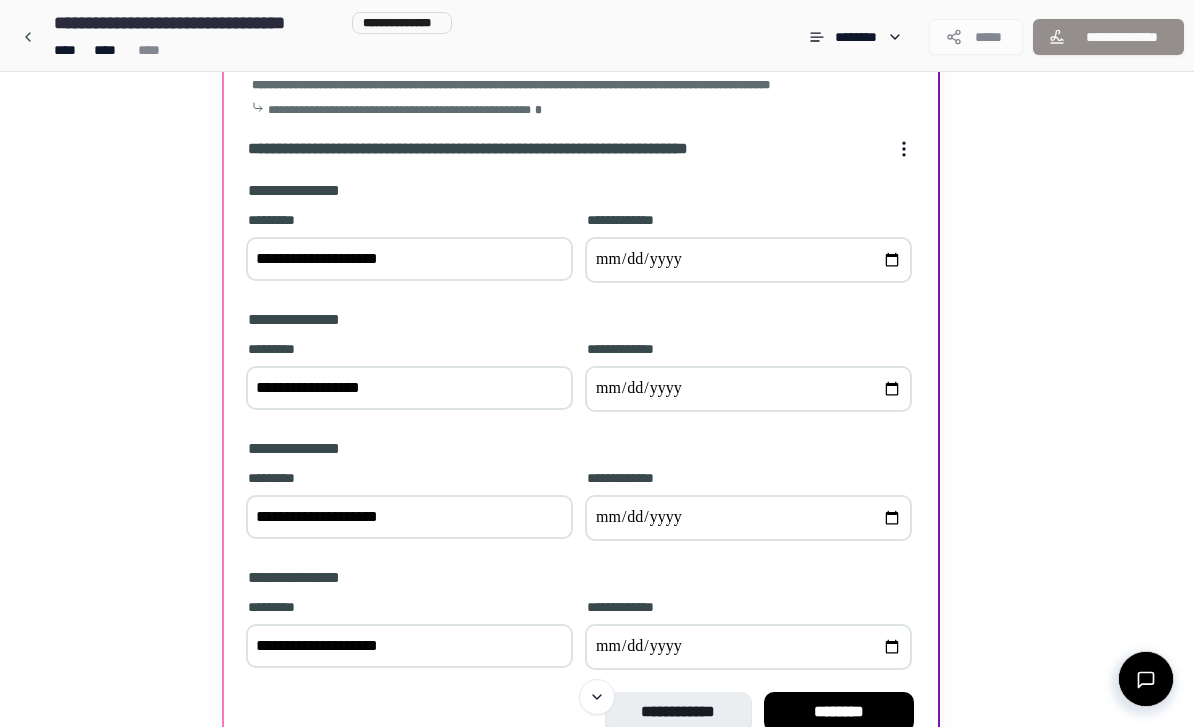 scroll, scrollTop: 127, scrollLeft: 0, axis: vertical 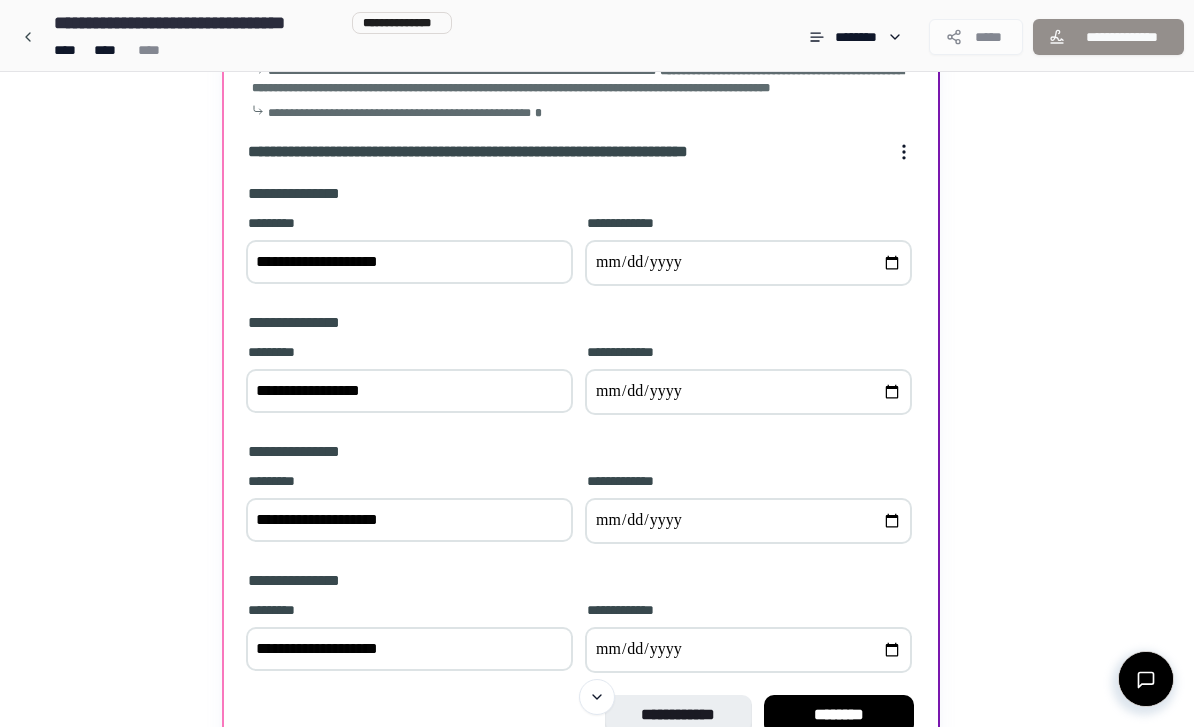 click on "********" at bounding box center [839, 715] 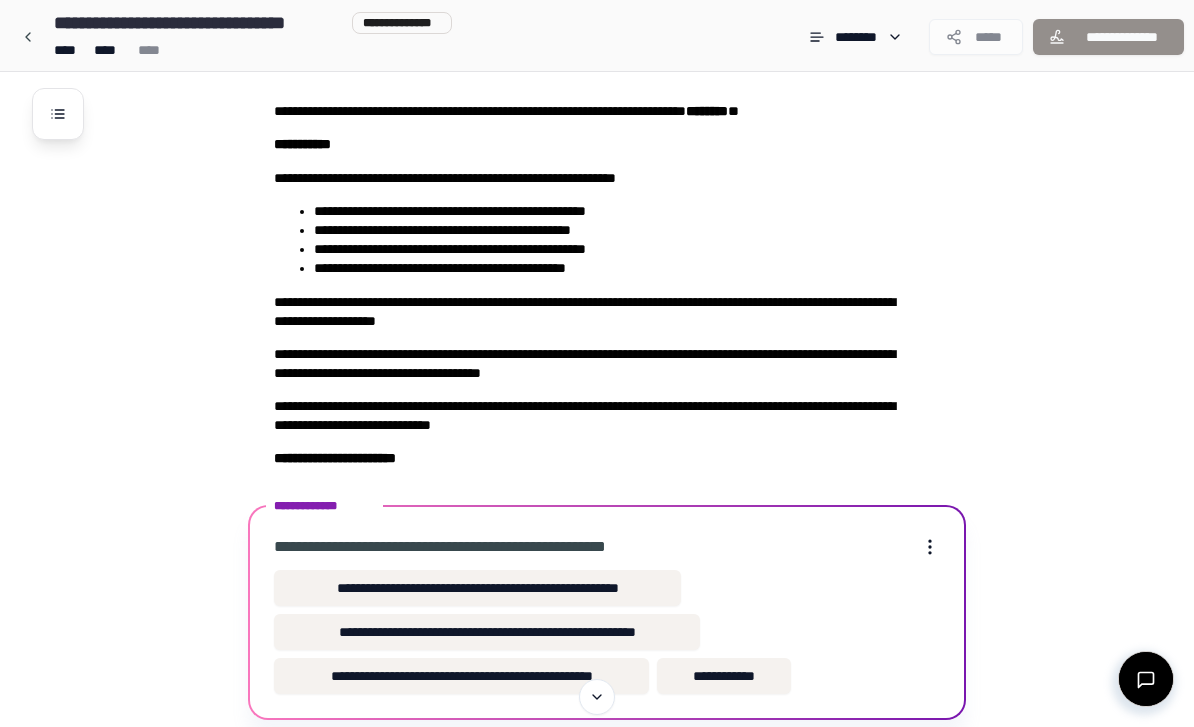 scroll, scrollTop: 143, scrollLeft: 0, axis: vertical 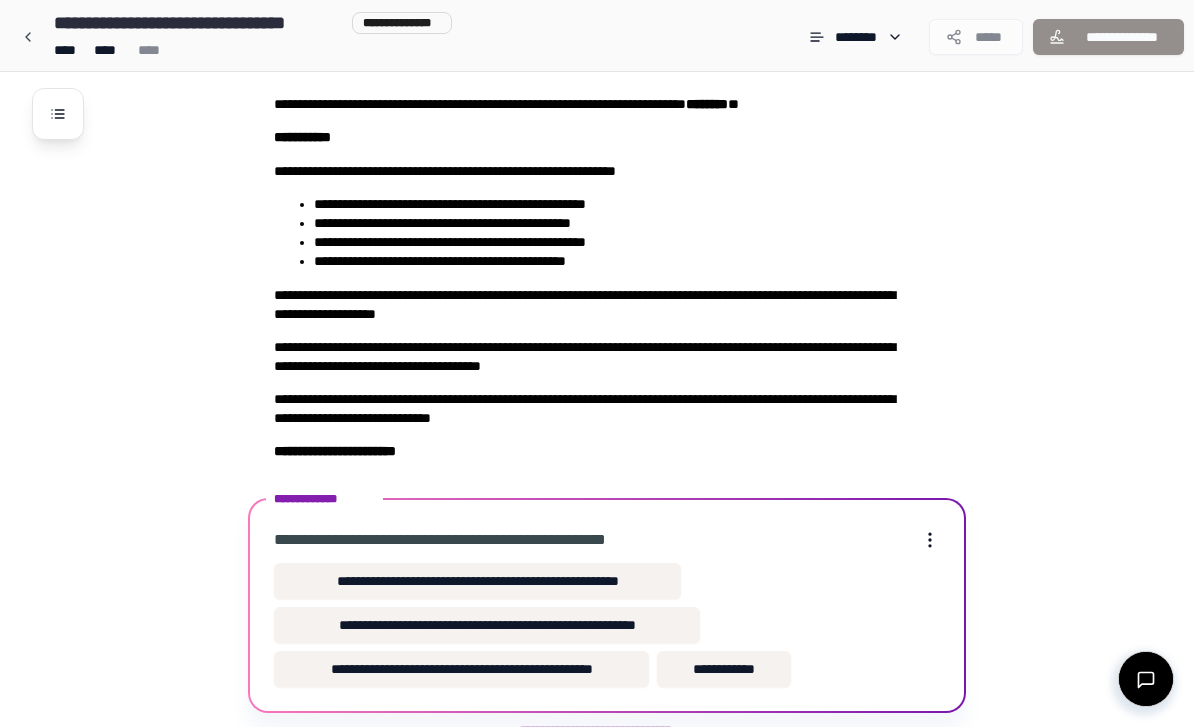 click on "**********" at bounding box center [477, 581] 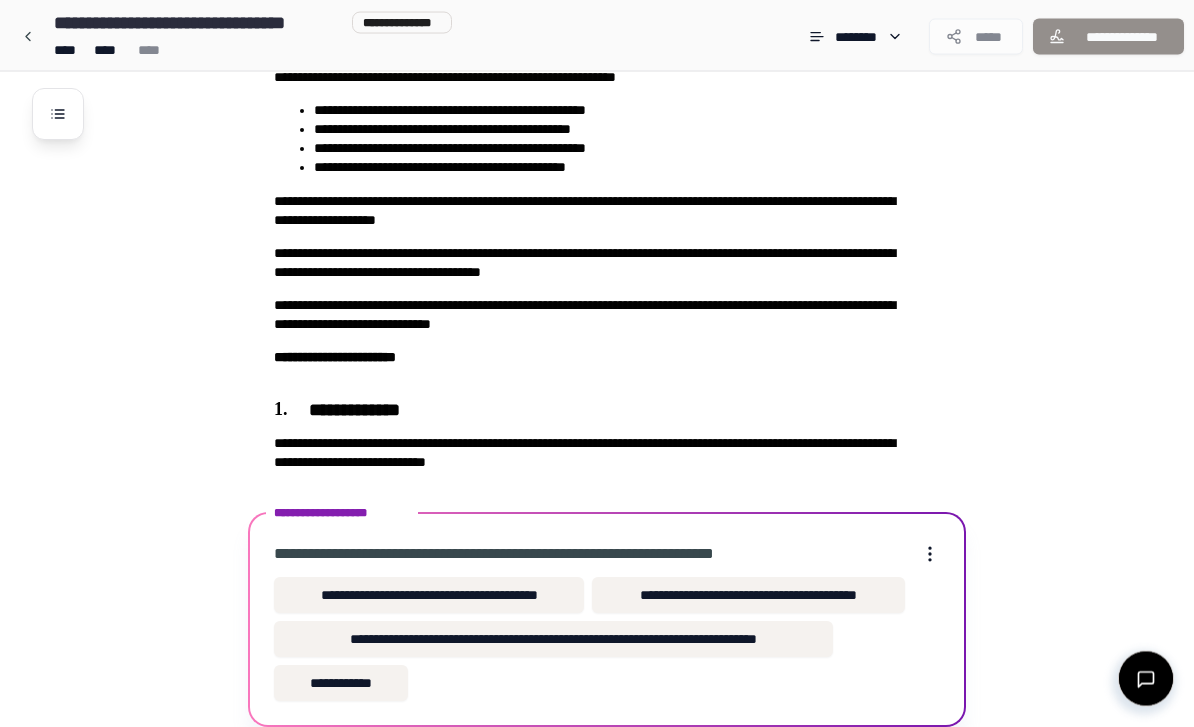 scroll, scrollTop: 237, scrollLeft: 0, axis: vertical 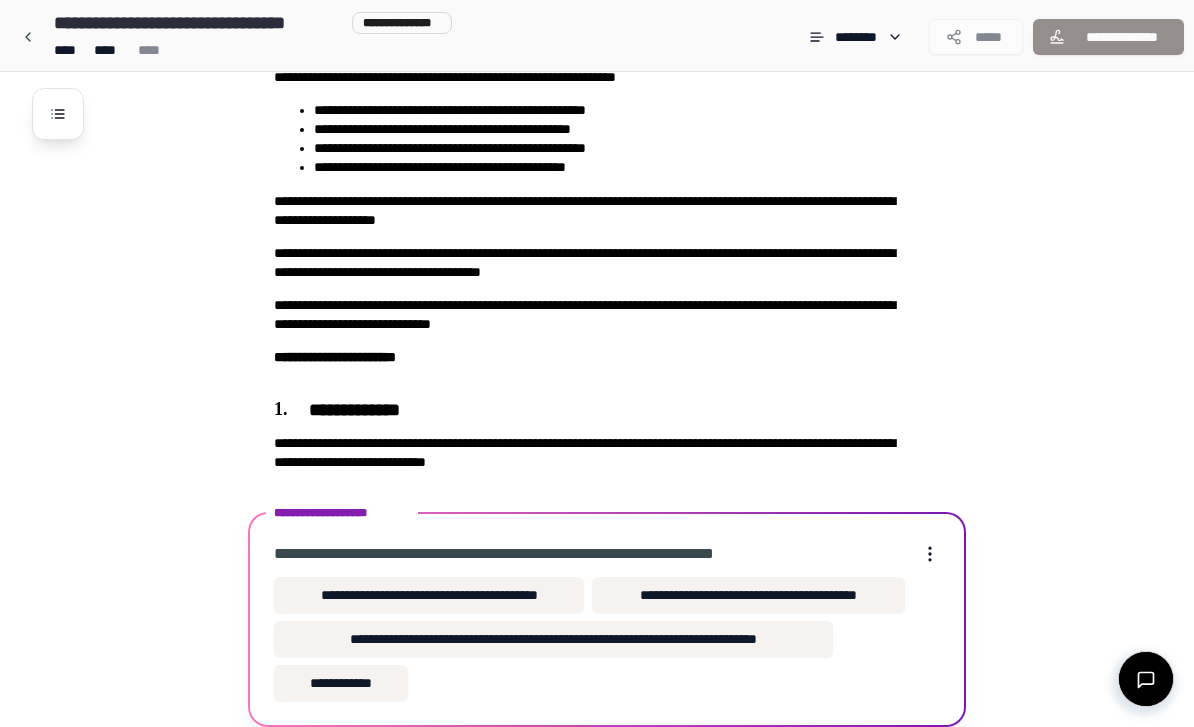 click on "**********" at bounding box center (553, 639) 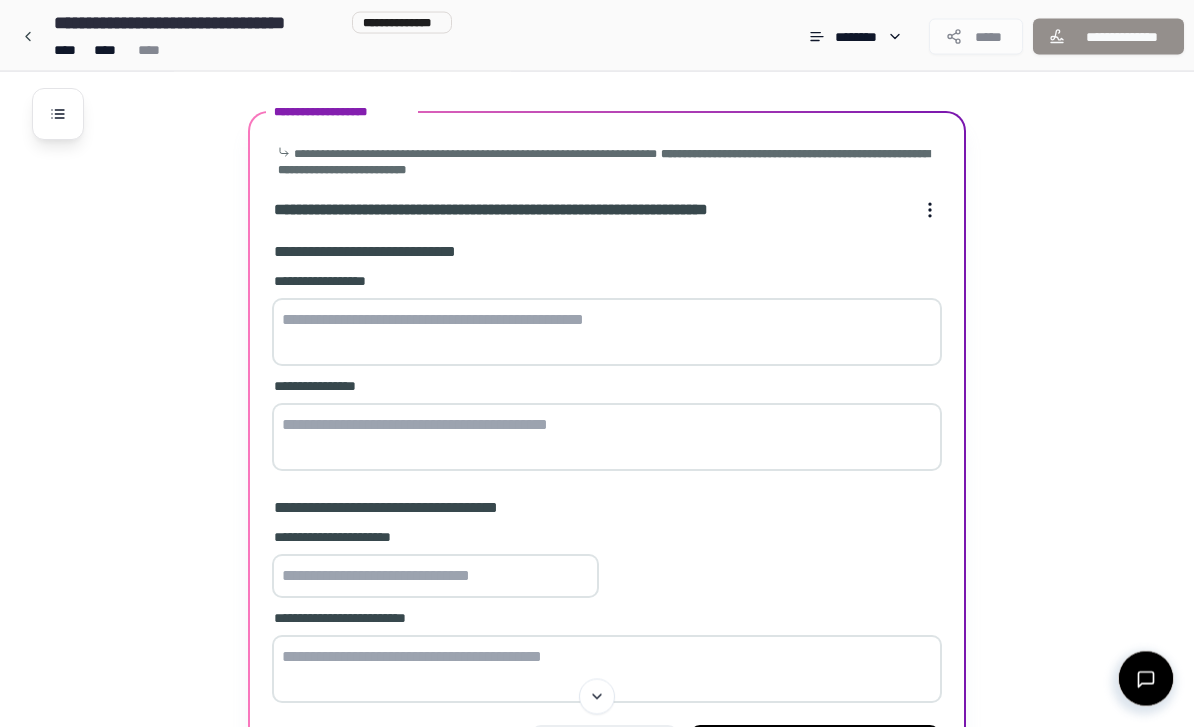 scroll, scrollTop: 638, scrollLeft: 0, axis: vertical 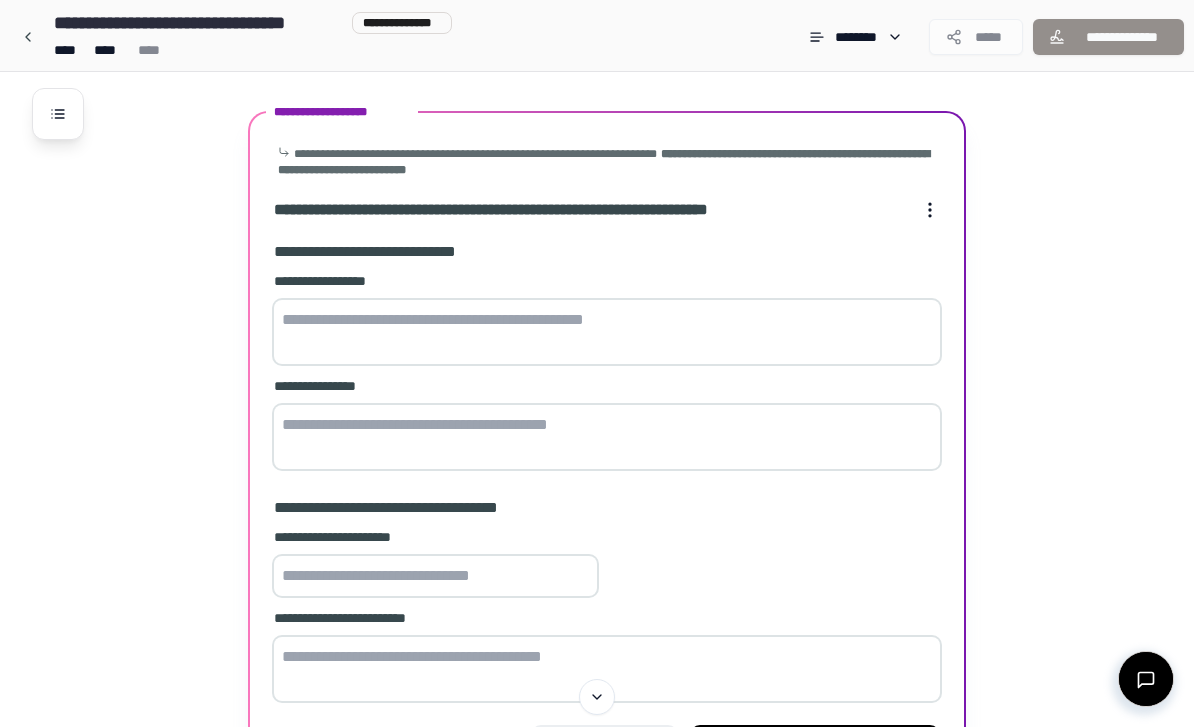 click at bounding box center [607, 332] 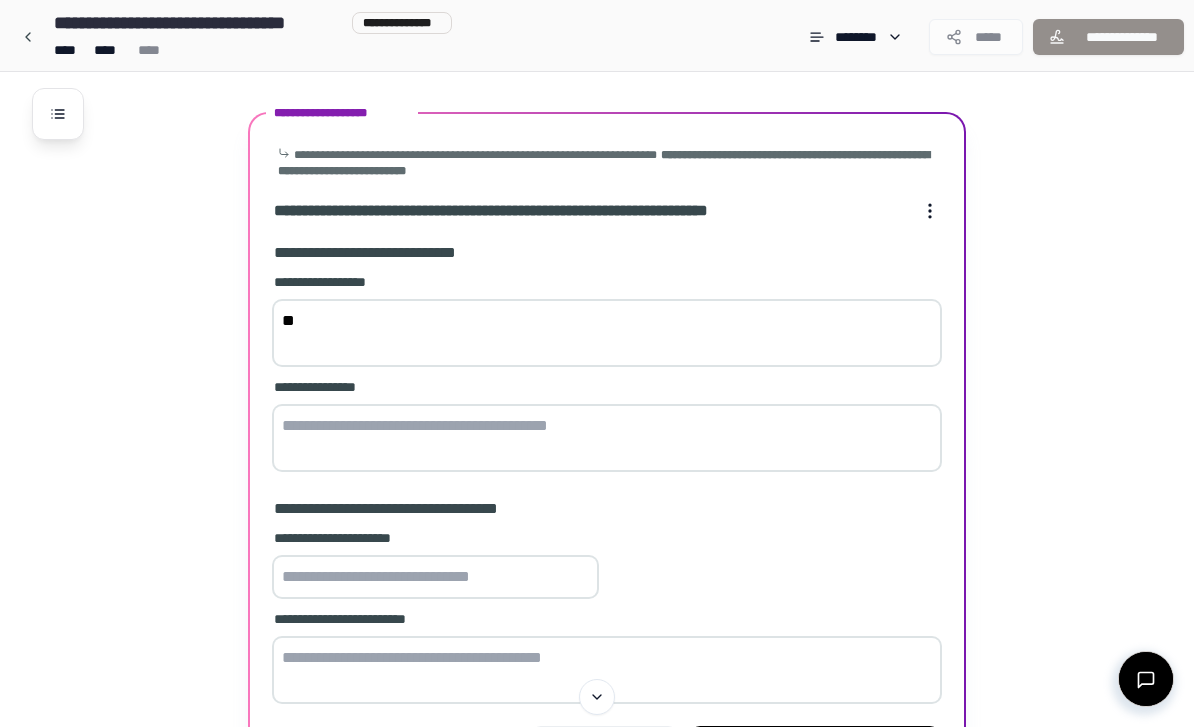 type on "*" 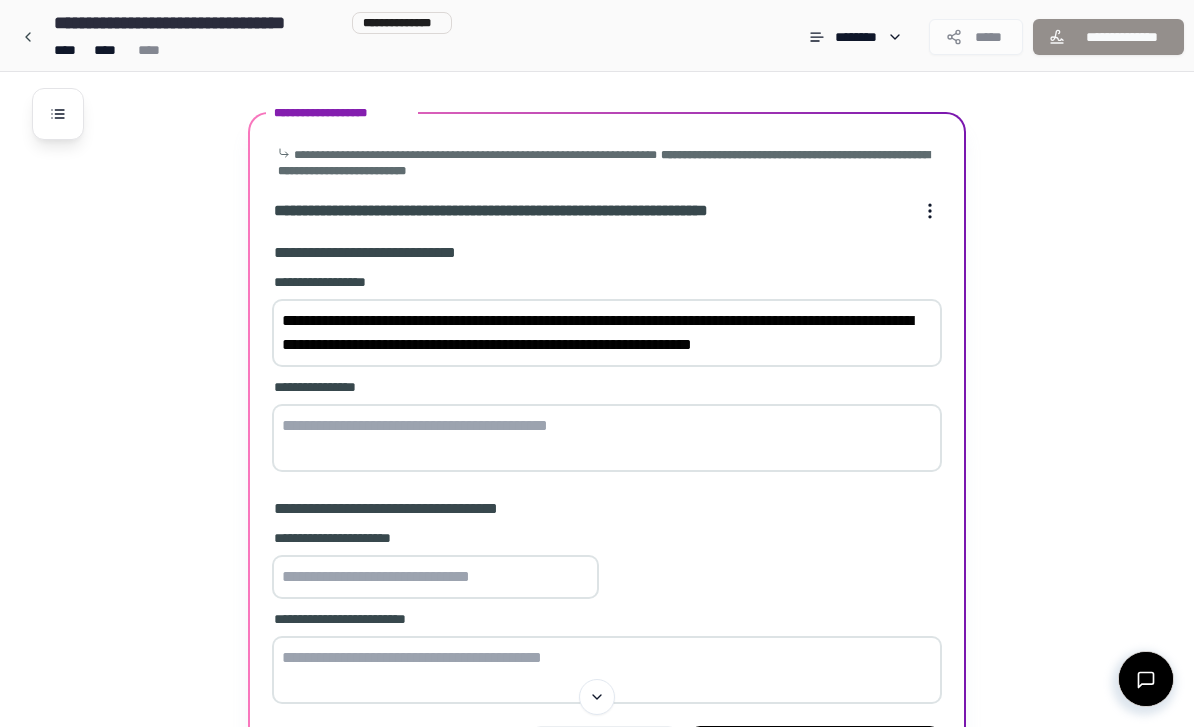 type on "**********" 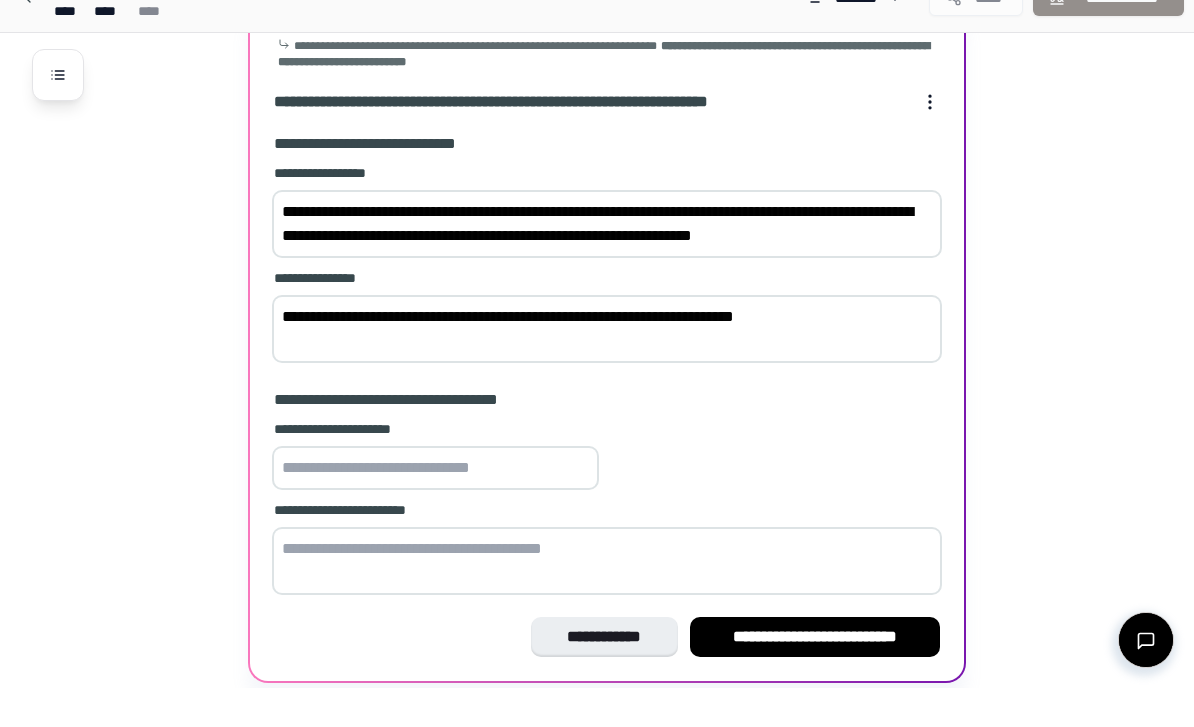 scroll, scrollTop: 710, scrollLeft: 0, axis: vertical 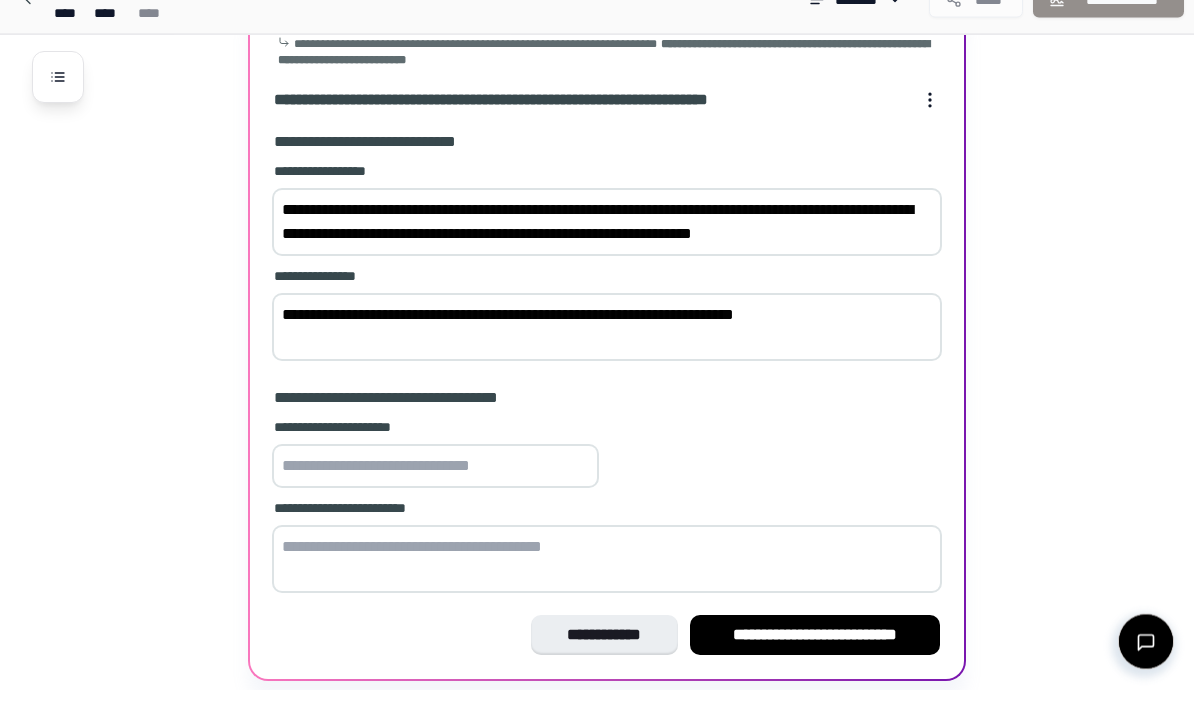 type on "**********" 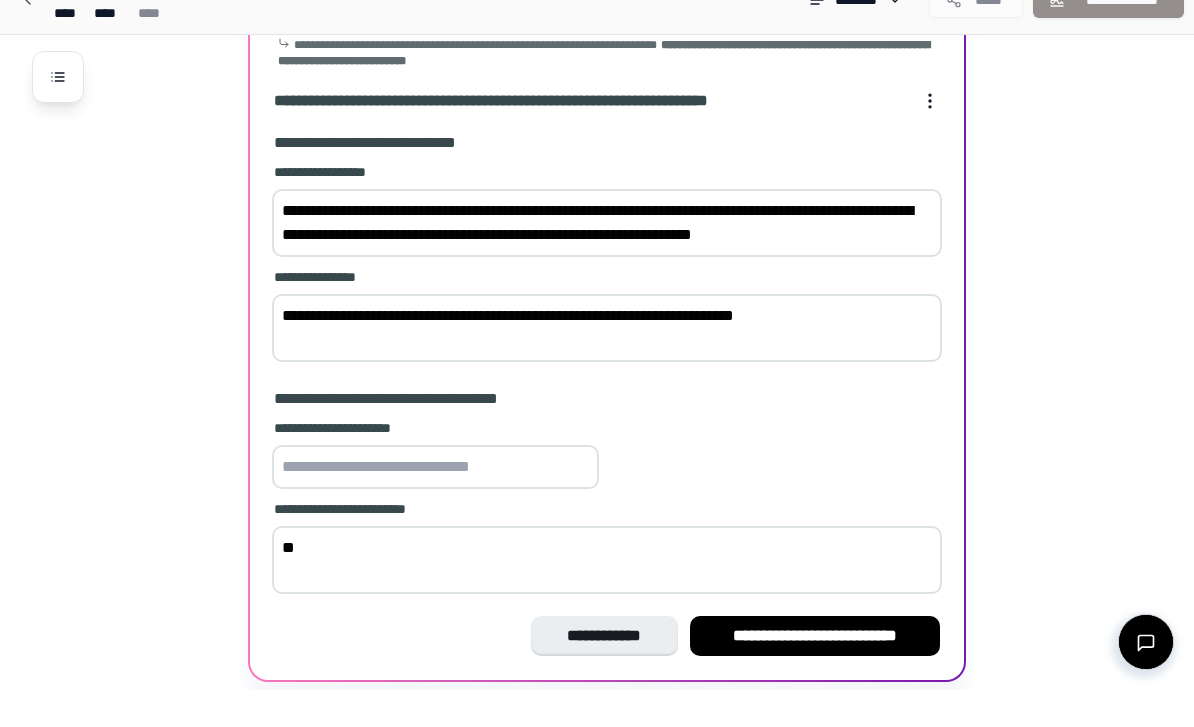 type on "*" 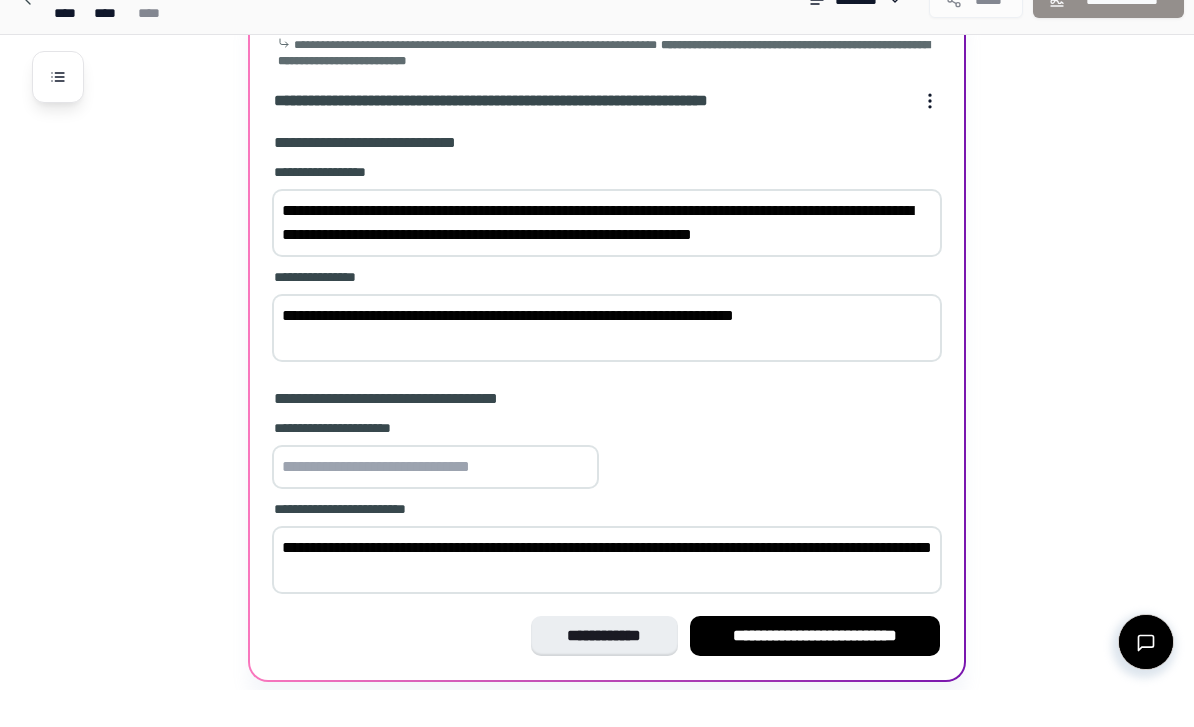 click on "**********" at bounding box center [607, 597] 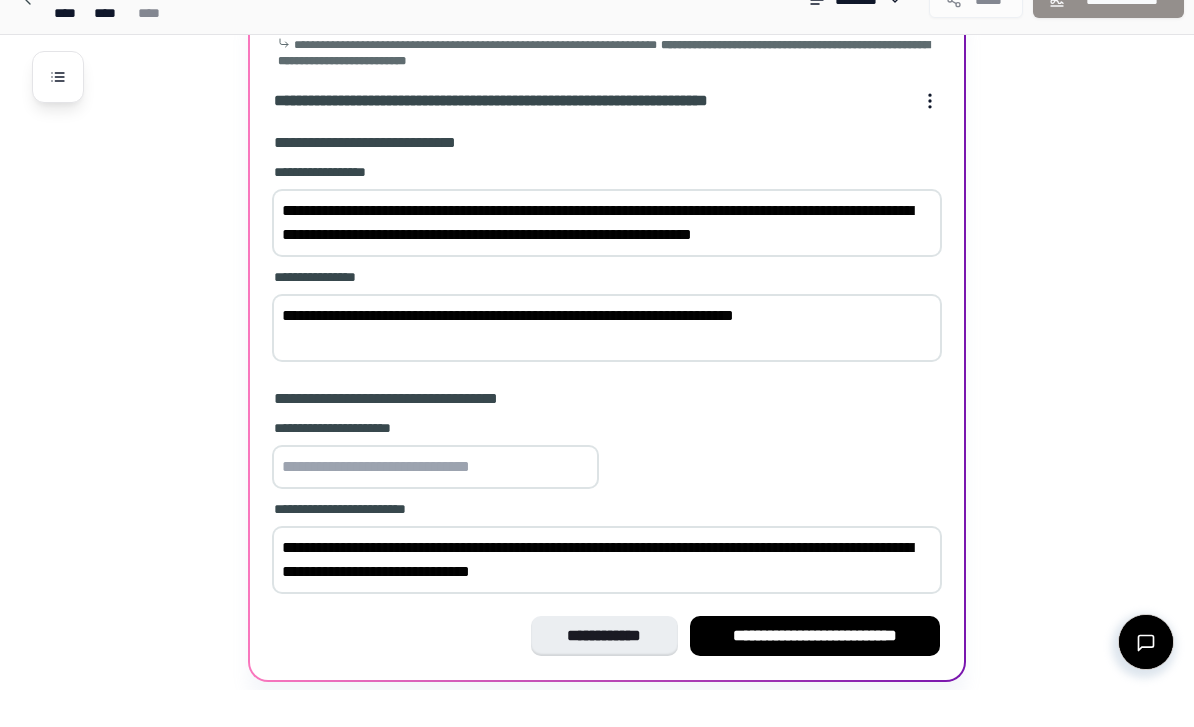 click on "**********" at bounding box center [607, 597] 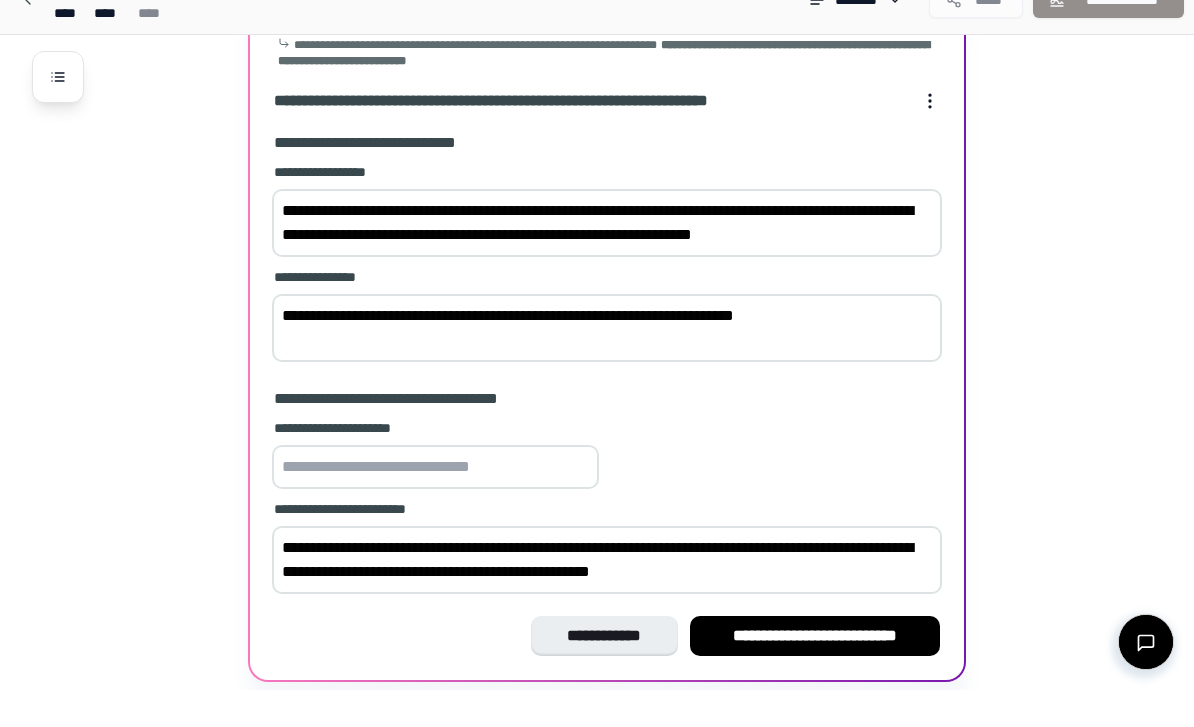 click on "**********" at bounding box center [607, 597] 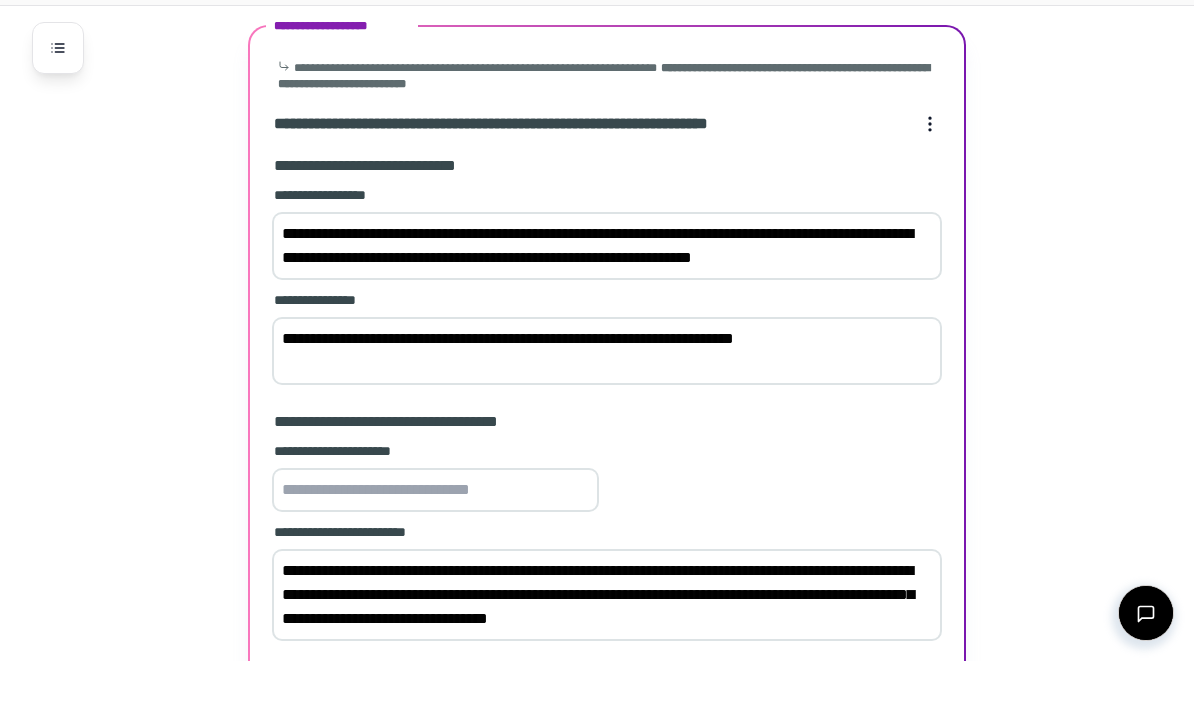 scroll, scrollTop: 664, scrollLeft: 0, axis: vertical 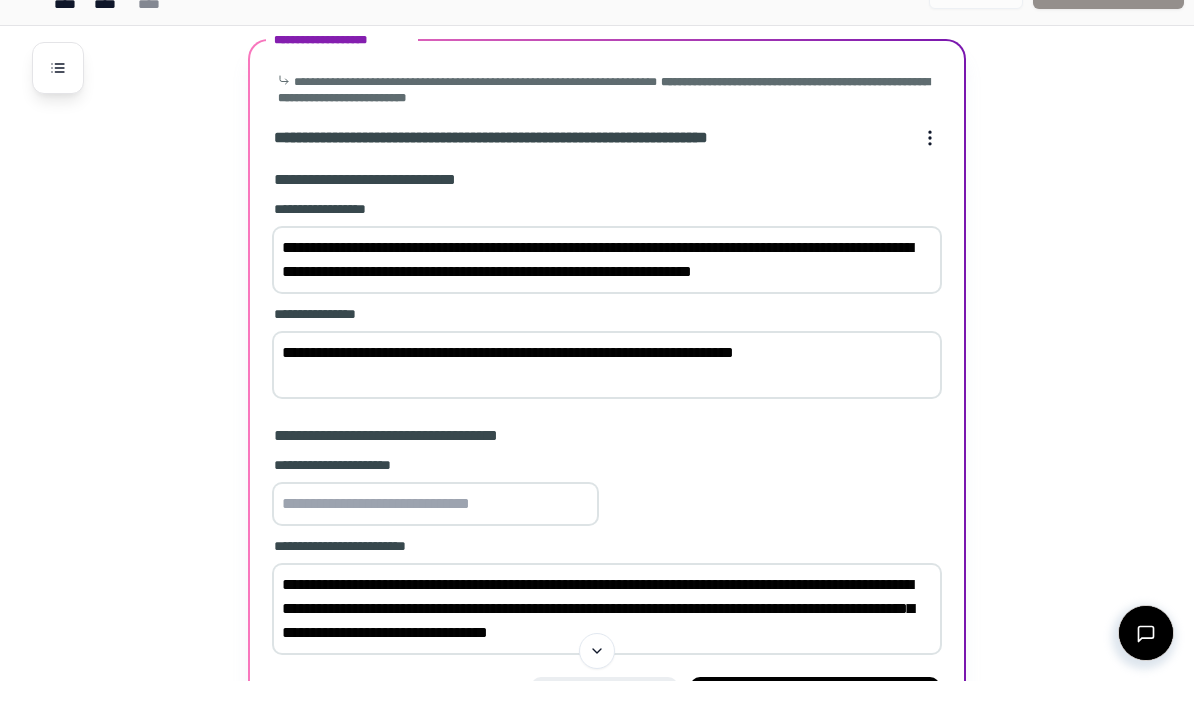 type on "**********" 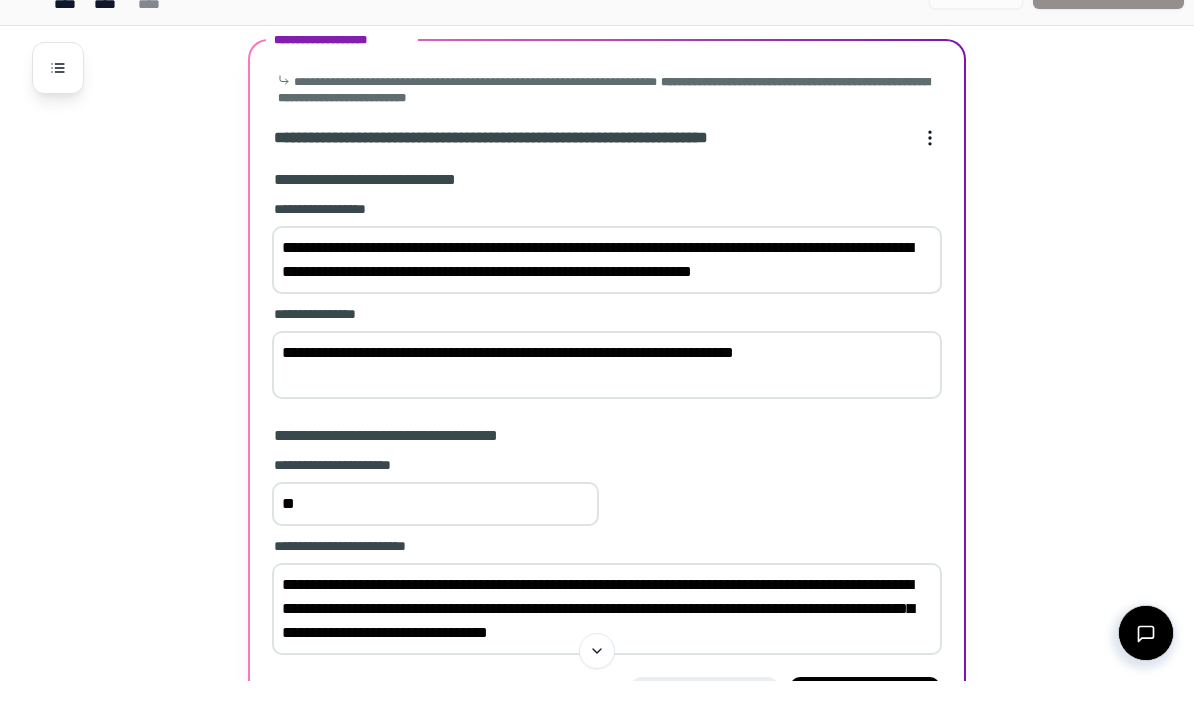 type on "*" 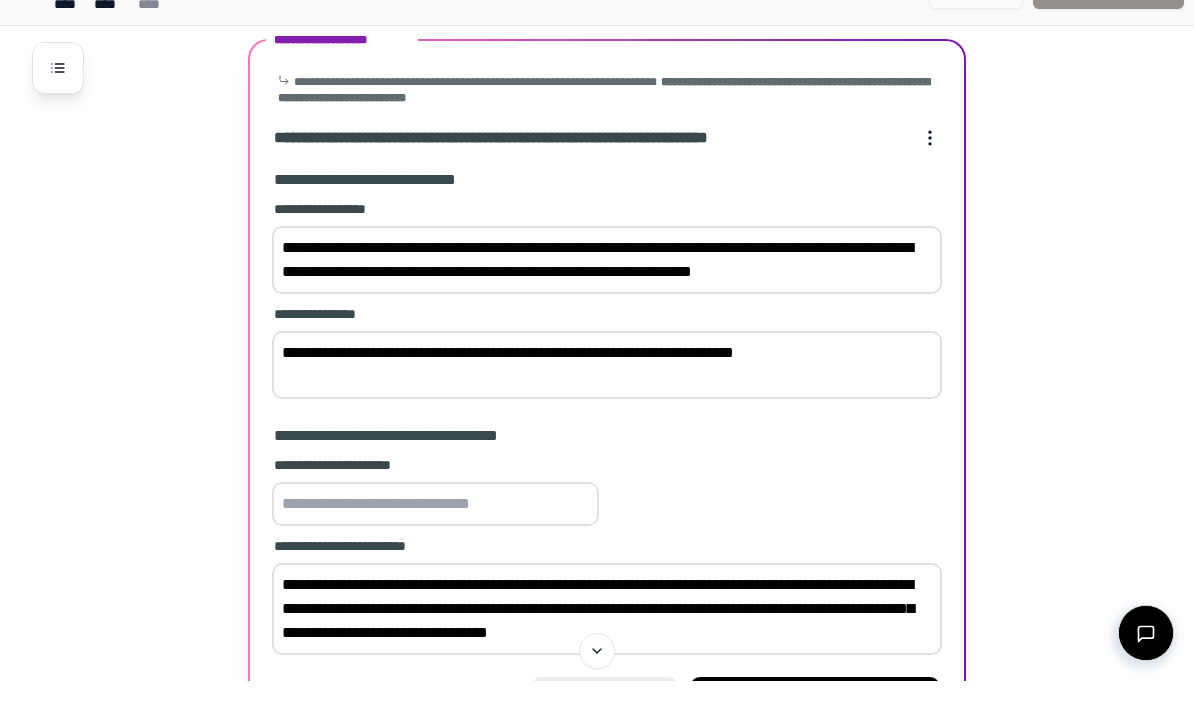 click on "**********" at bounding box center (607, 655) 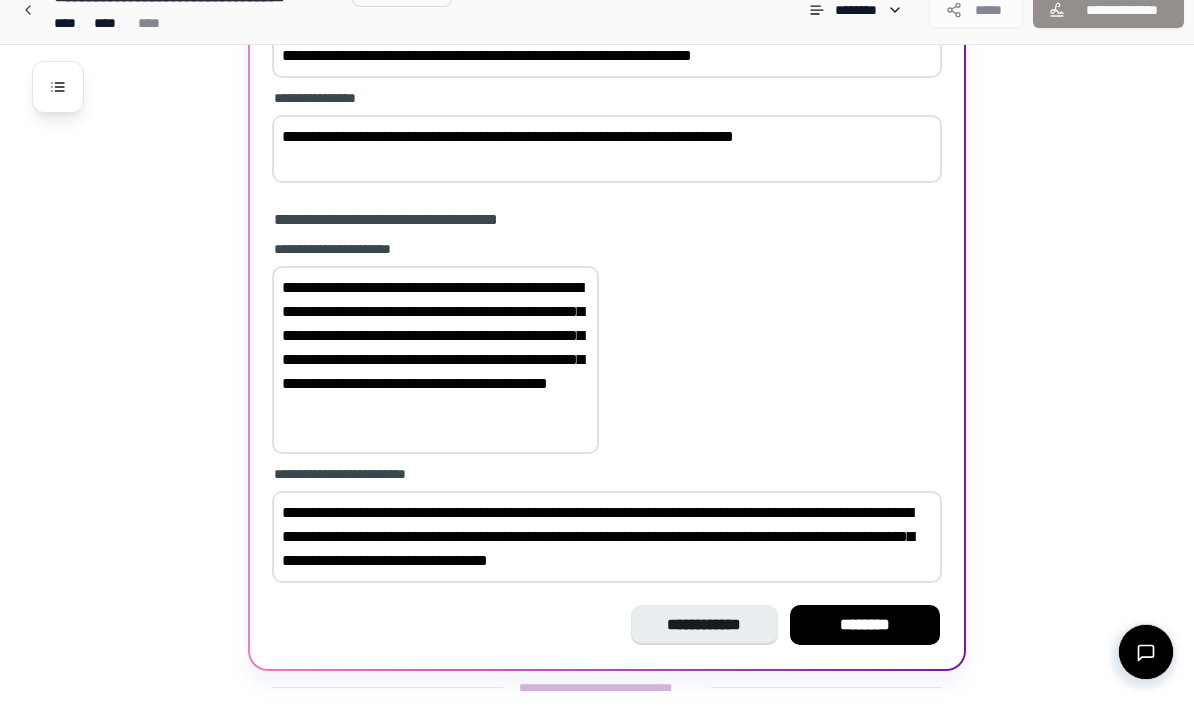 scroll, scrollTop: 902, scrollLeft: 0, axis: vertical 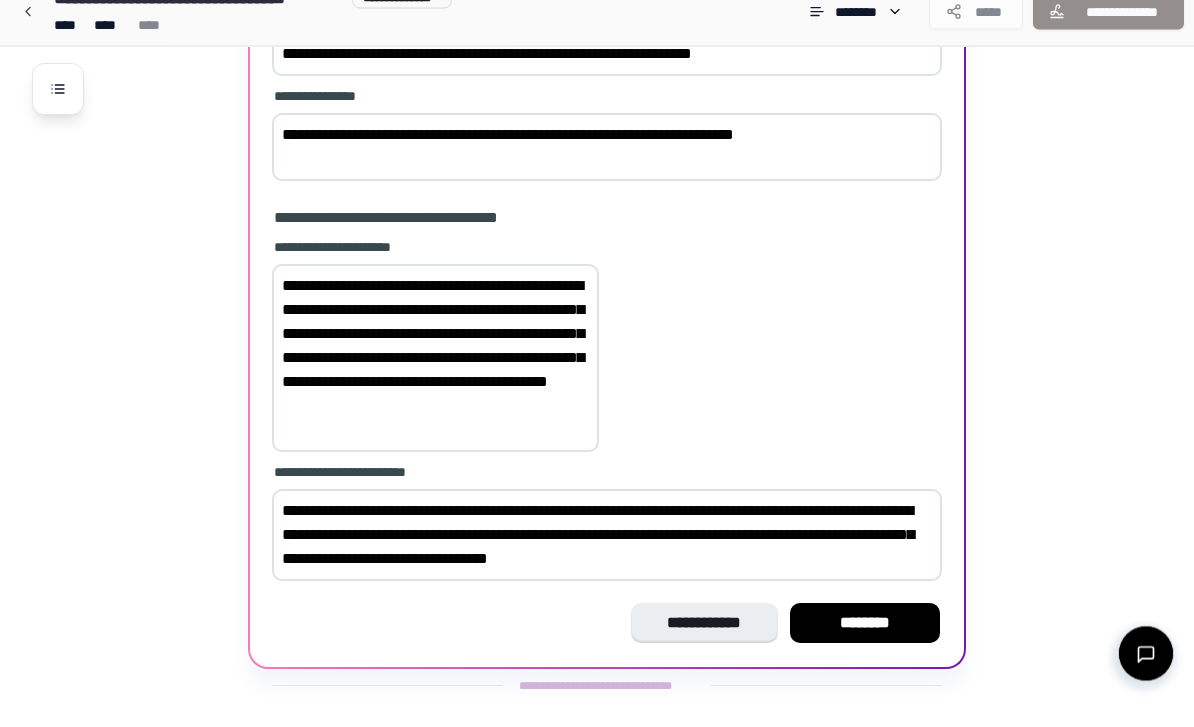 click on "**********" at bounding box center (435, 384) 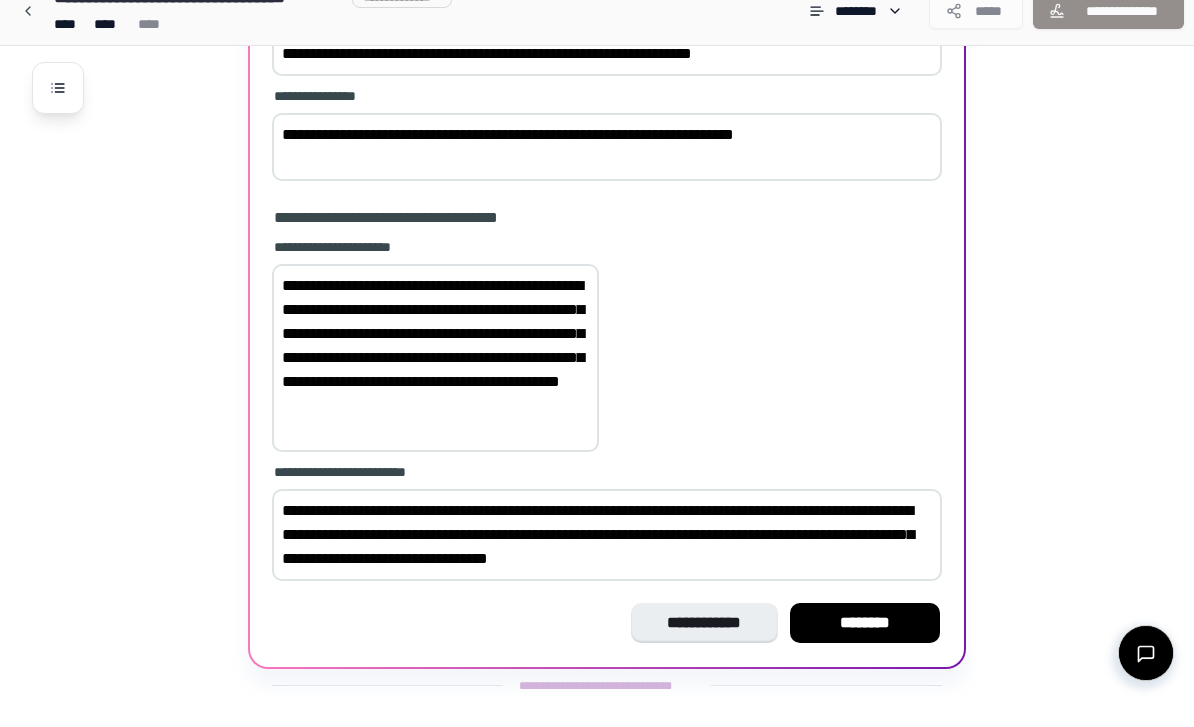scroll, scrollTop: 901, scrollLeft: 0, axis: vertical 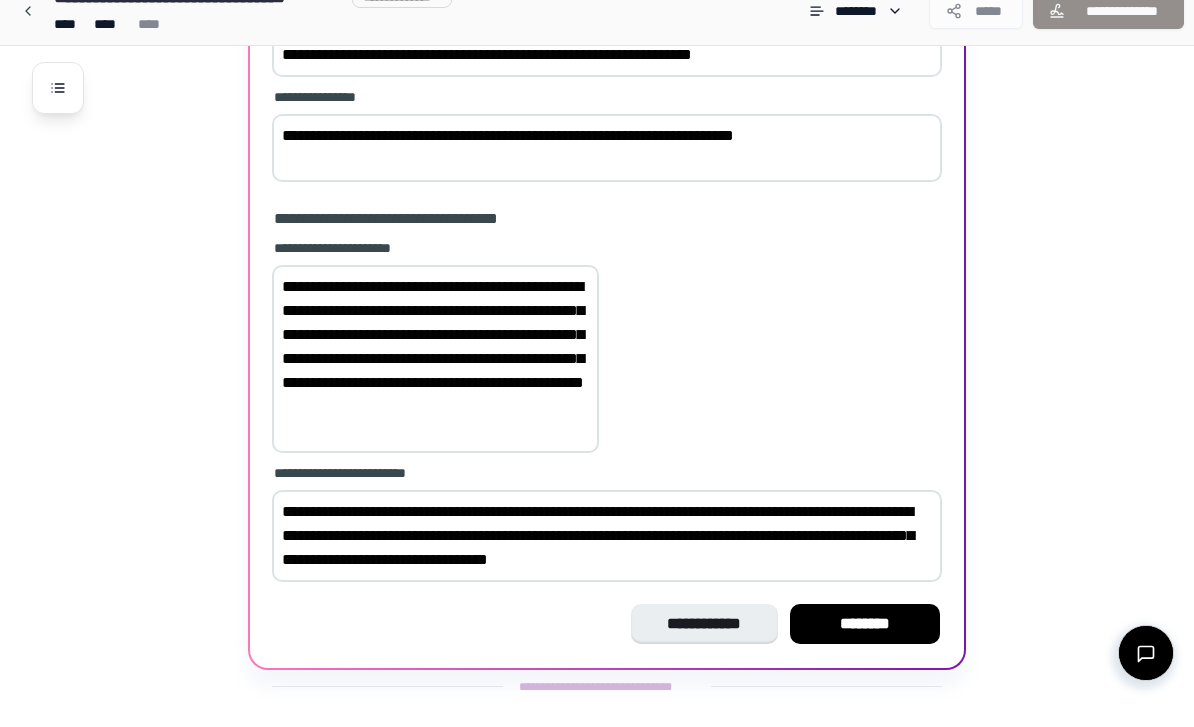 type on "**********" 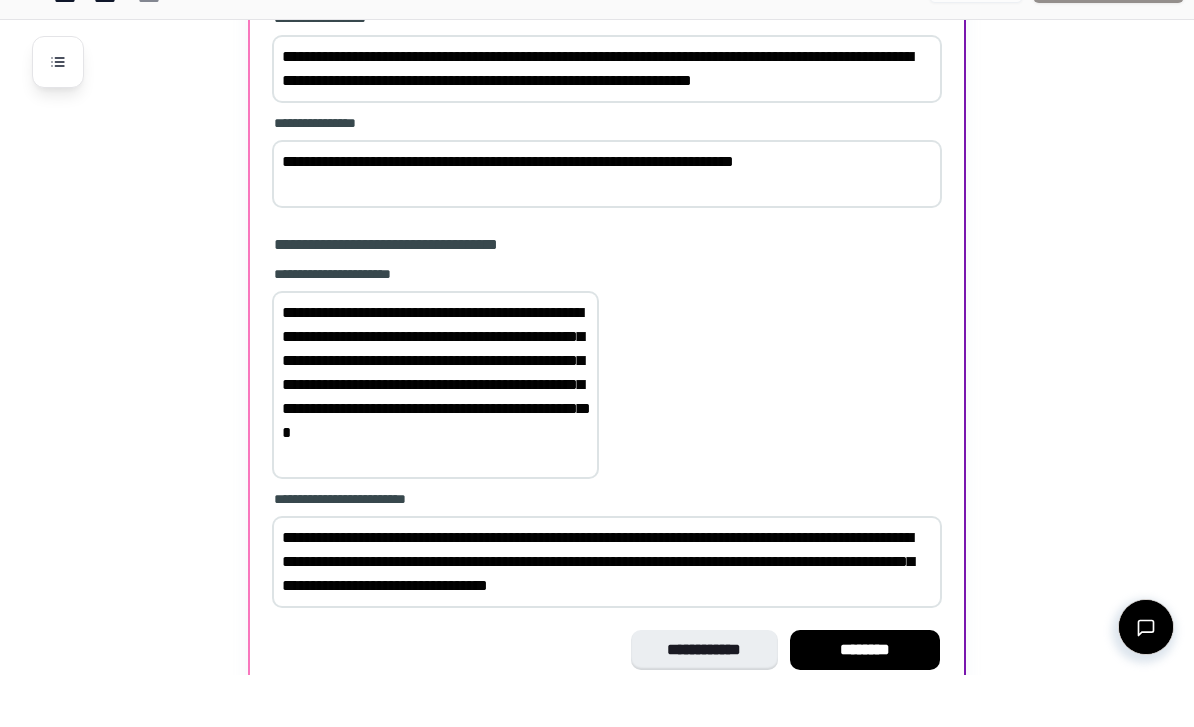 scroll, scrollTop: 870, scrollLeft: 0, axis: vertical 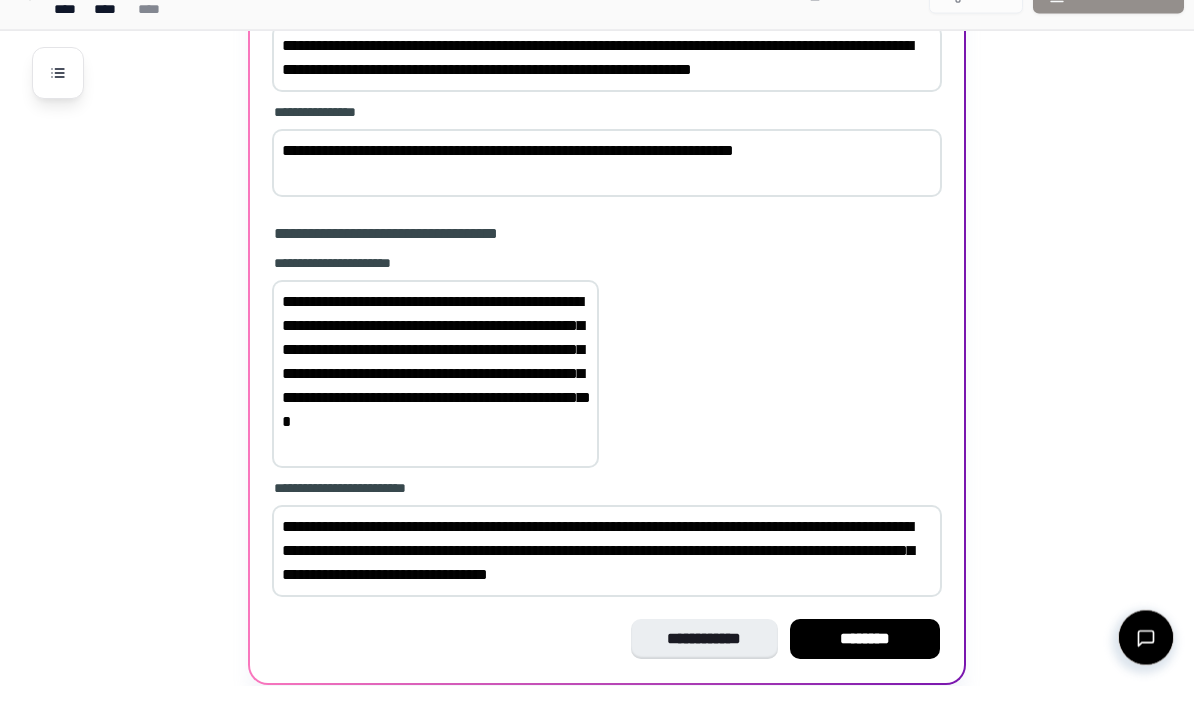 click on "********" at bounding box center (865, 681) 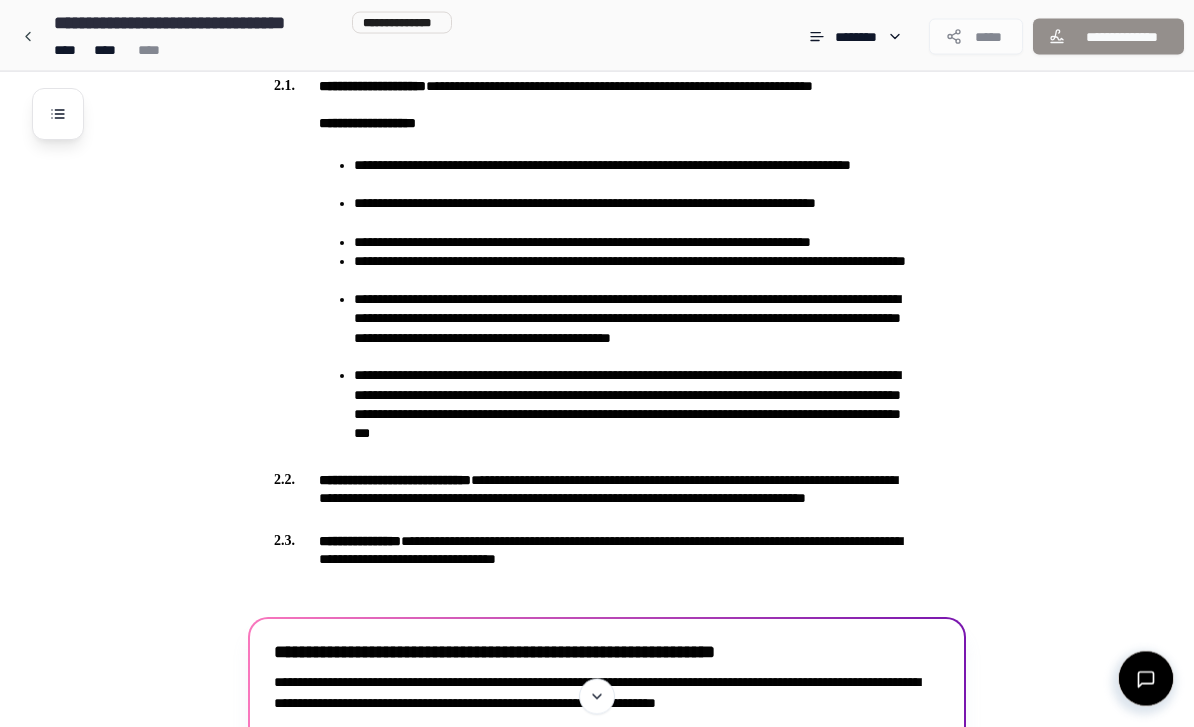 scroll, scrollTop: 799, scrollLeft: 0, axis: vertical 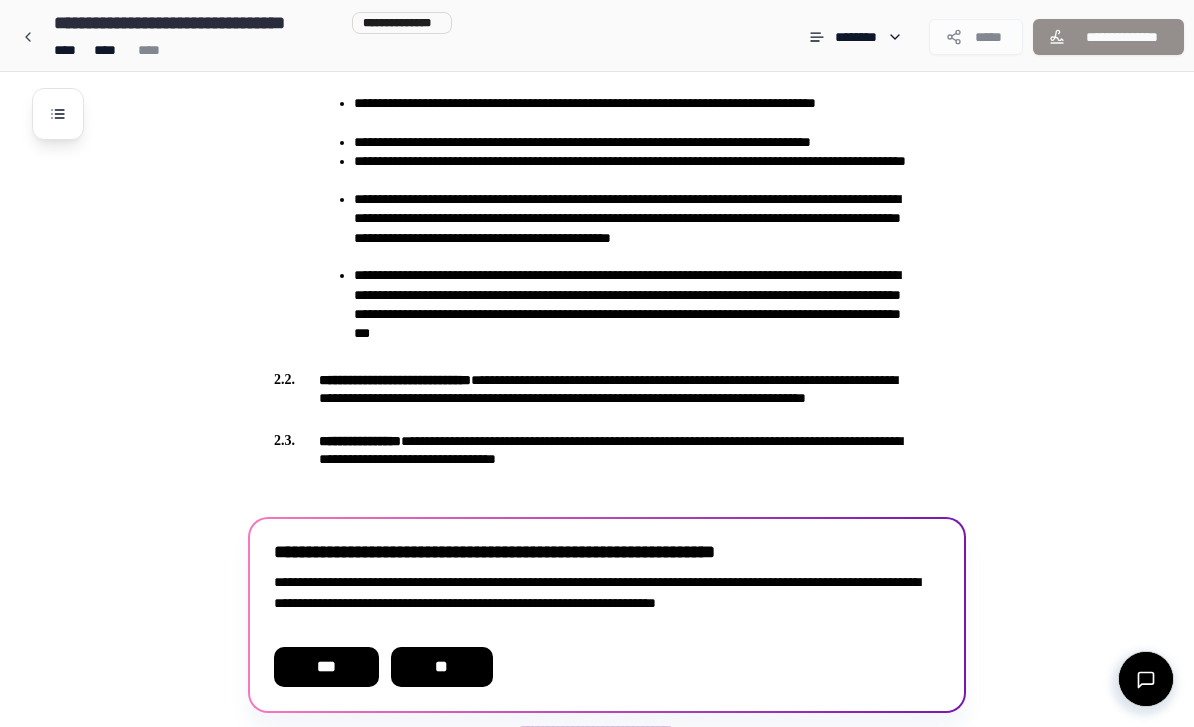 click on "**********" at bounding box center (623, 32) 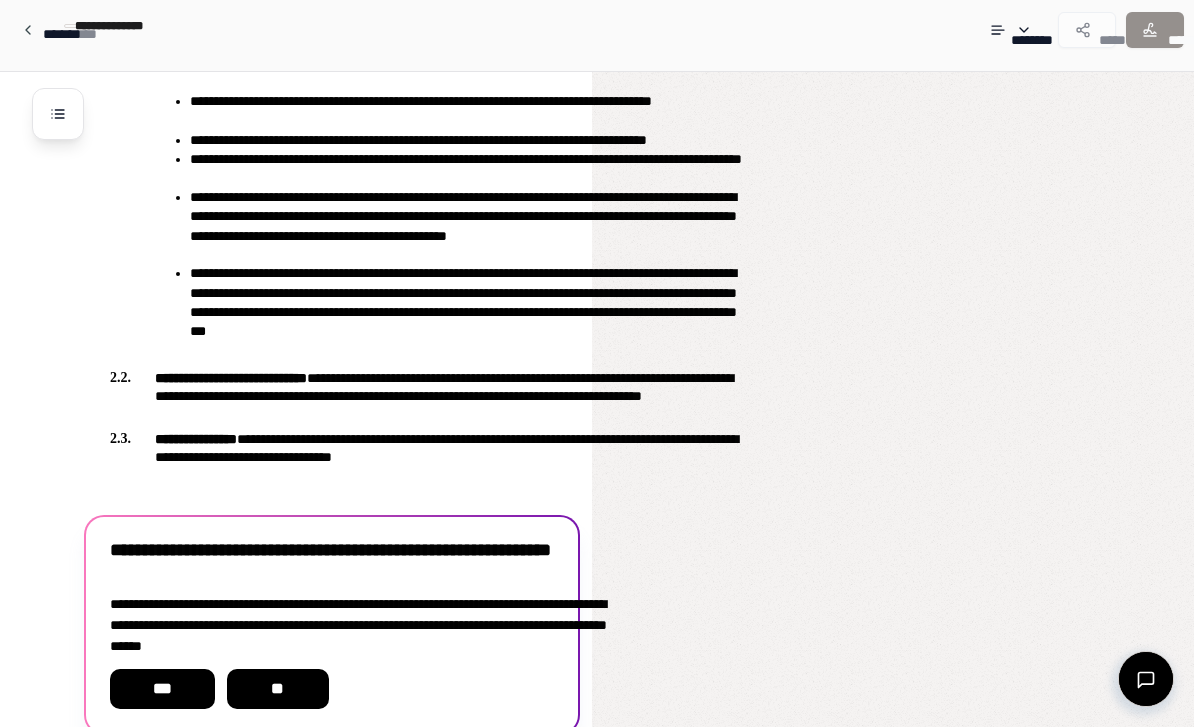 scroll, scrollTop: 863, scrollLeft: 0, axis: vertical 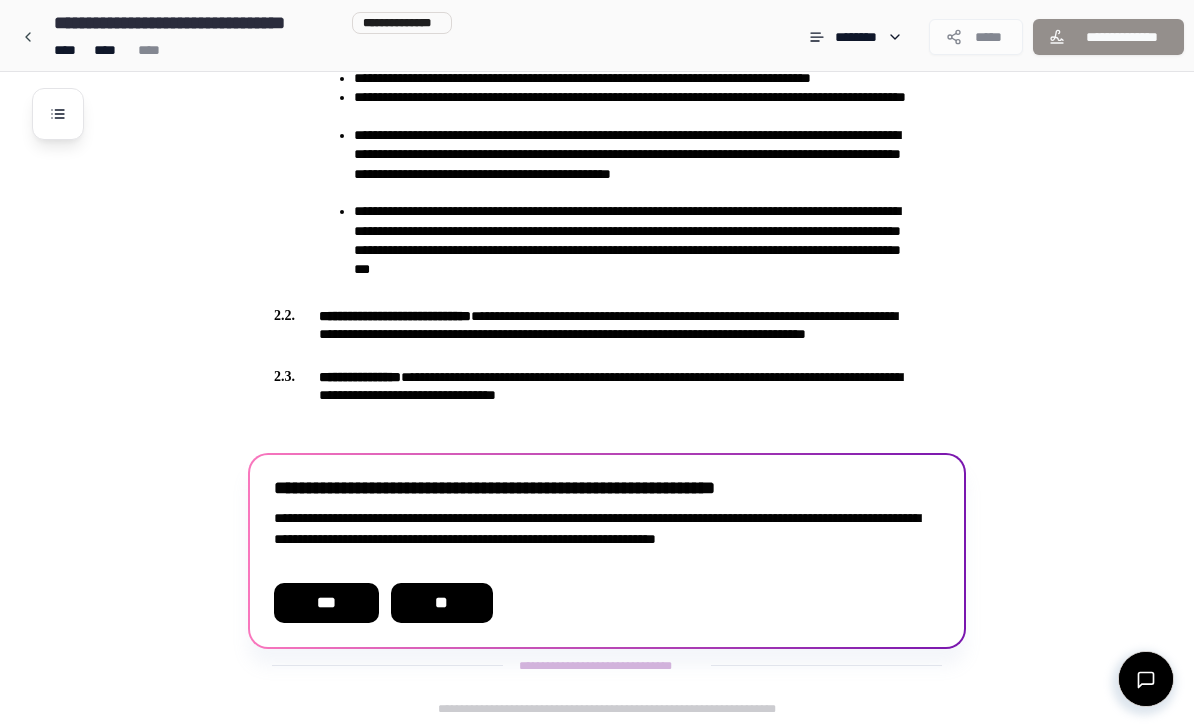 click on "***" at bounding box center [326, 603] 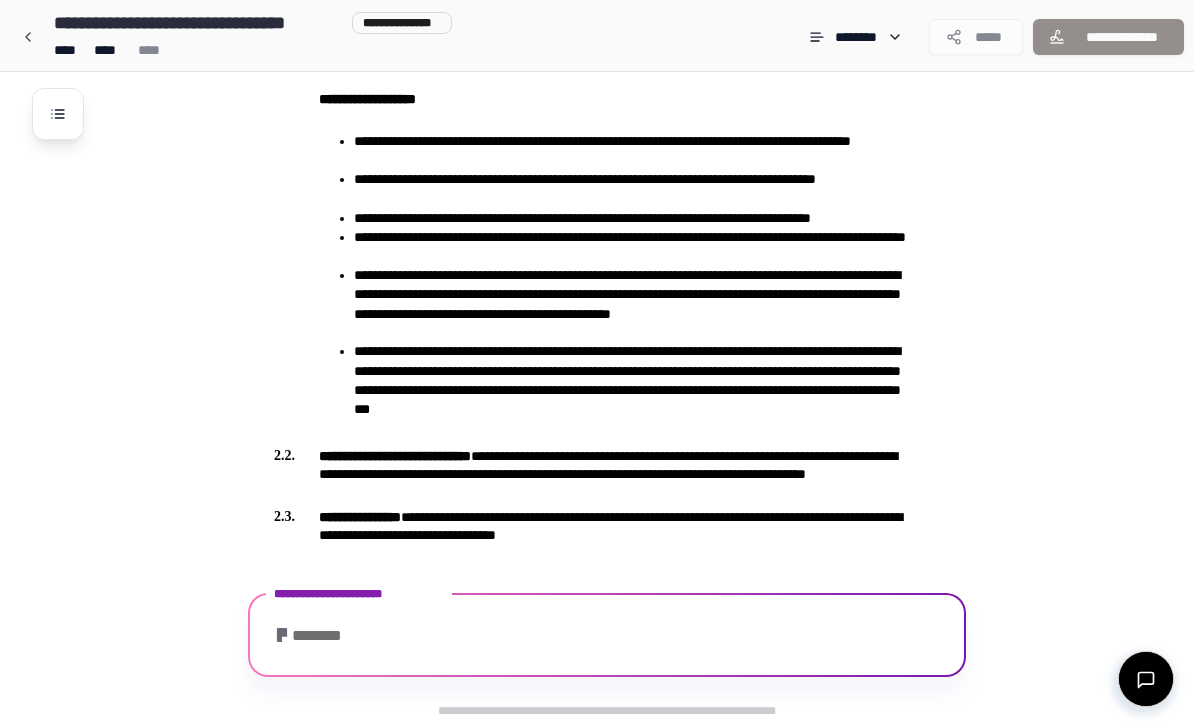 scroll, scrollTop: 1262, scrollLeft: 0, axis: vertical 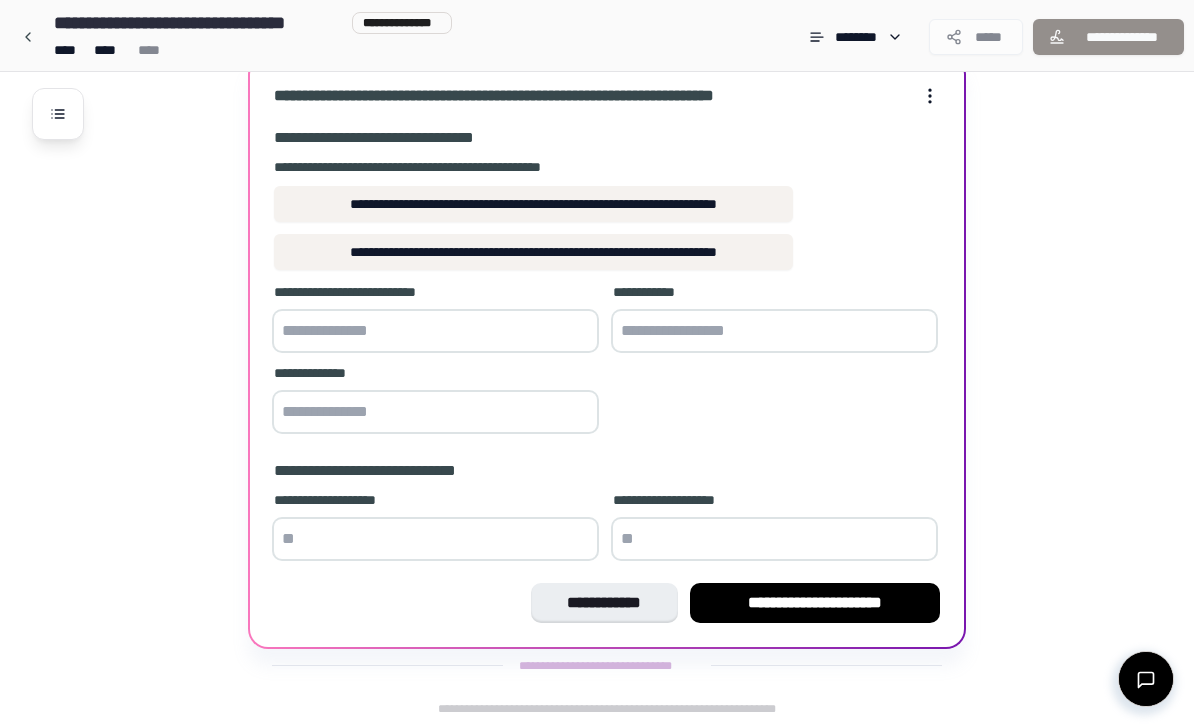click at bounding box center [435, 539] 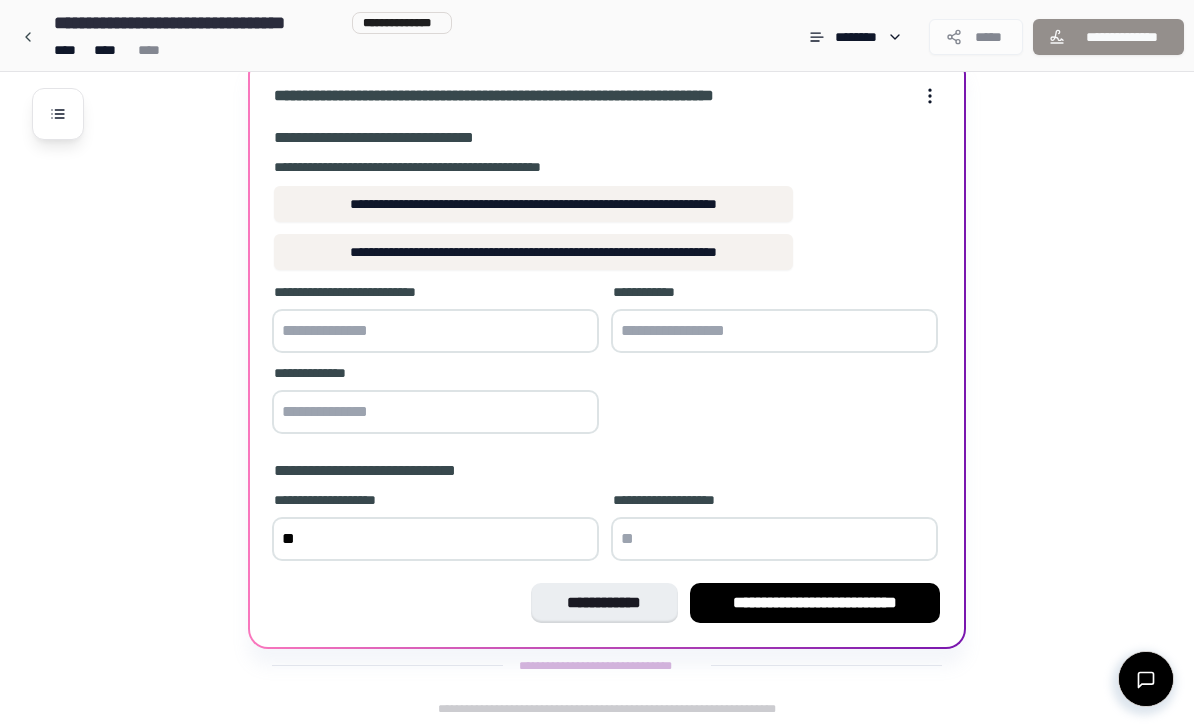 type on "**" 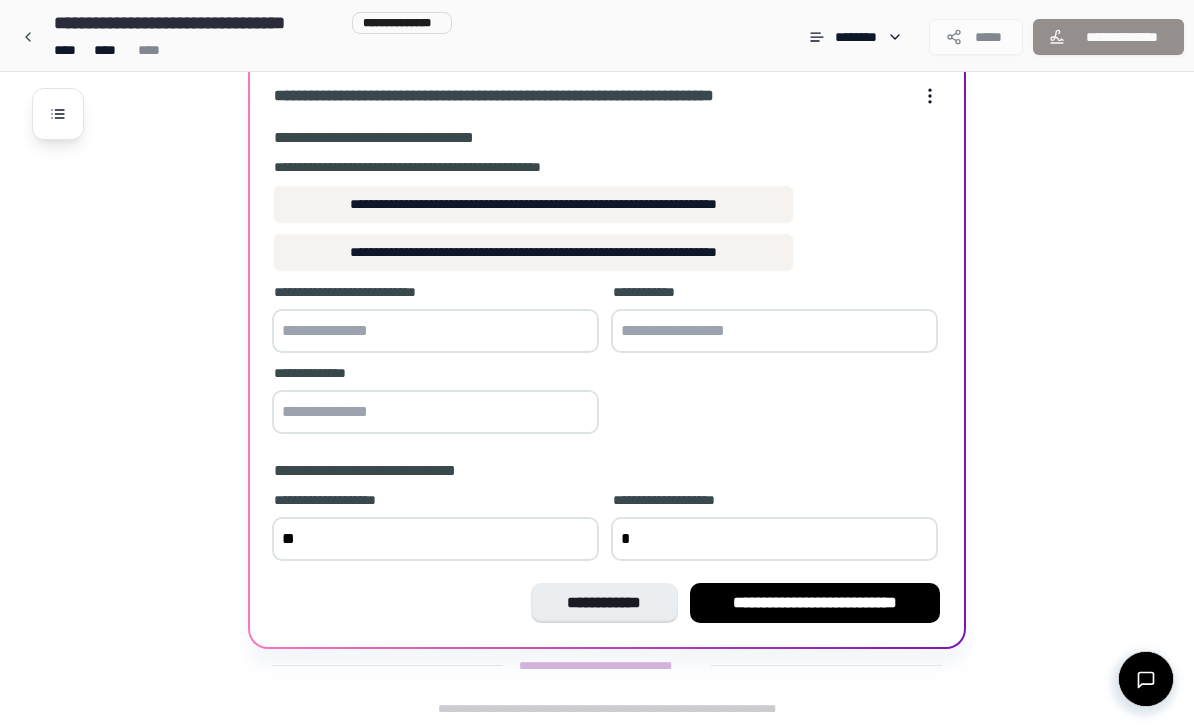 type on "**" 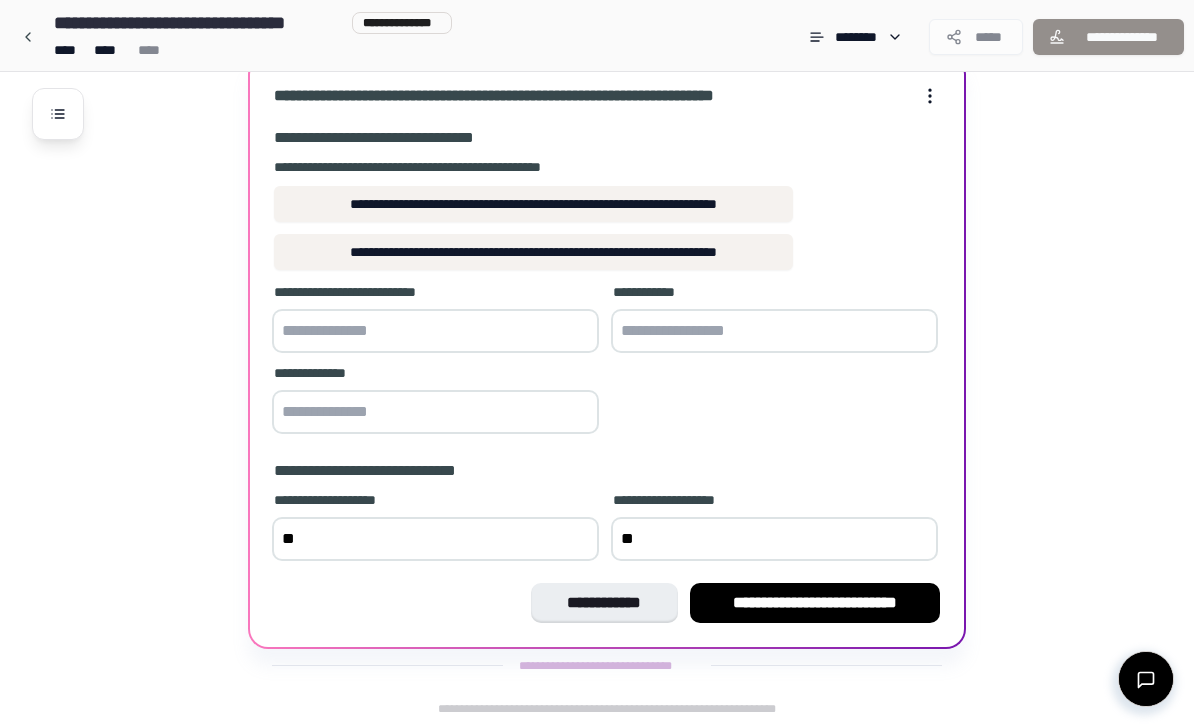 click on "**********" at bounding box center (815, 603) 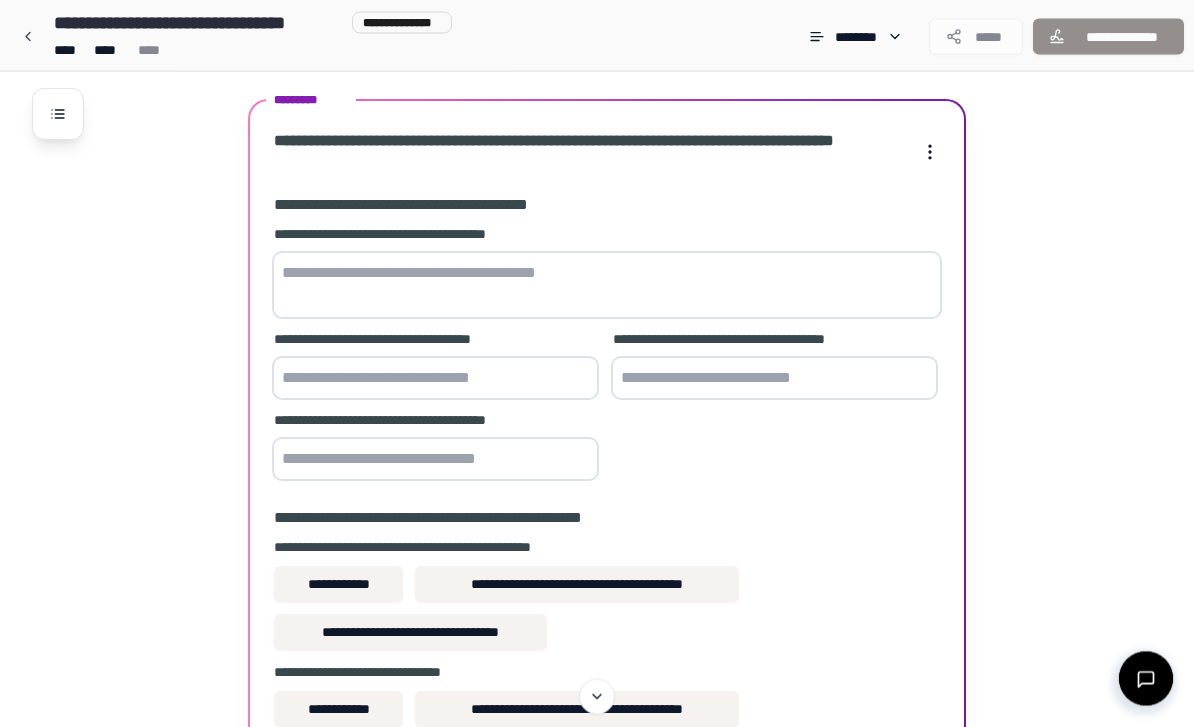 scroll, scrollTop: 1507, scrollLeft: 0, axis: vertical 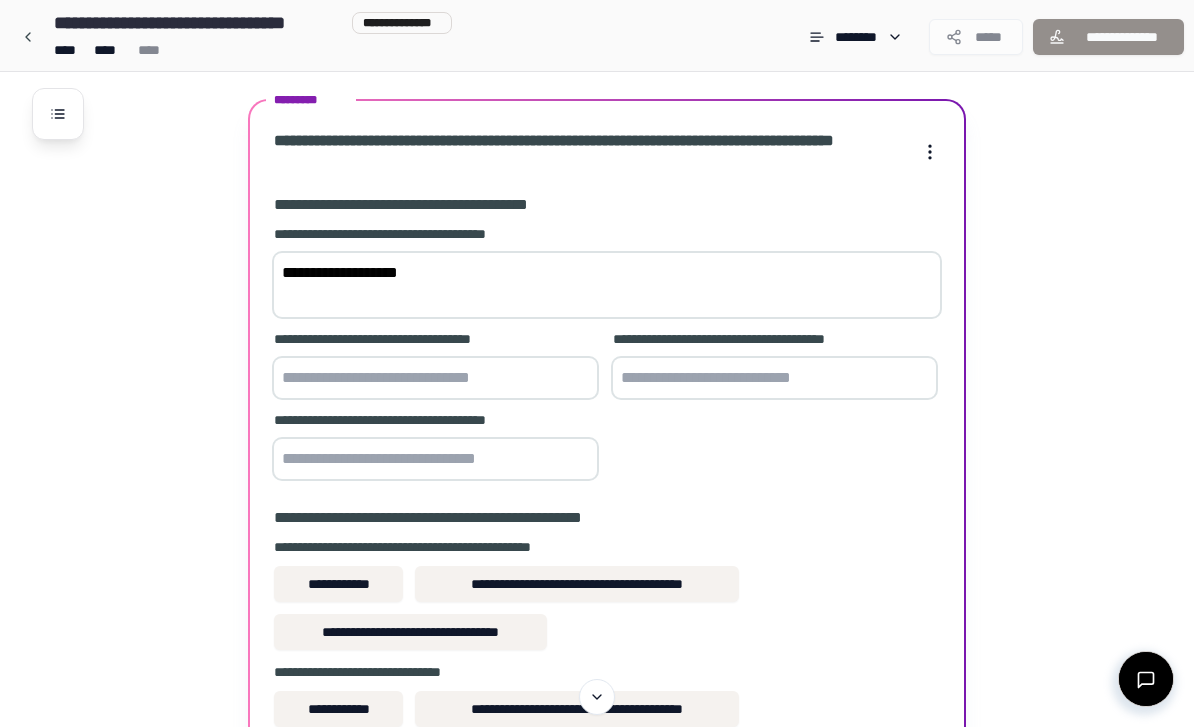 click on "**********" at bounding box center [607, 285] 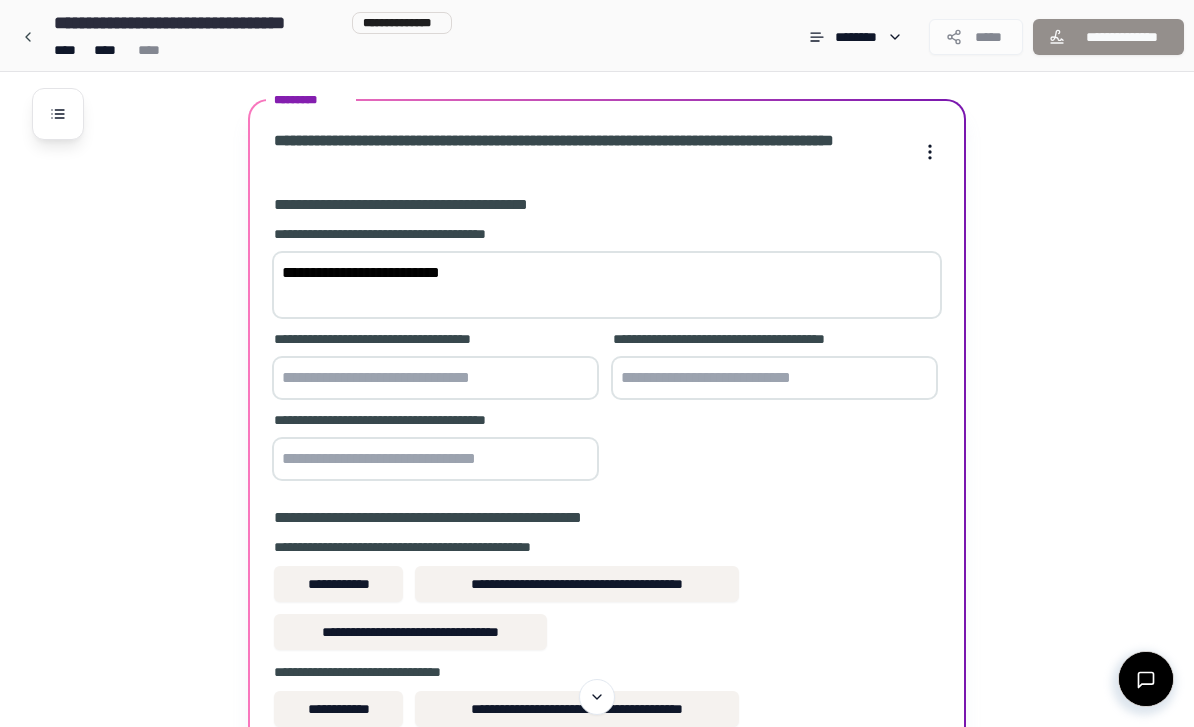 click on "**********" at bounding box center [607, 285] 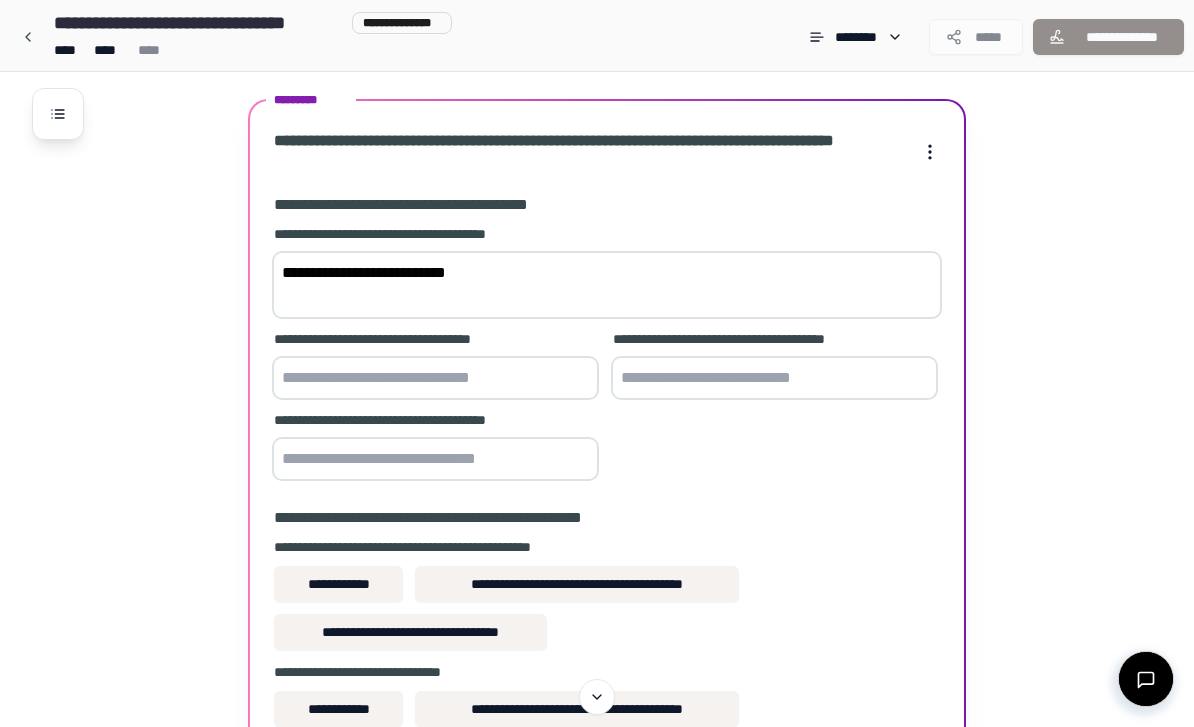 click at bounding box center [435, 378] 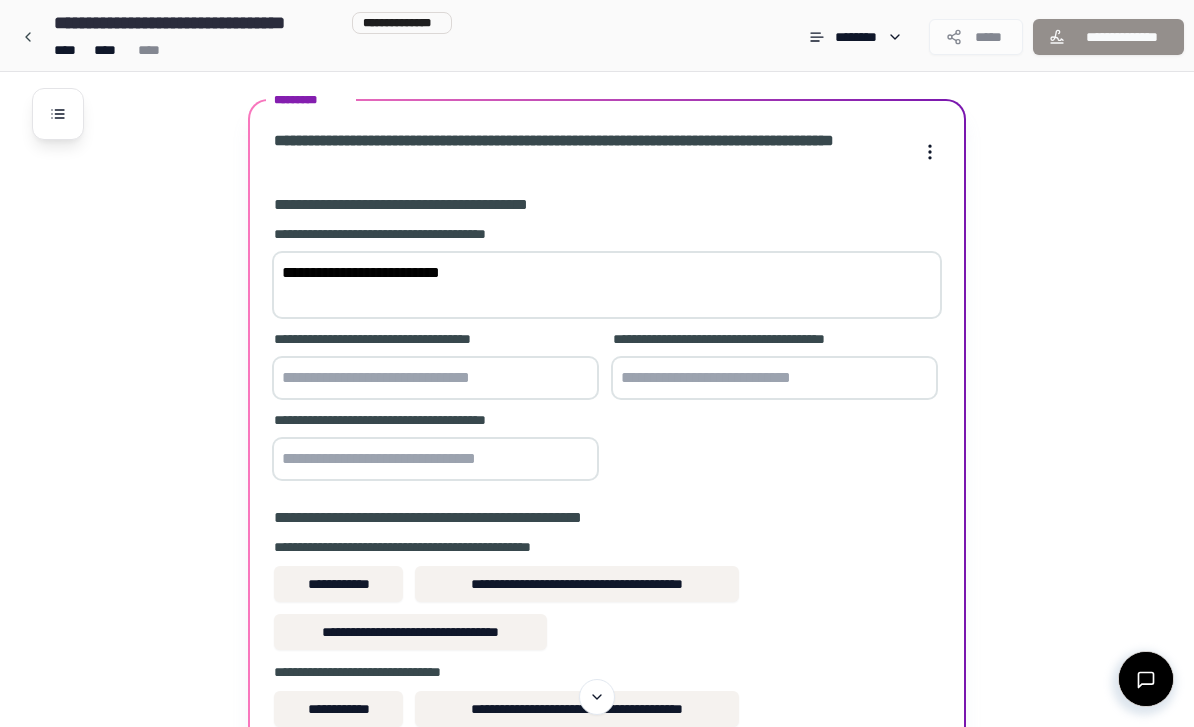 click on "**********" at bounding box center (607, 285) 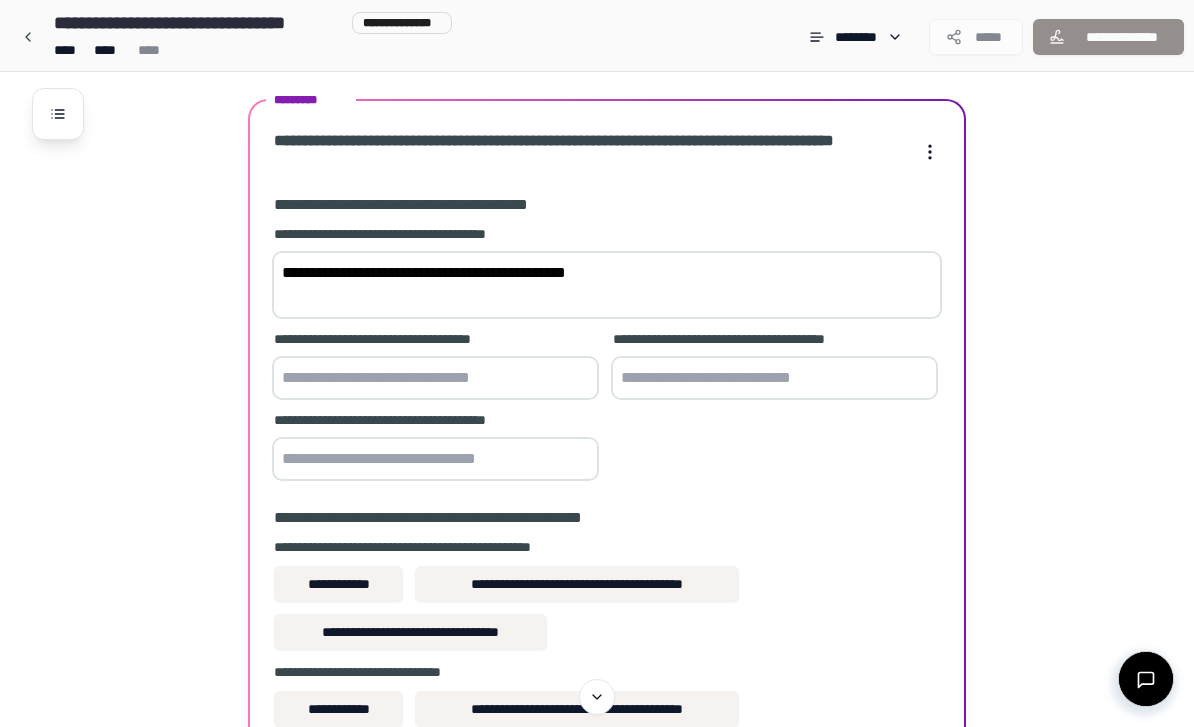 click at bounding box center [435, 378] 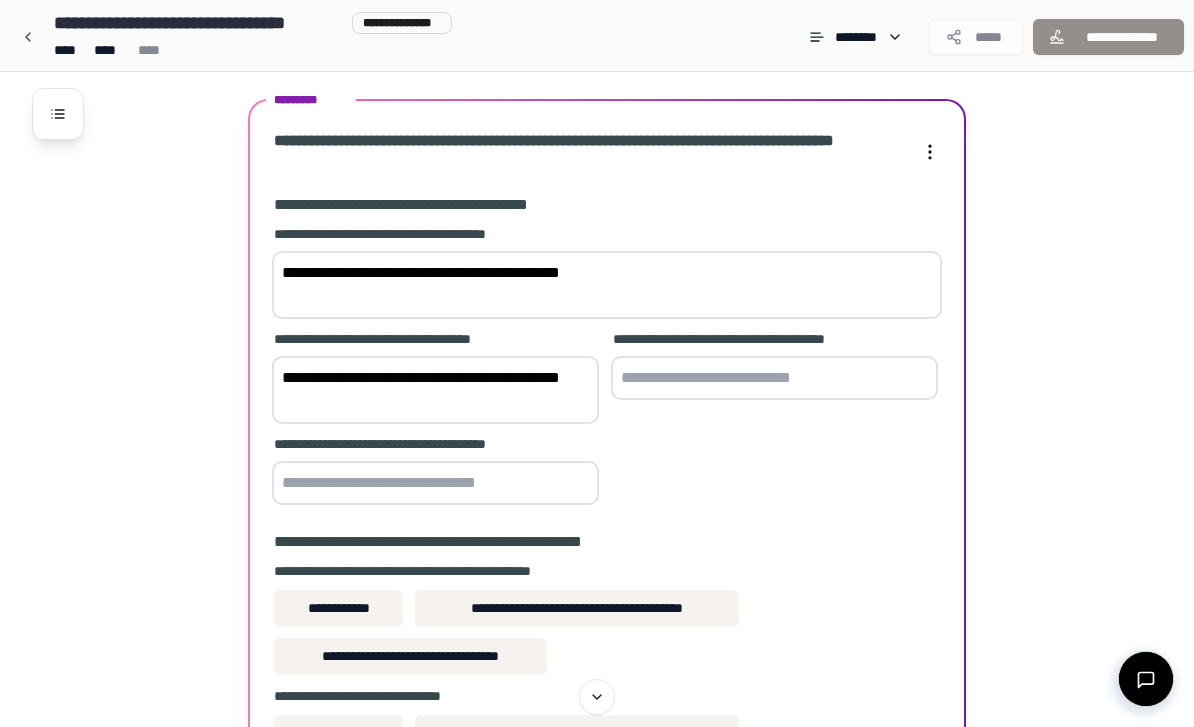 type on "**********" 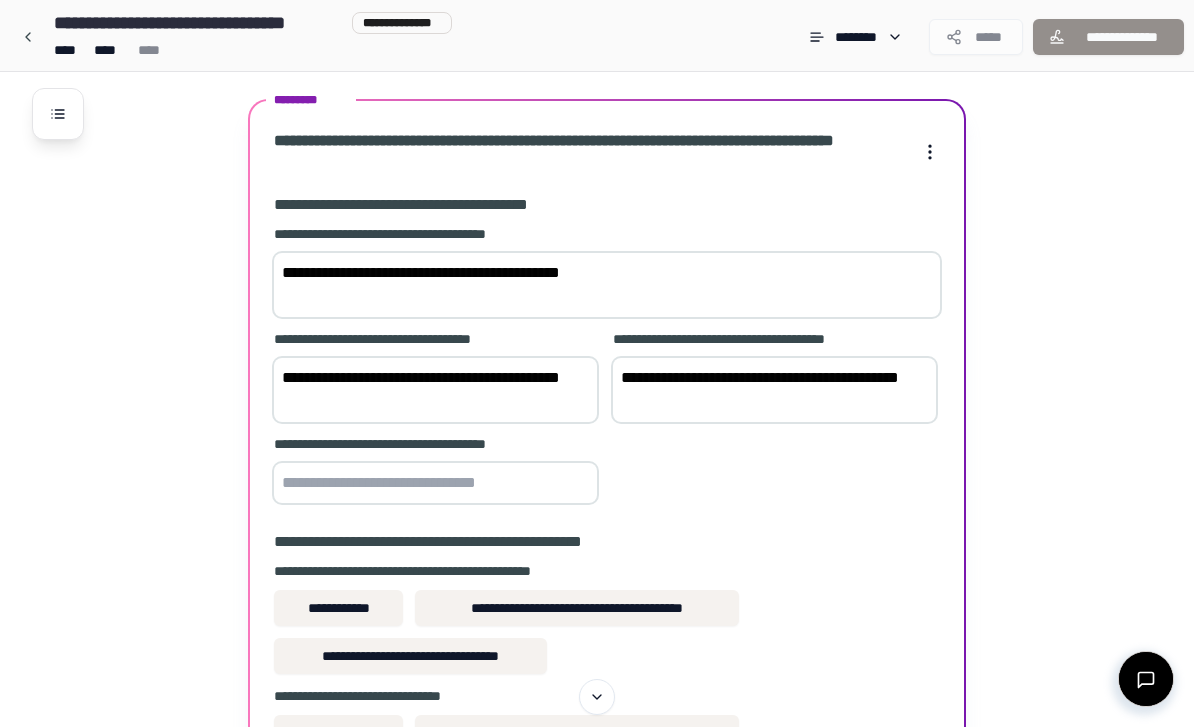 type on "**********" 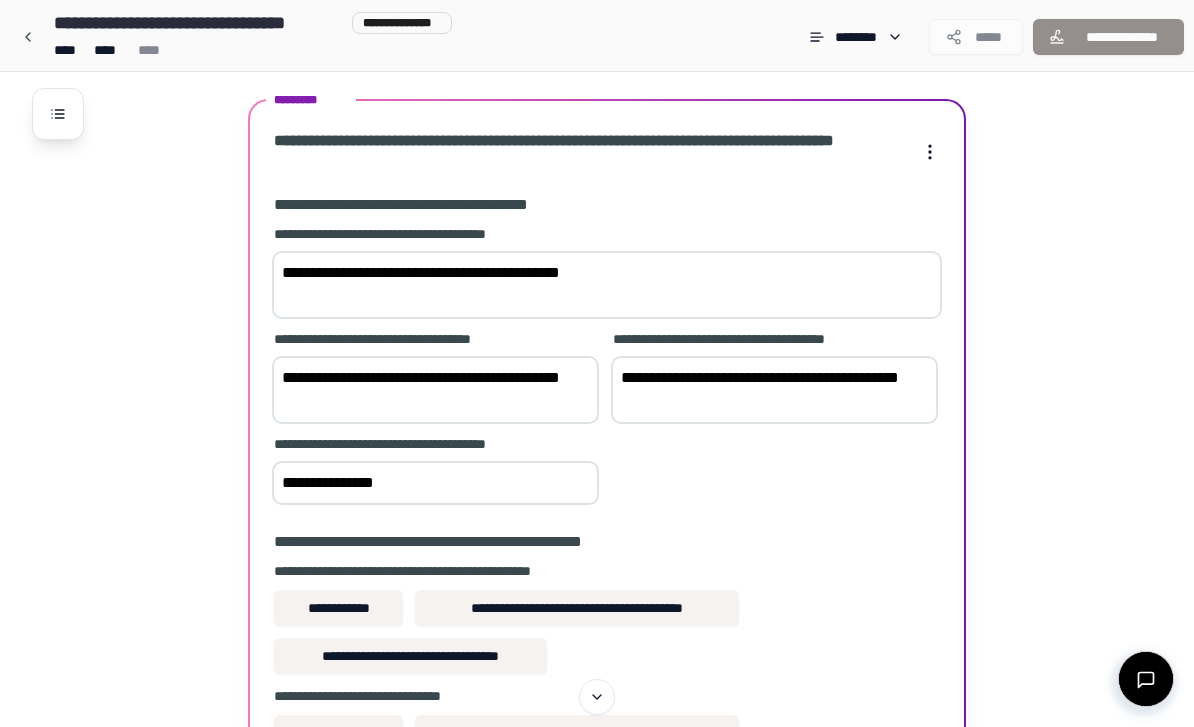 type on "**********" 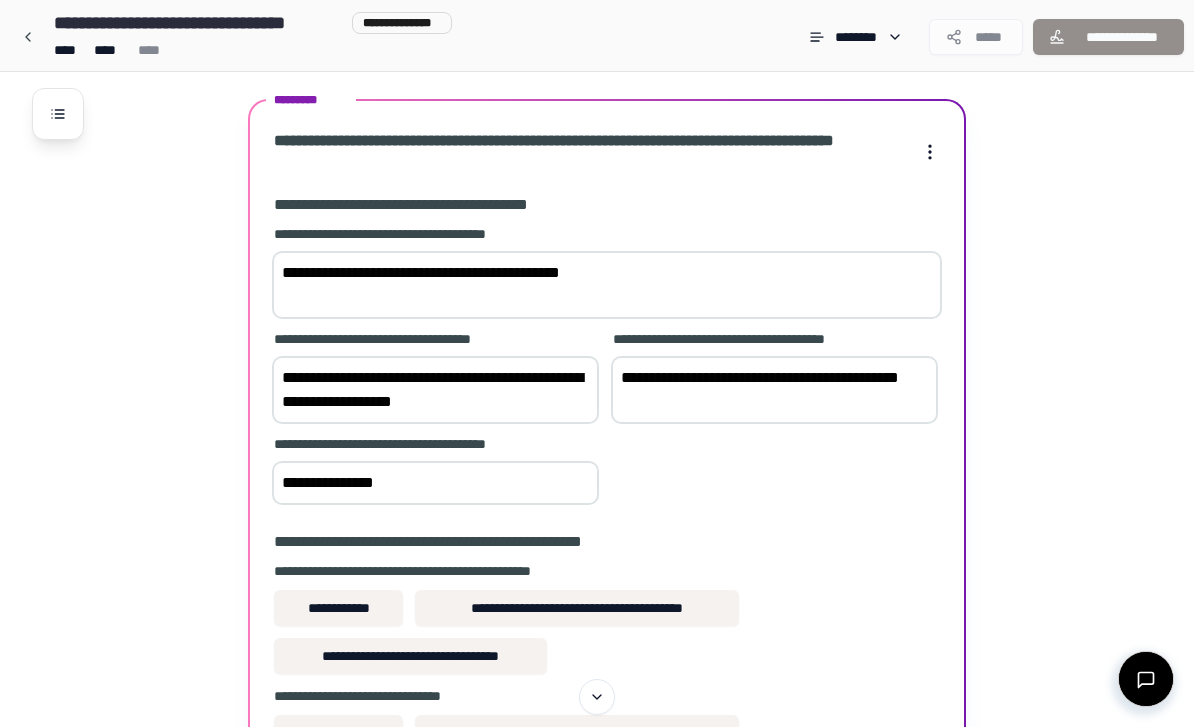type on "**********" 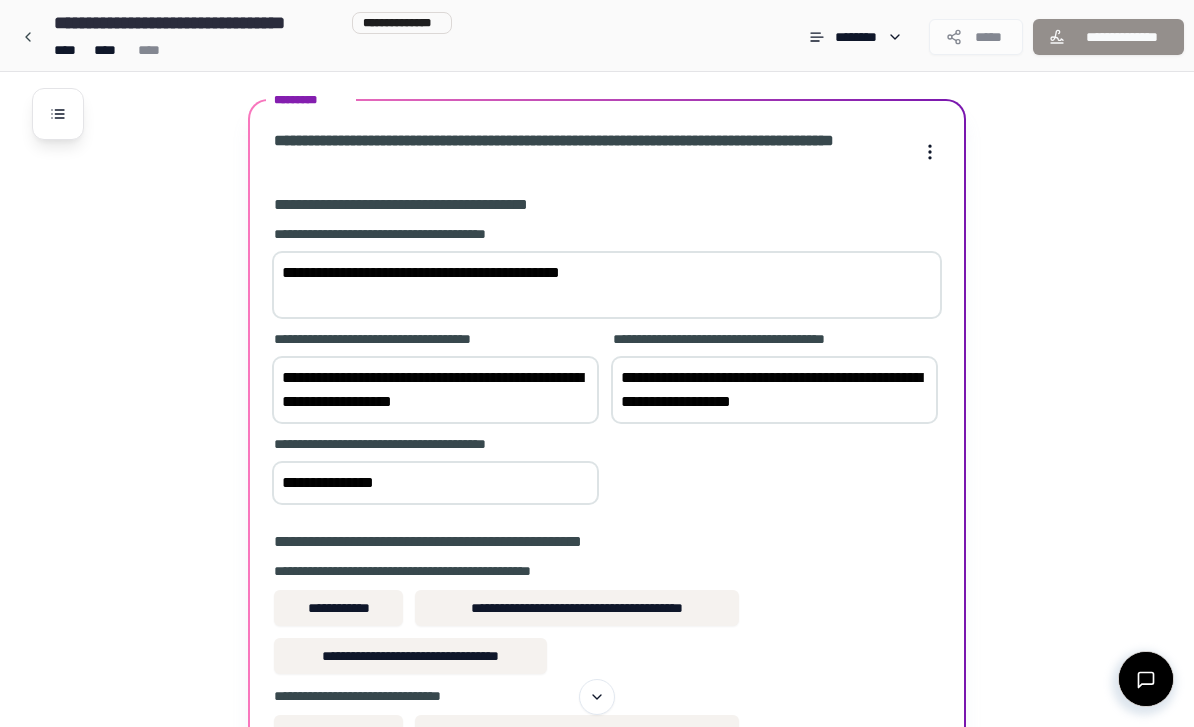 type on "**********" 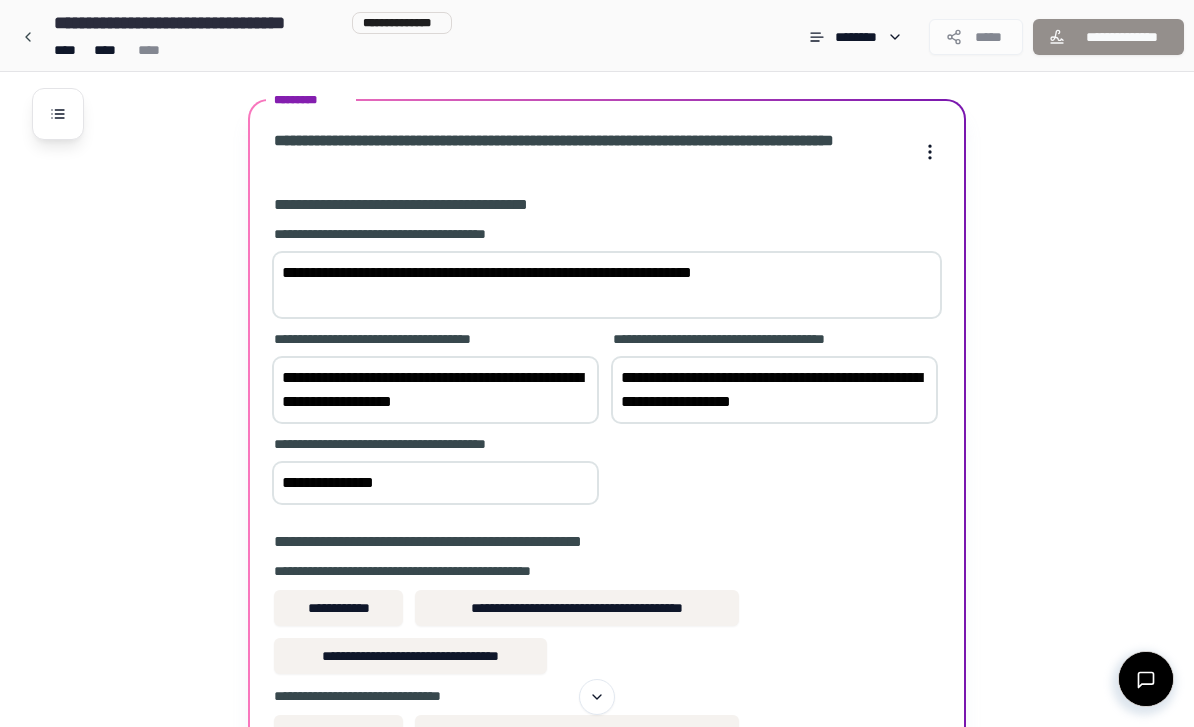 type on "**********" 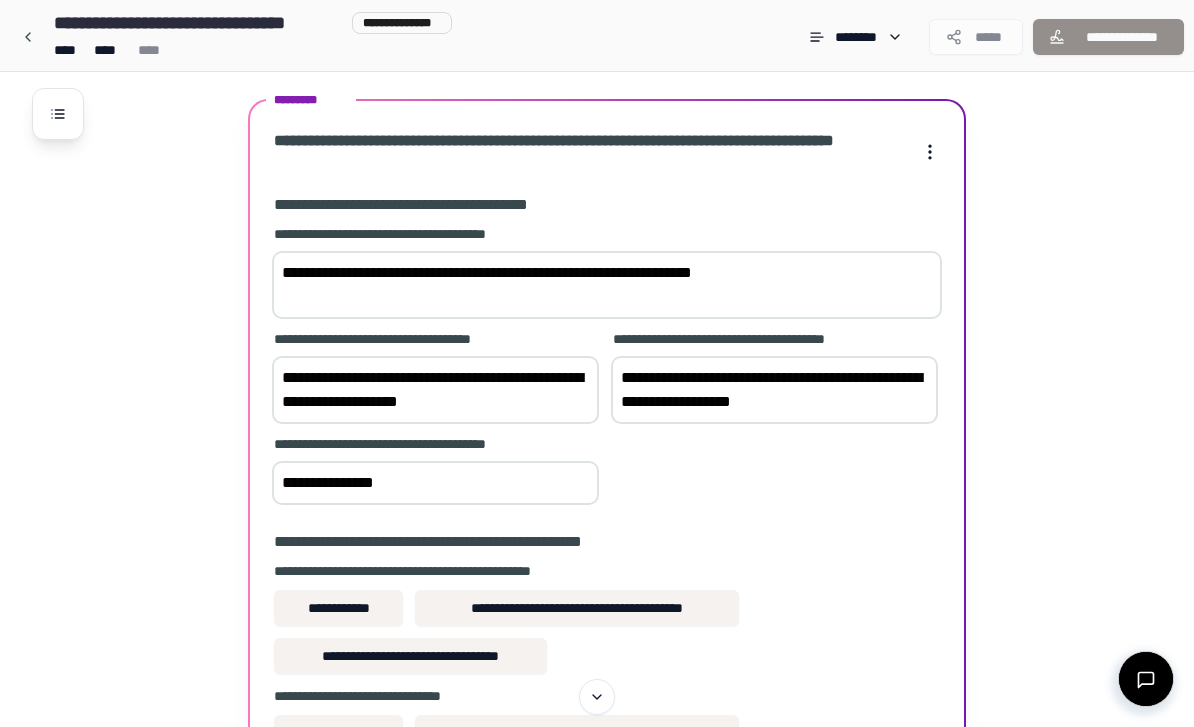 scroll, scrollTop: 0, scrollLeft: 0, axis: both 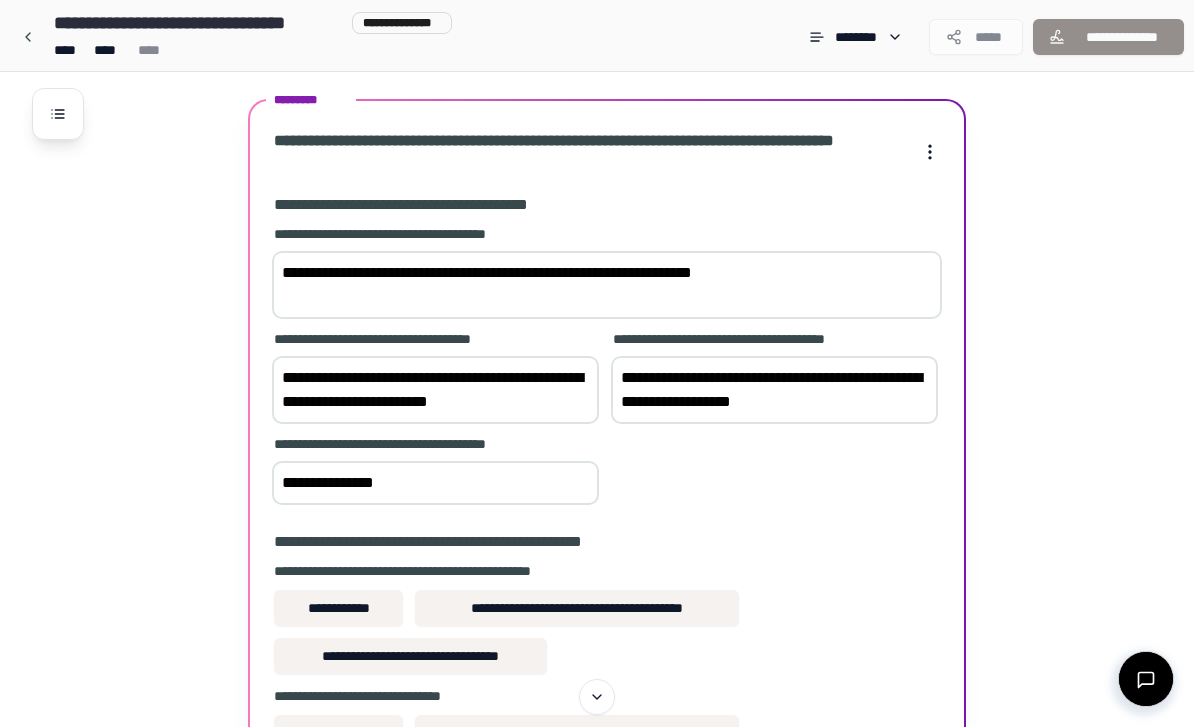 type on "**********" 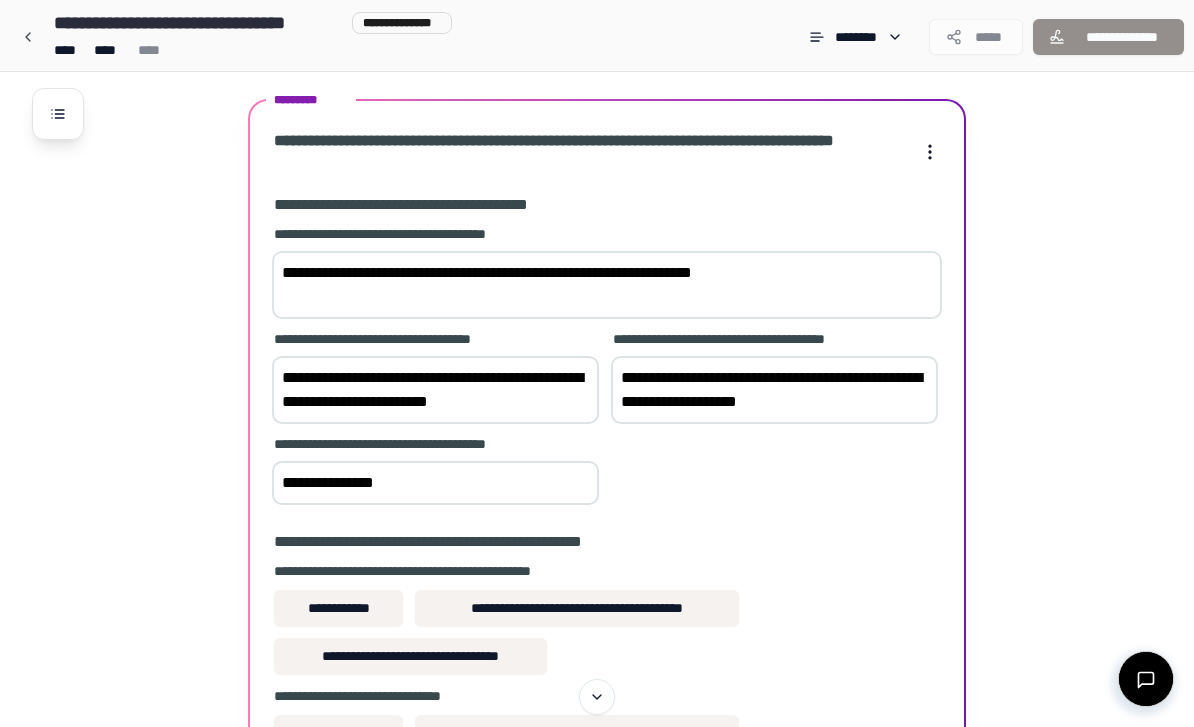 scroll, scrollTop: 0, scrollLeft: 0, axis: both 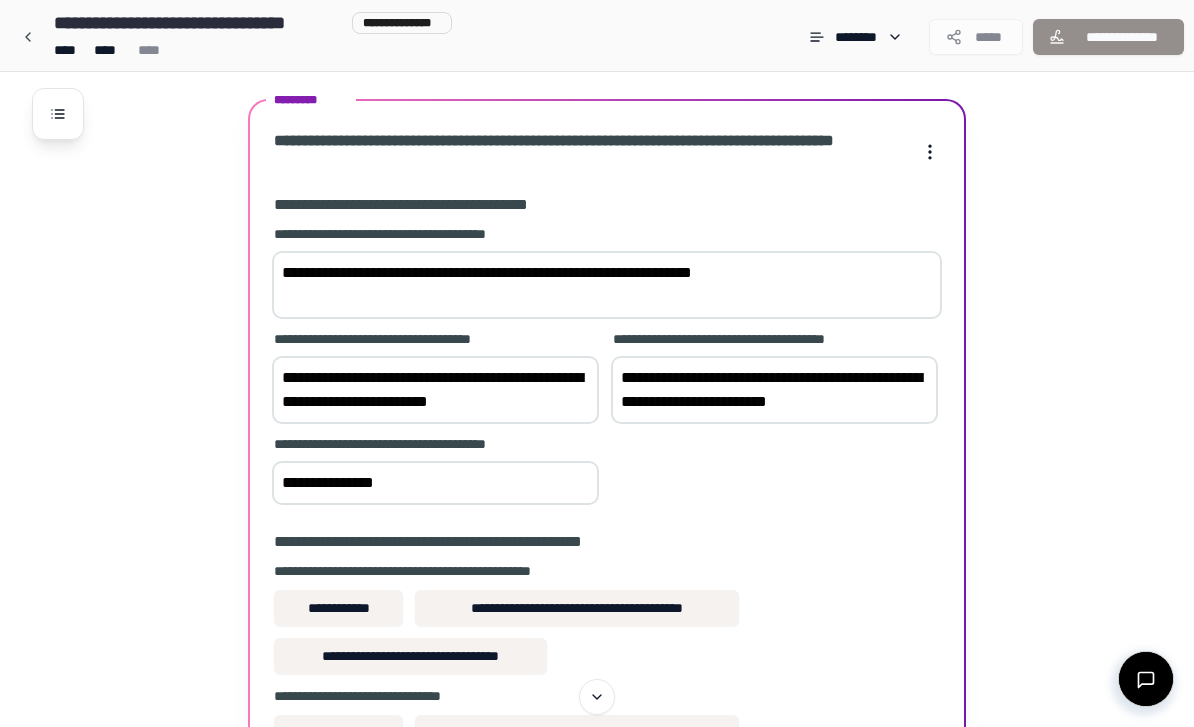 type on "**********" 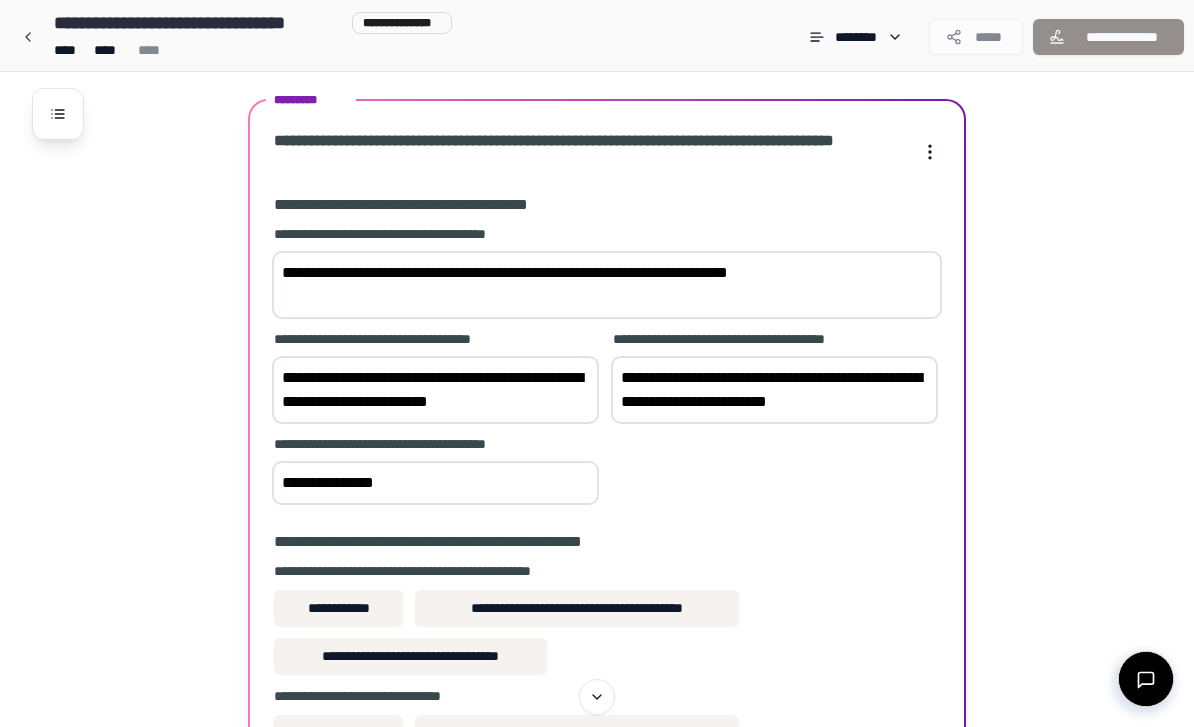 type on "**********" 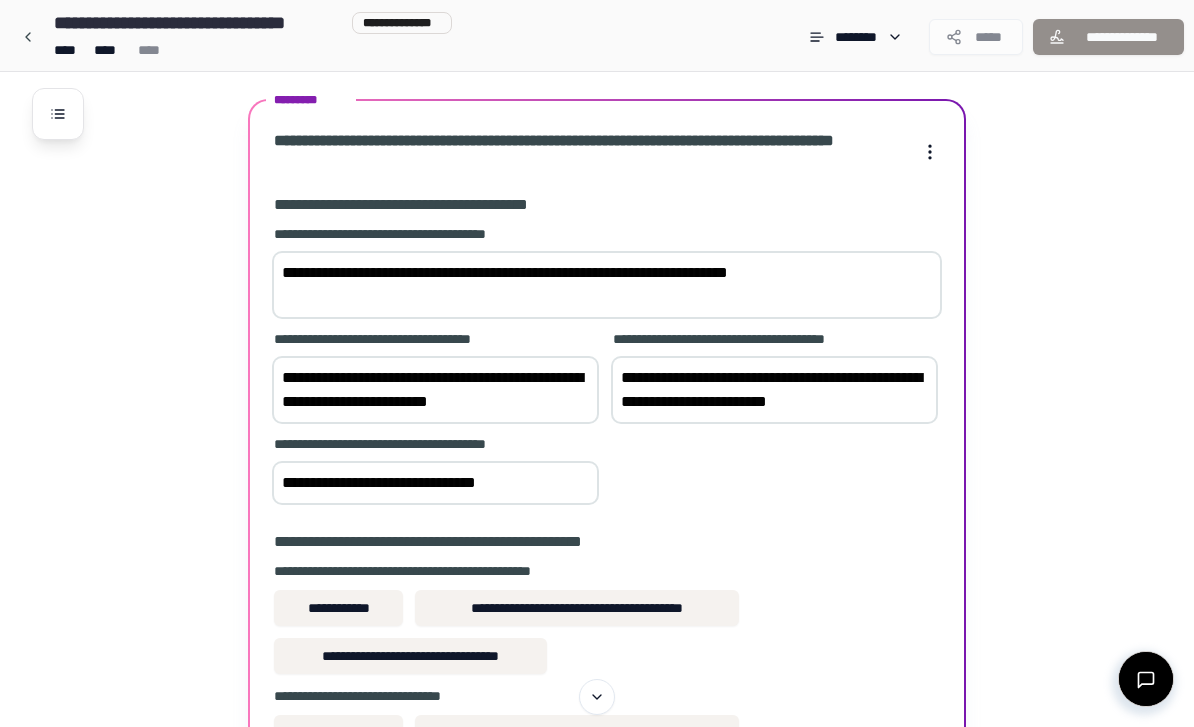 click on "**********" at bounding box center (435, 483) 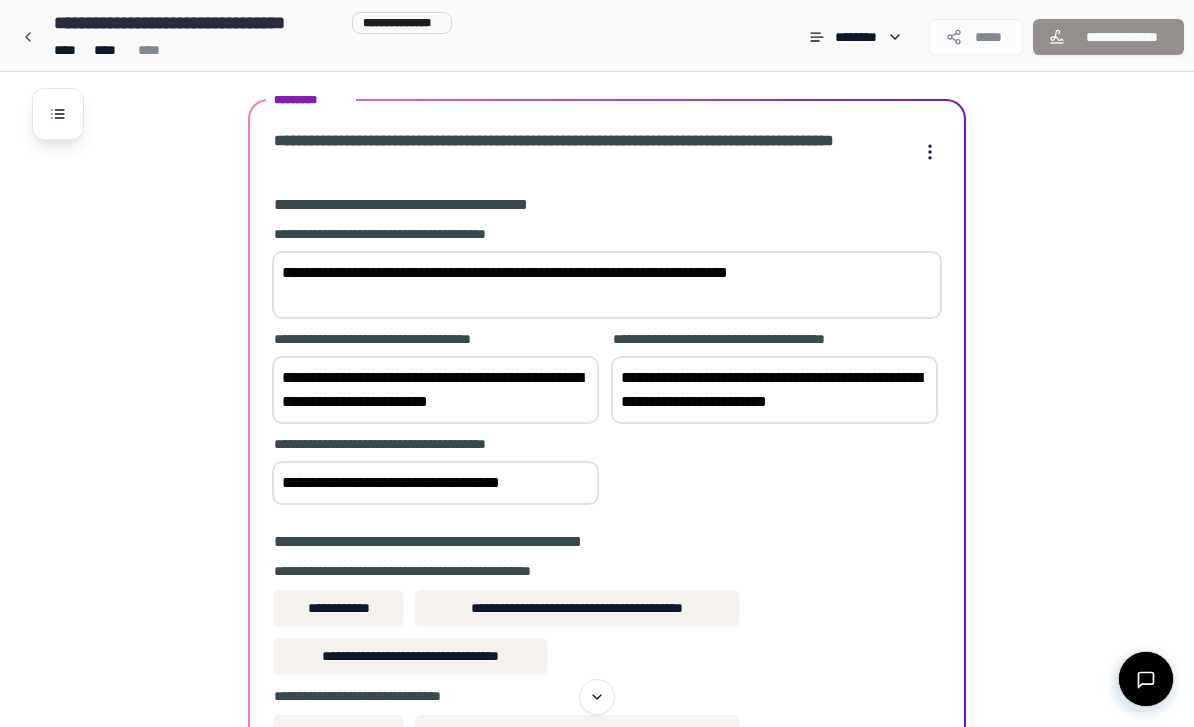 click on "**********" at bounding box center [435, 483] 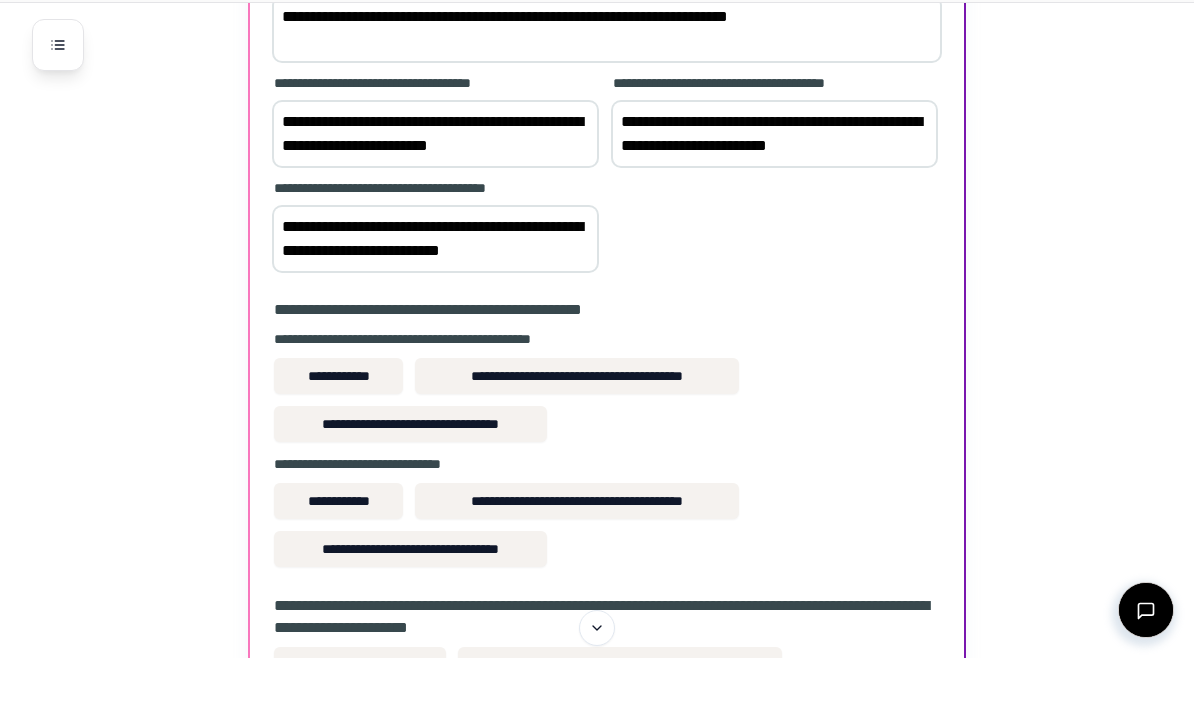 scroll, scrollTop: 1696, scrollLeft: 0, axis: vertical 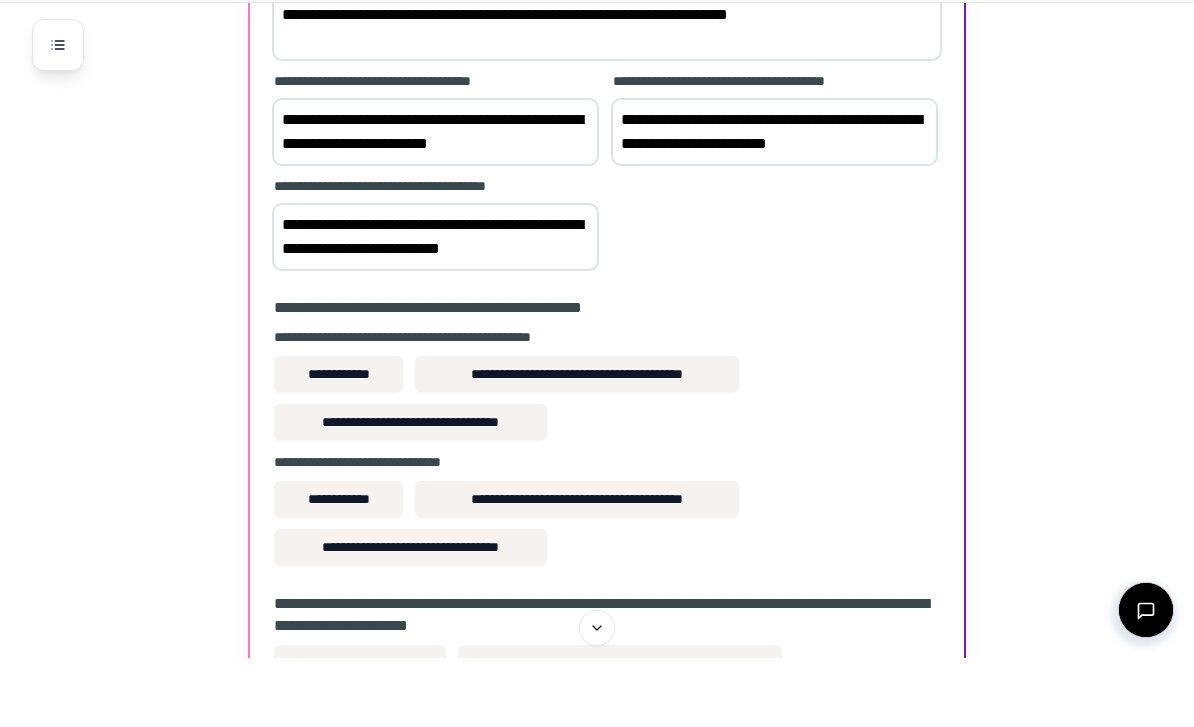type on "**********" 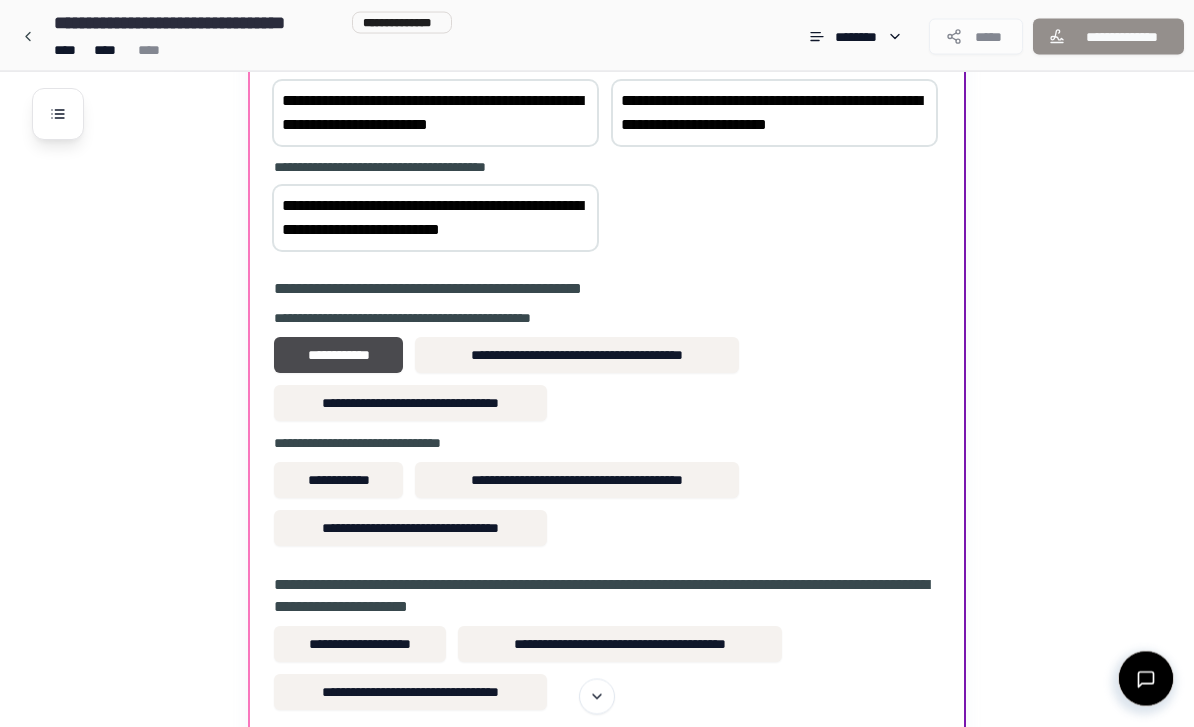 scroll, scrollTop: 1785, scrollLeft: 0, axis: vertical 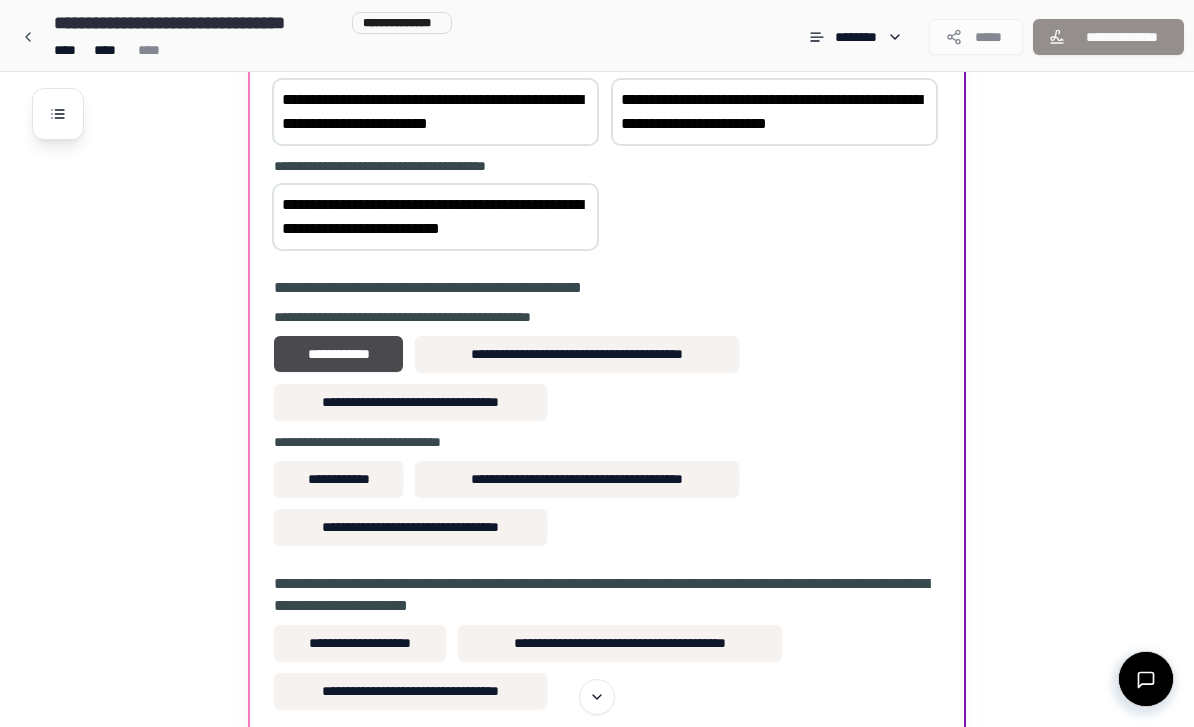 click on "**********" at bounding box center [338, 479] 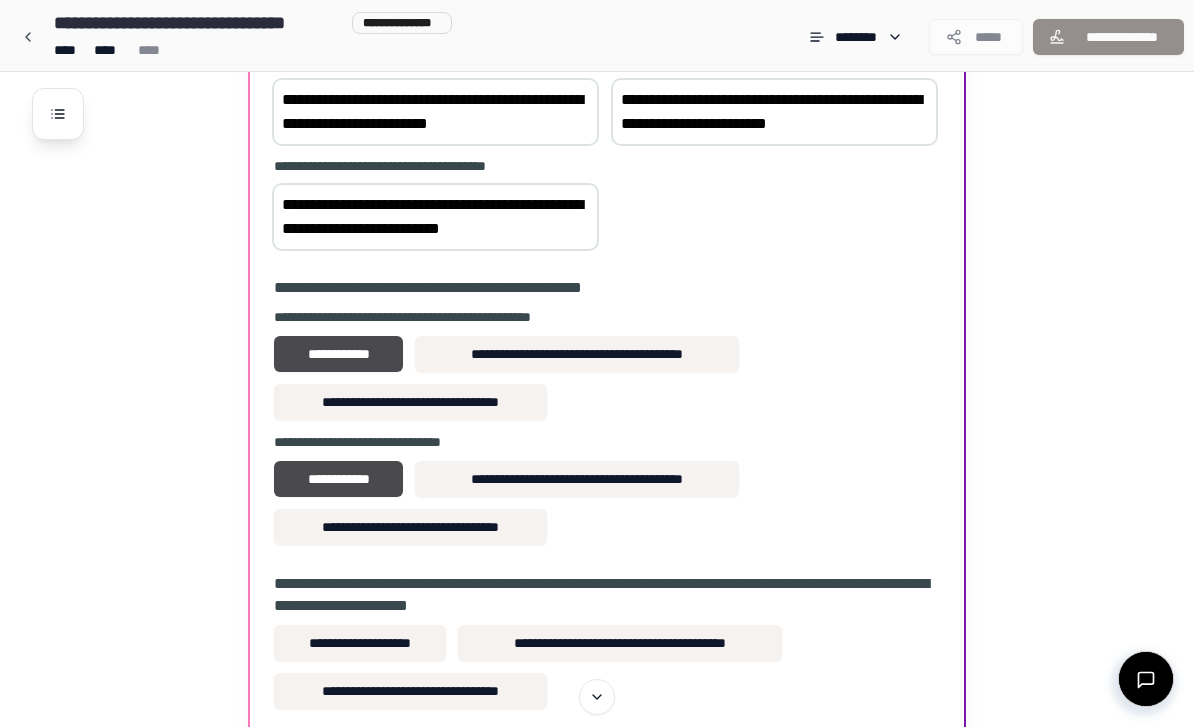 click on "**********" at bounding box center (360, 643) 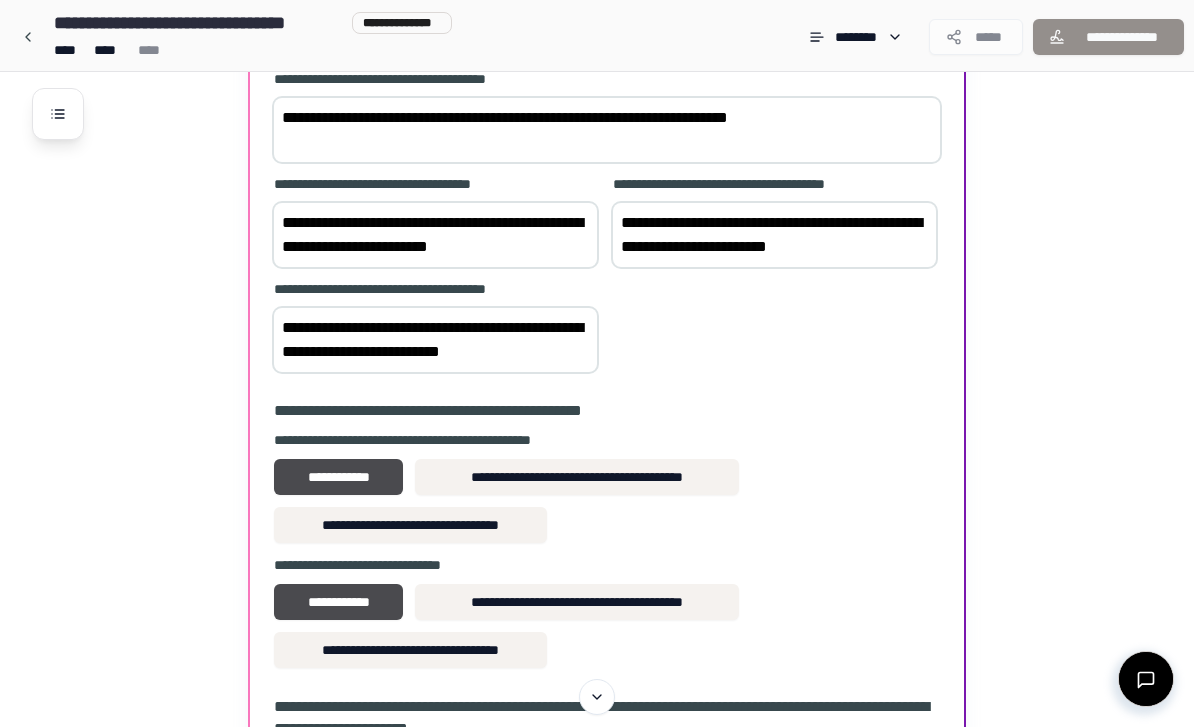 scroll, scrollTop: 1661, scrollLeft: 0, axis: vertical 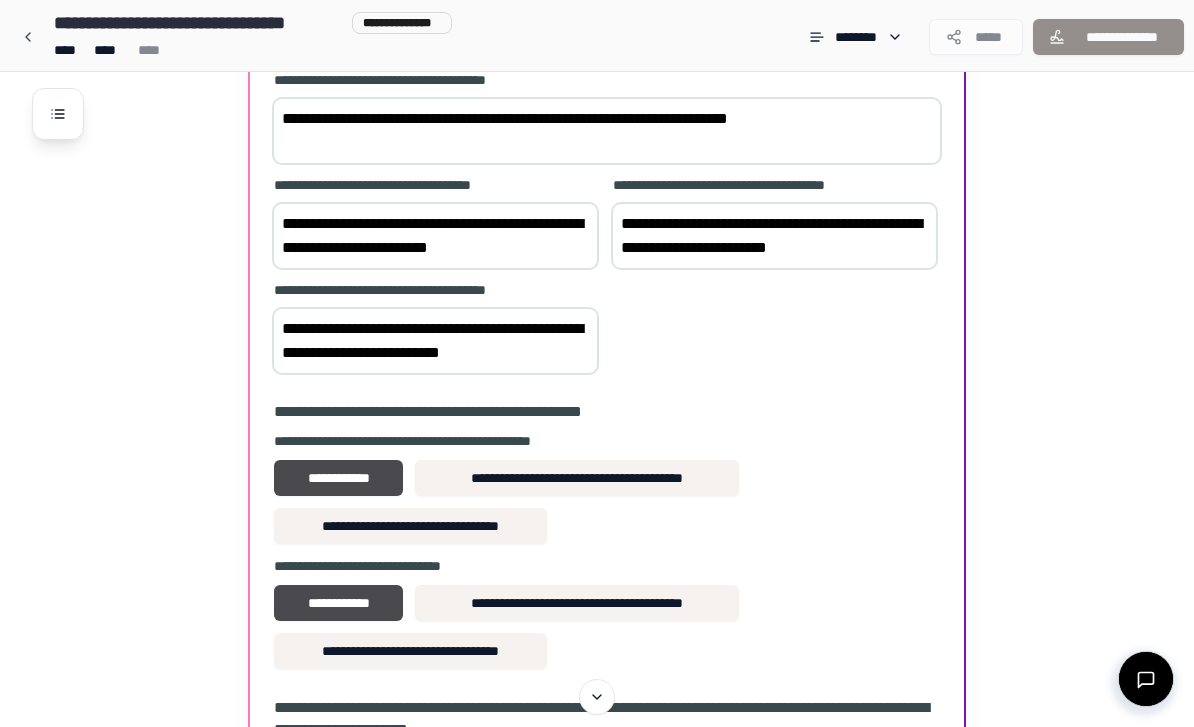 click on "**********" at bounding box center [623, -294] 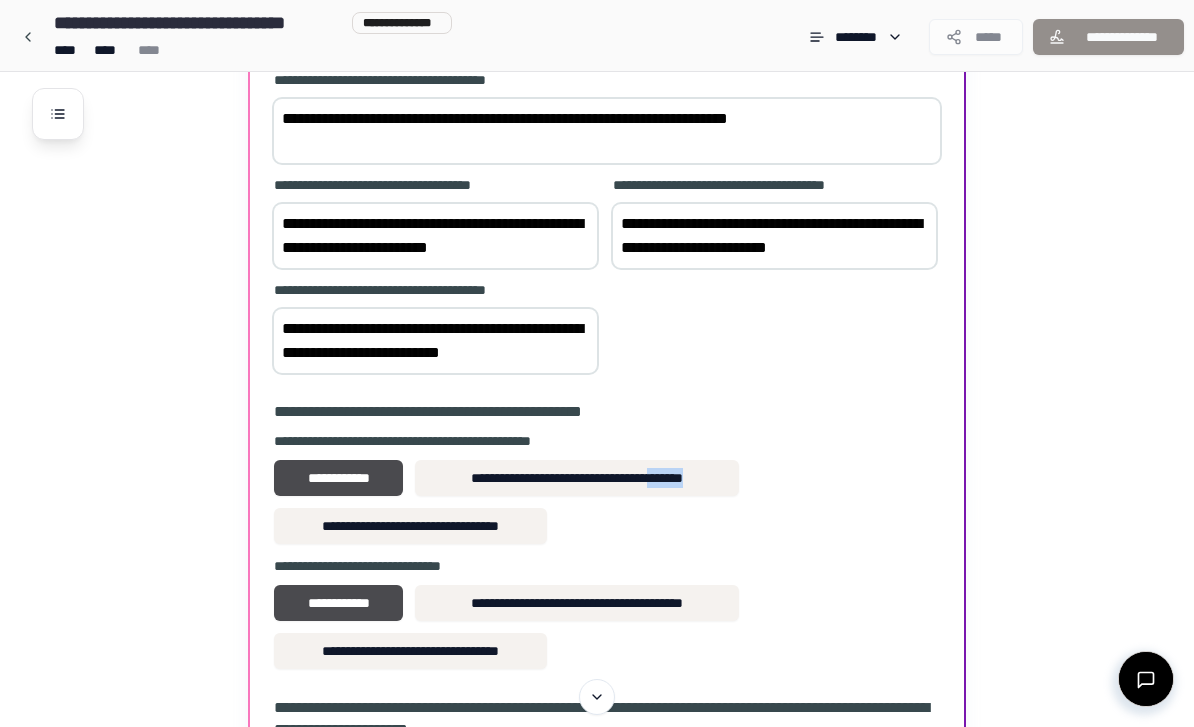 click on "**********" at bounding box center [623, -294] 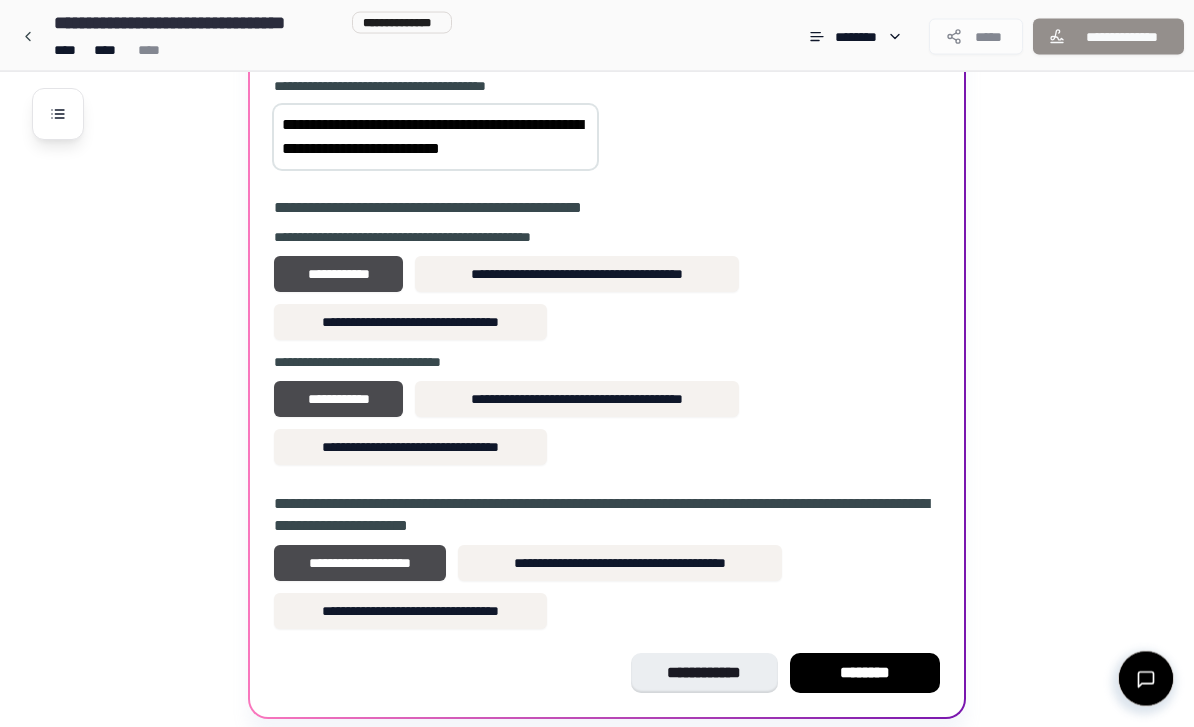 scroll, scrollTop: 1871, scrollLeft: 0, axis: vertical 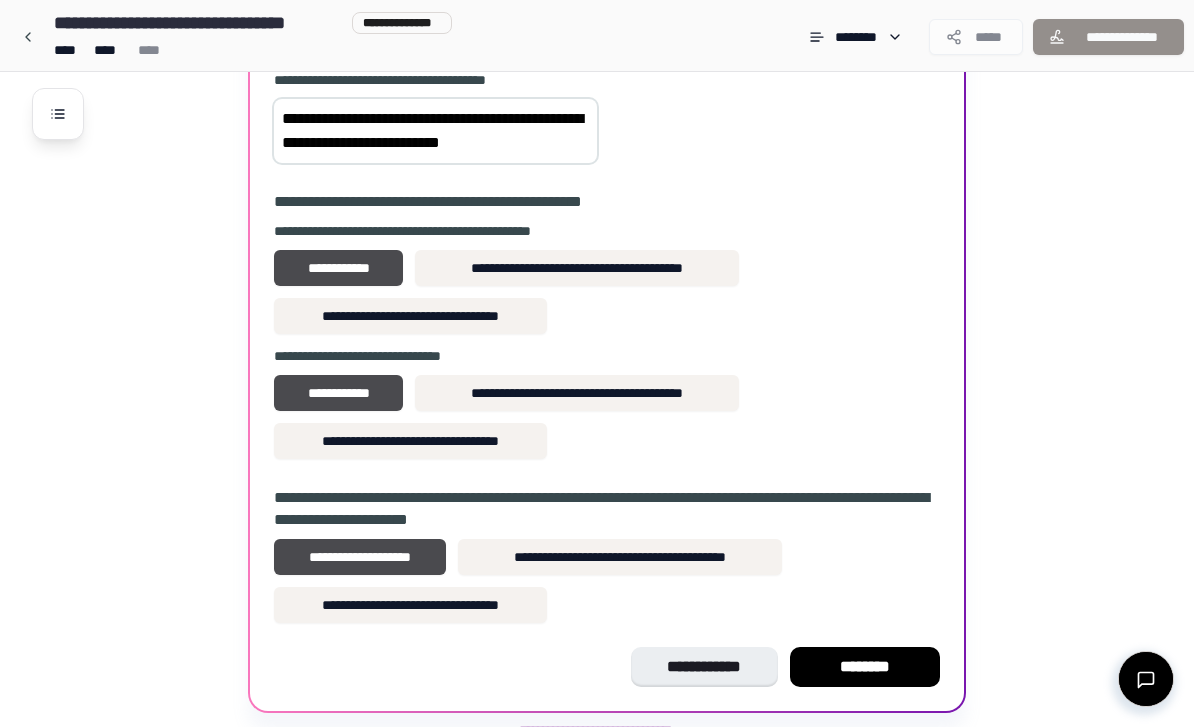click on "********" at bounding box center [865, 667] 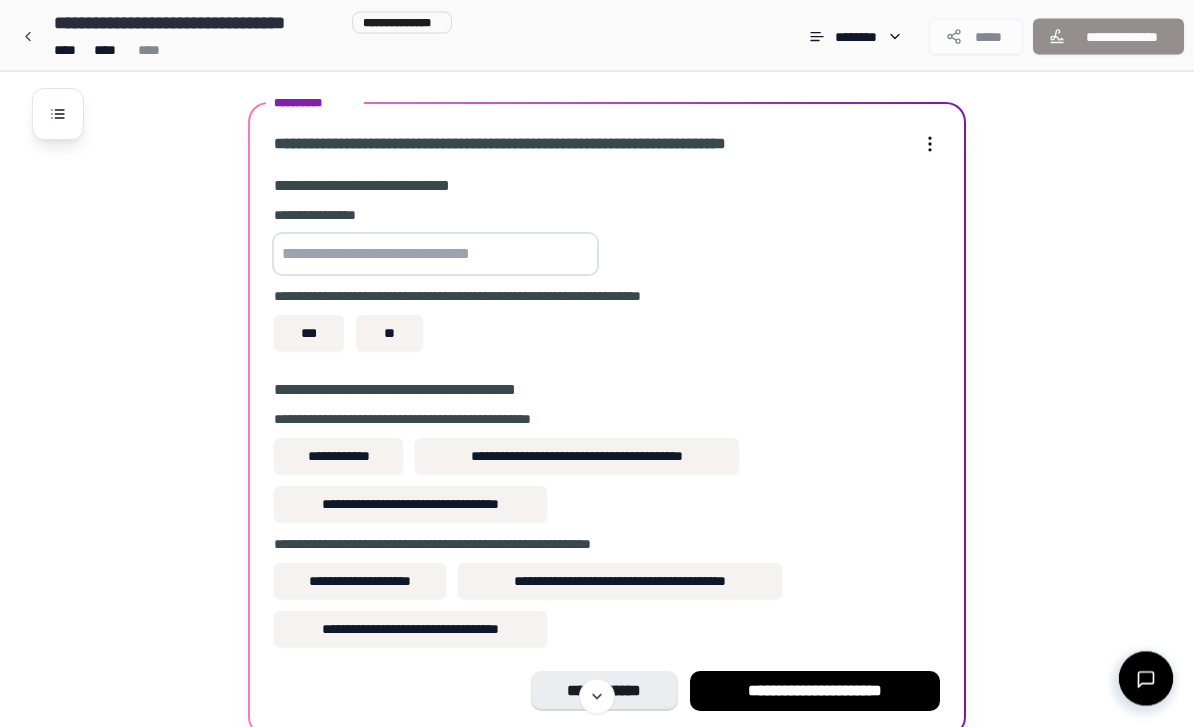 scroll, scrollTop: 1945, scrollLeft: 0, axis: vertical 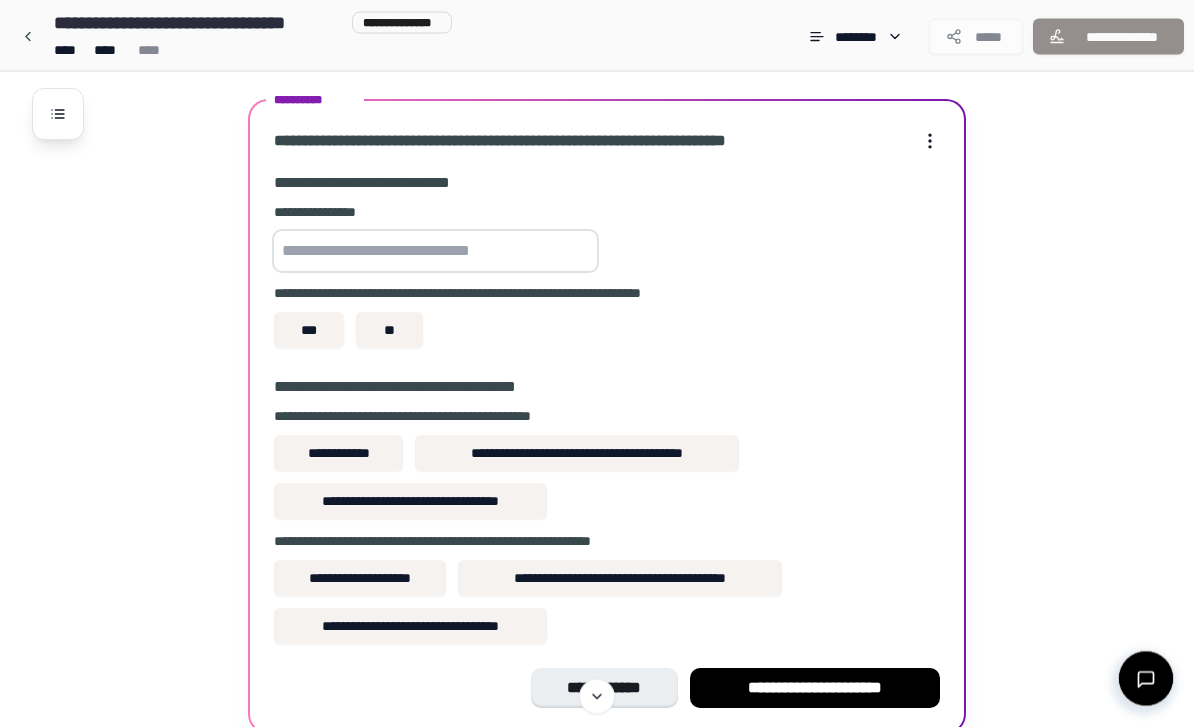 click on "***" at bounding box center (309, 331) 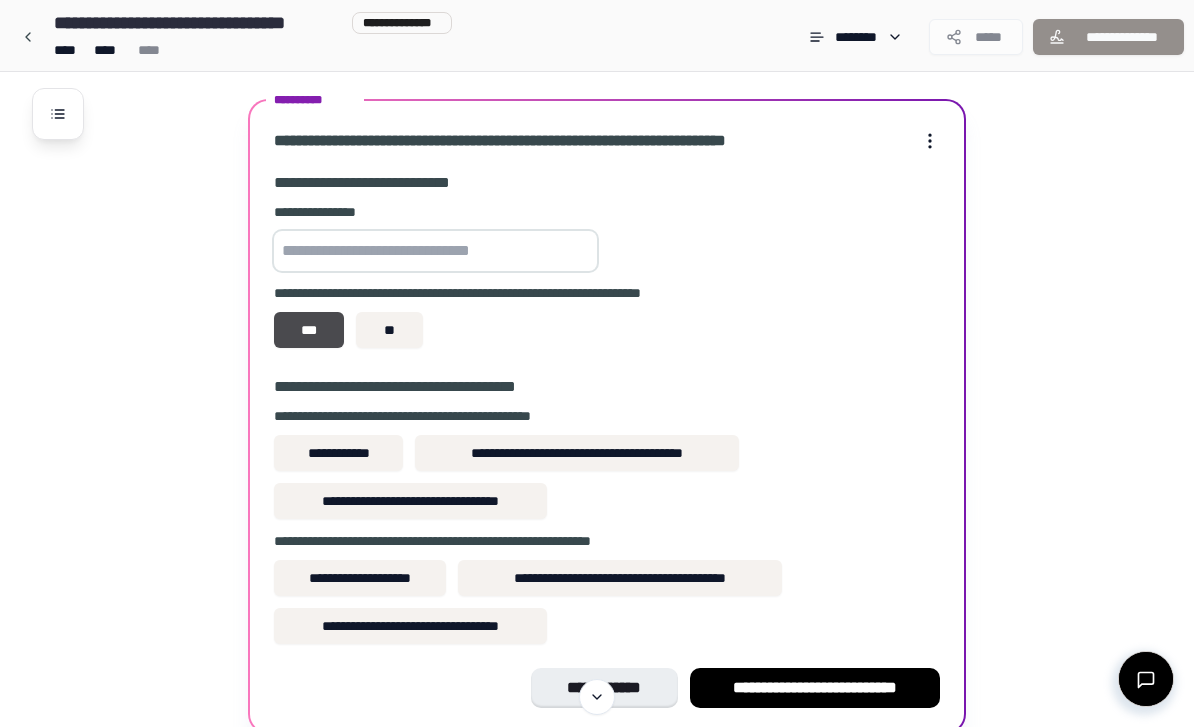 click on "**********" at bounding box center [338, 453] 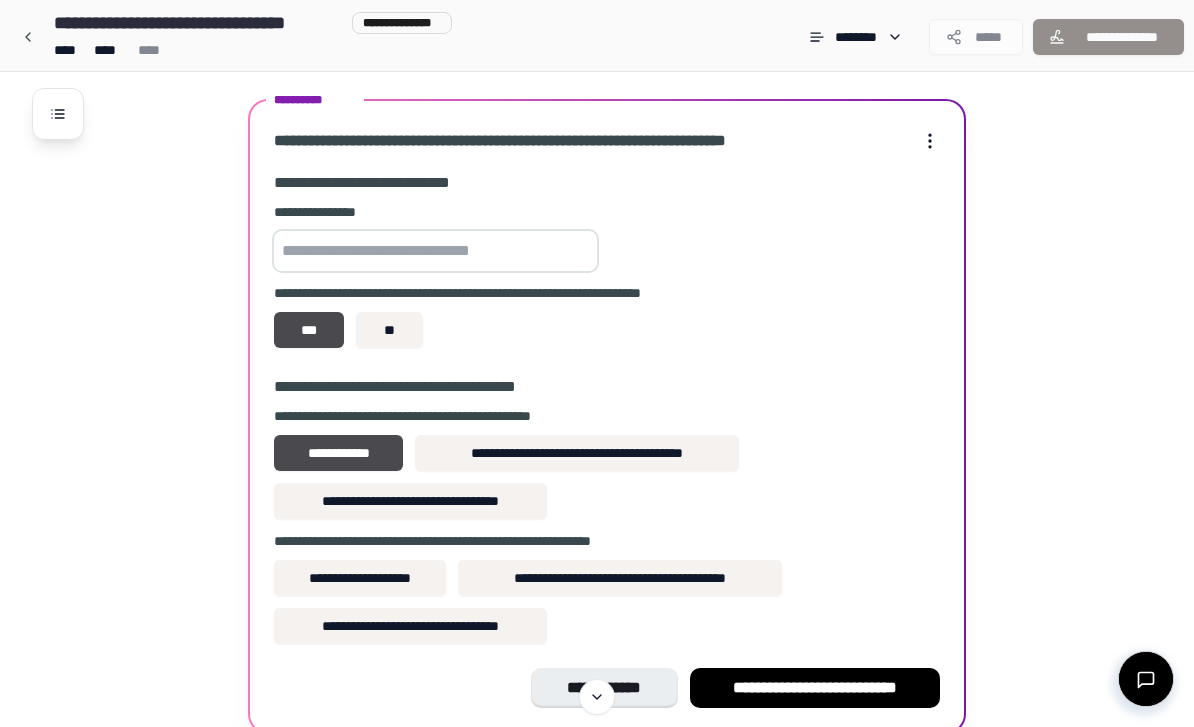 click on "**********" at bounding box center (360, 578) 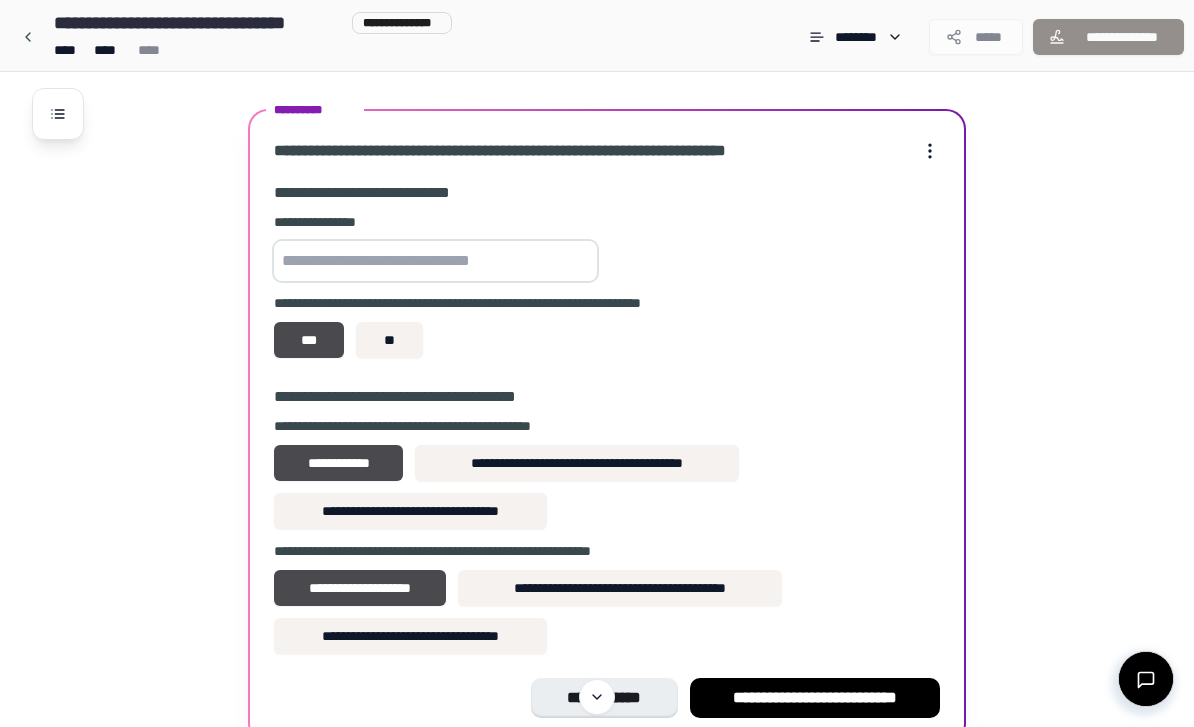scroll, scrollTop: 1935, scrollLeft: 0, axis: vertical 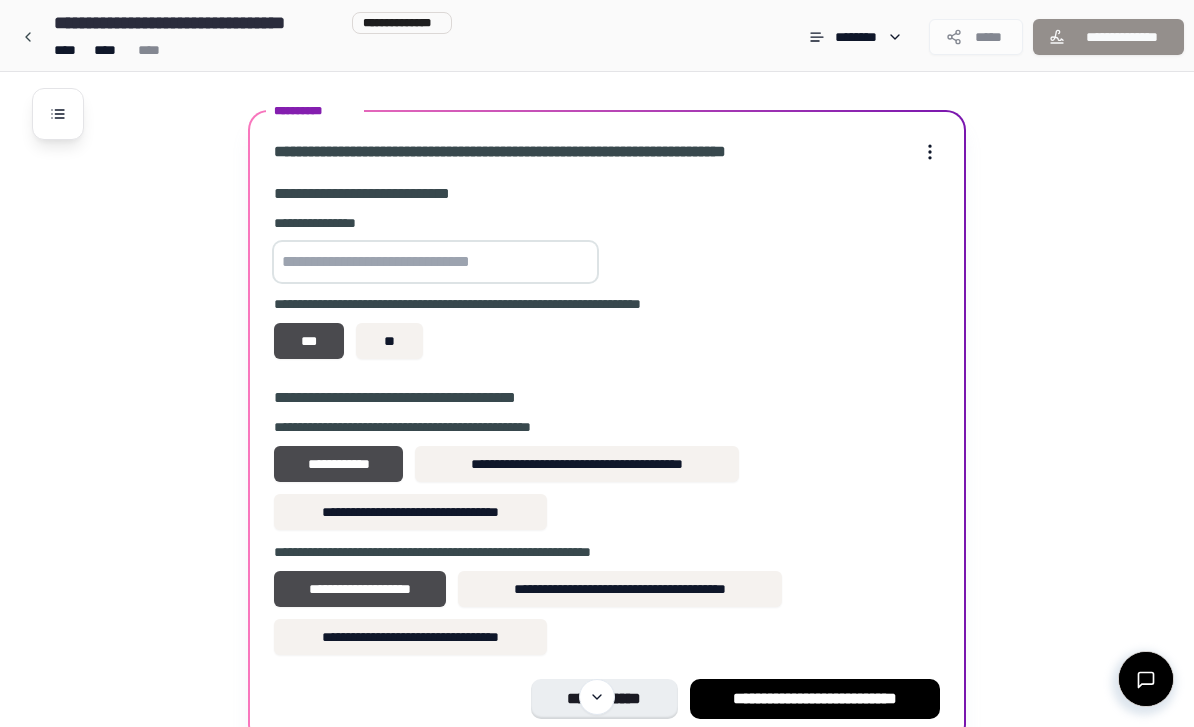 click at bounding box center [435, 262] 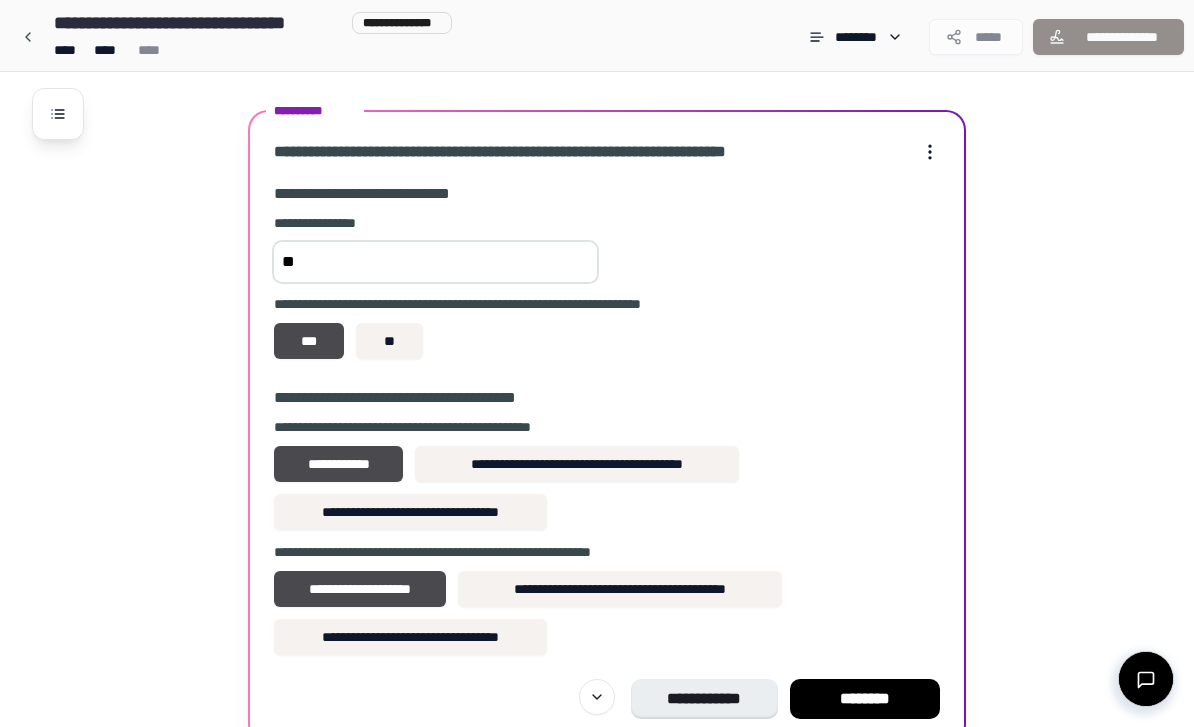 type on "*" 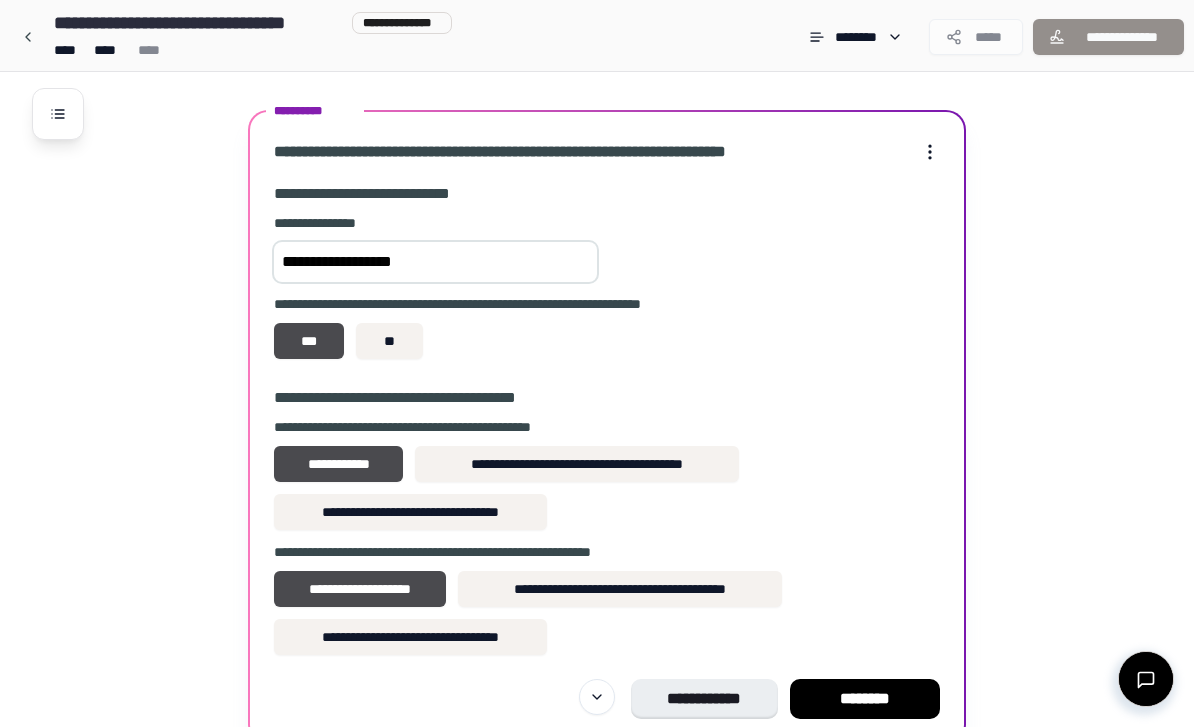 type on "**********" 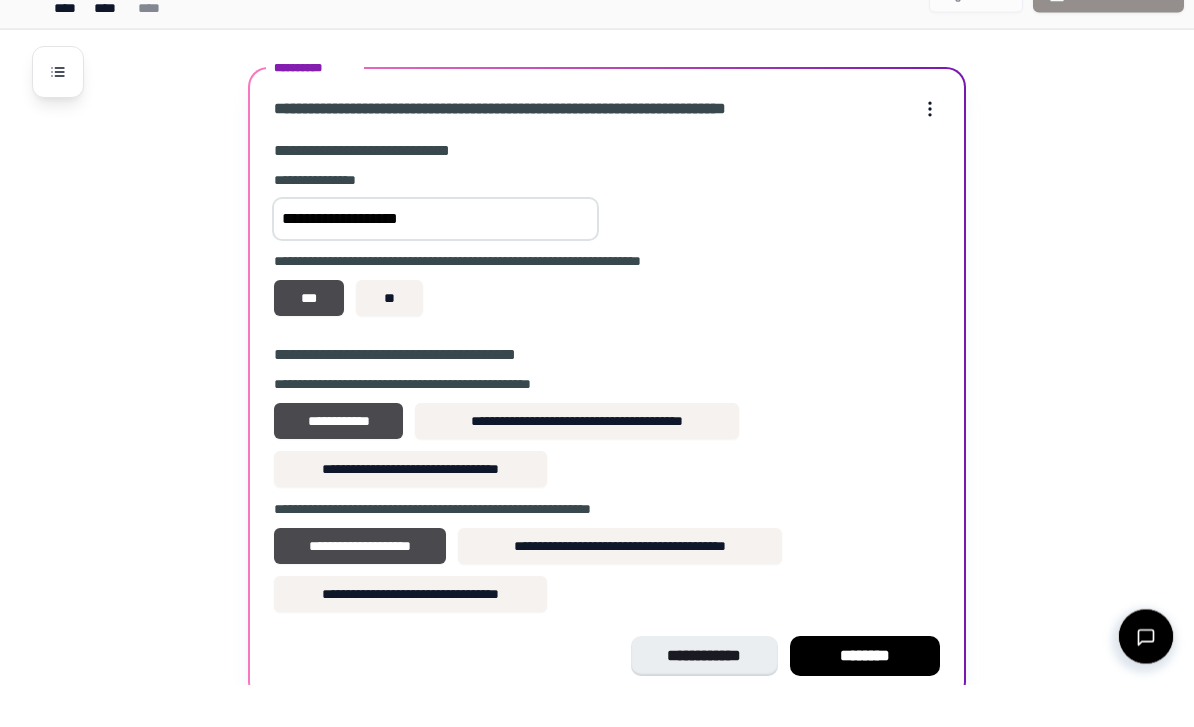 click on "********" at bounding box center (865, 699) 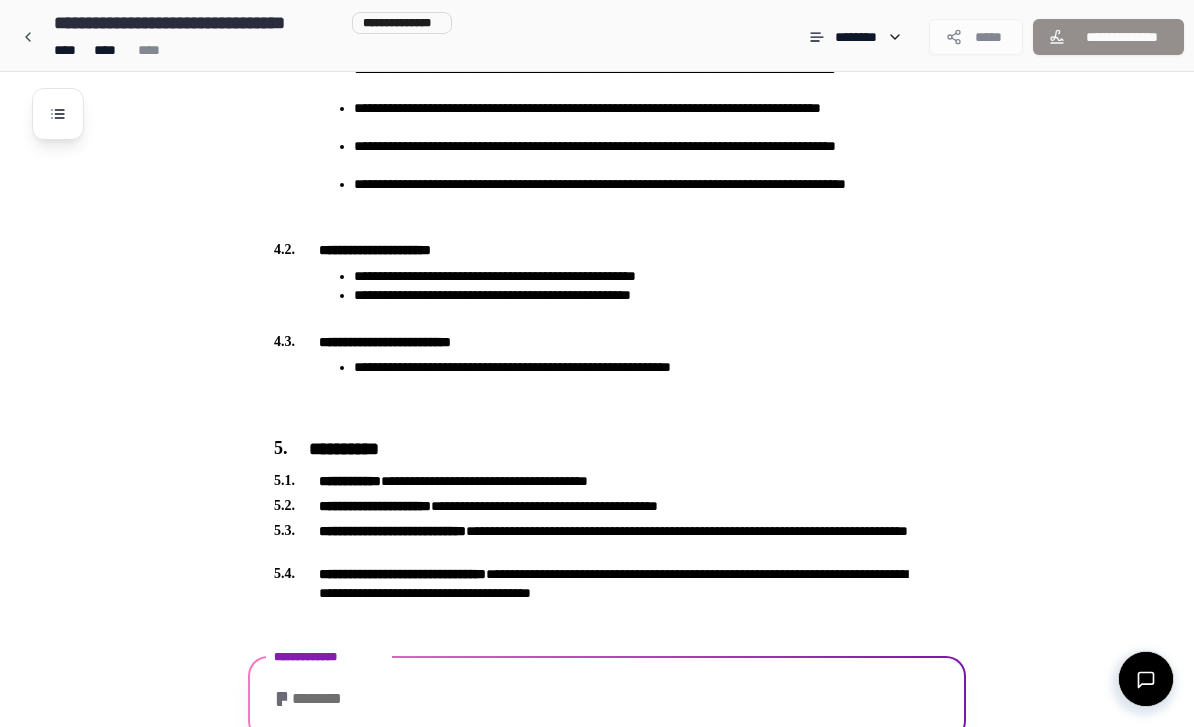 scroll, scrollTop: 1992, scrollLeft: 0, axis: vertical 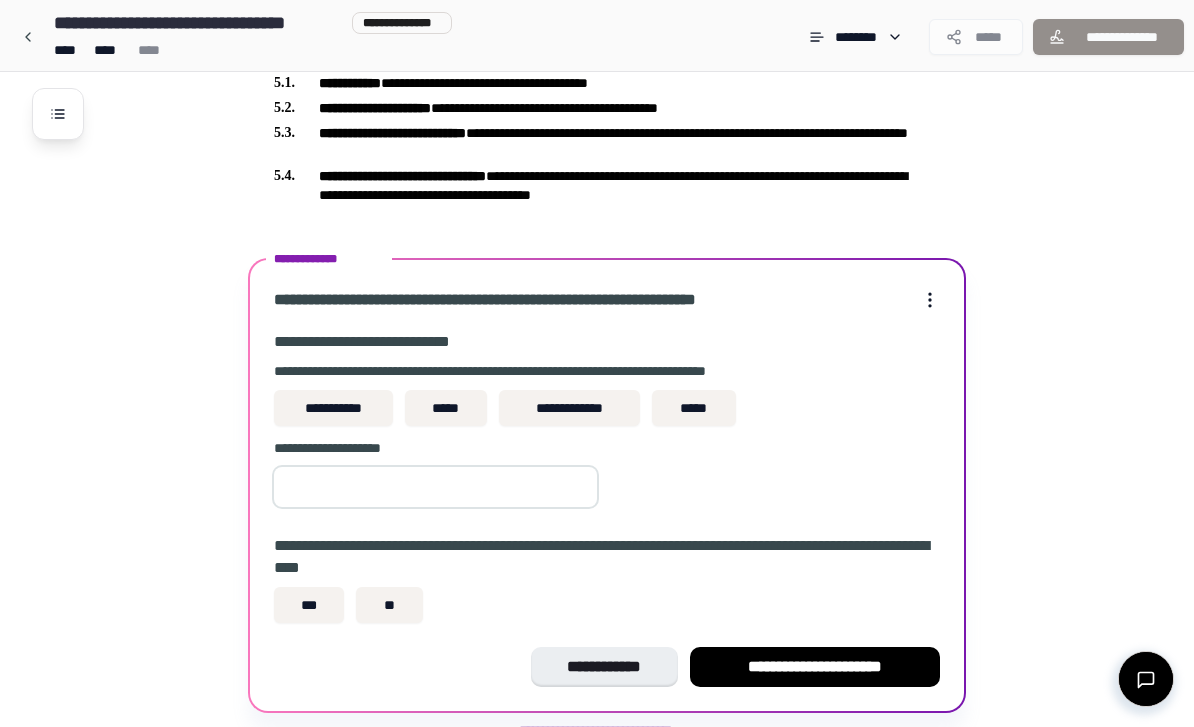 click on "**********" at bounding box center [333, 408] 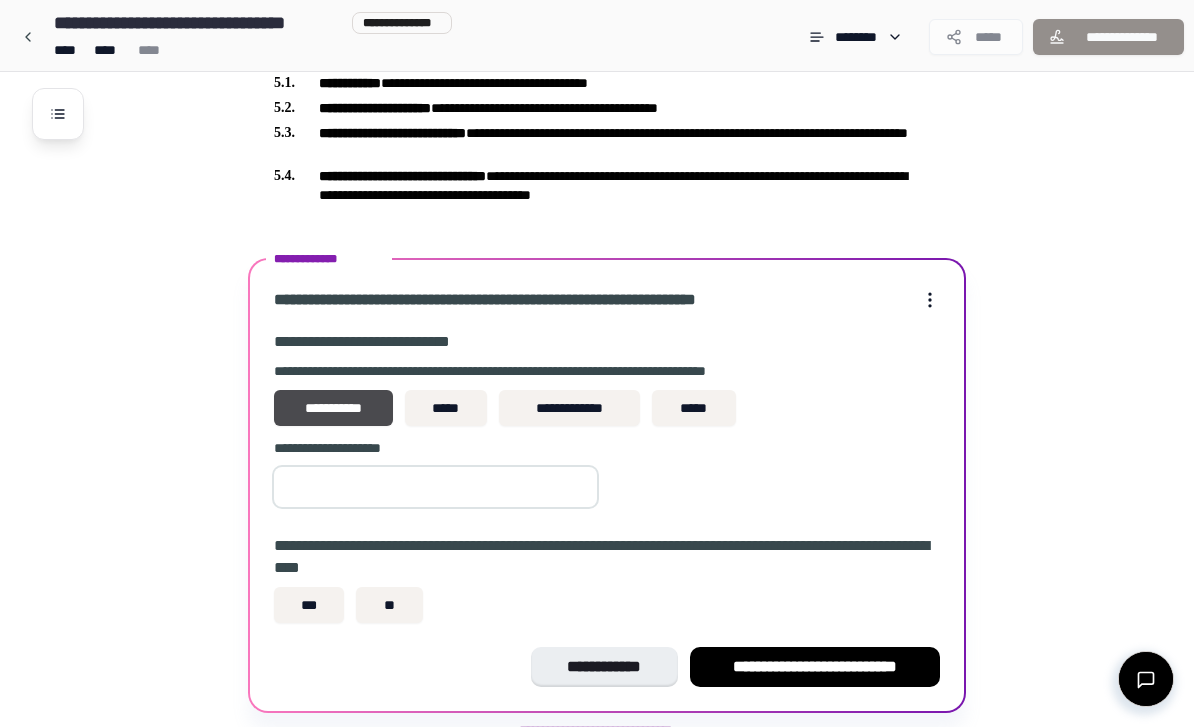 click on "**********" at bounding box center (569, 408) 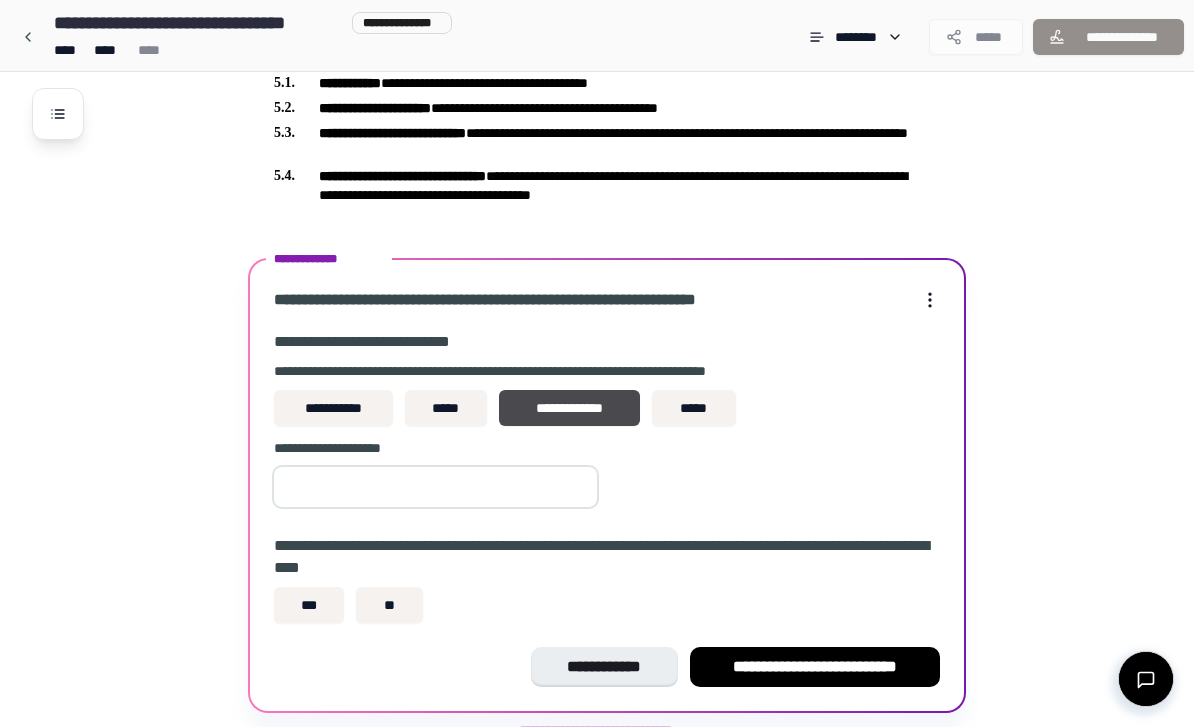 click on "**********" at bounding box center [333, 408] 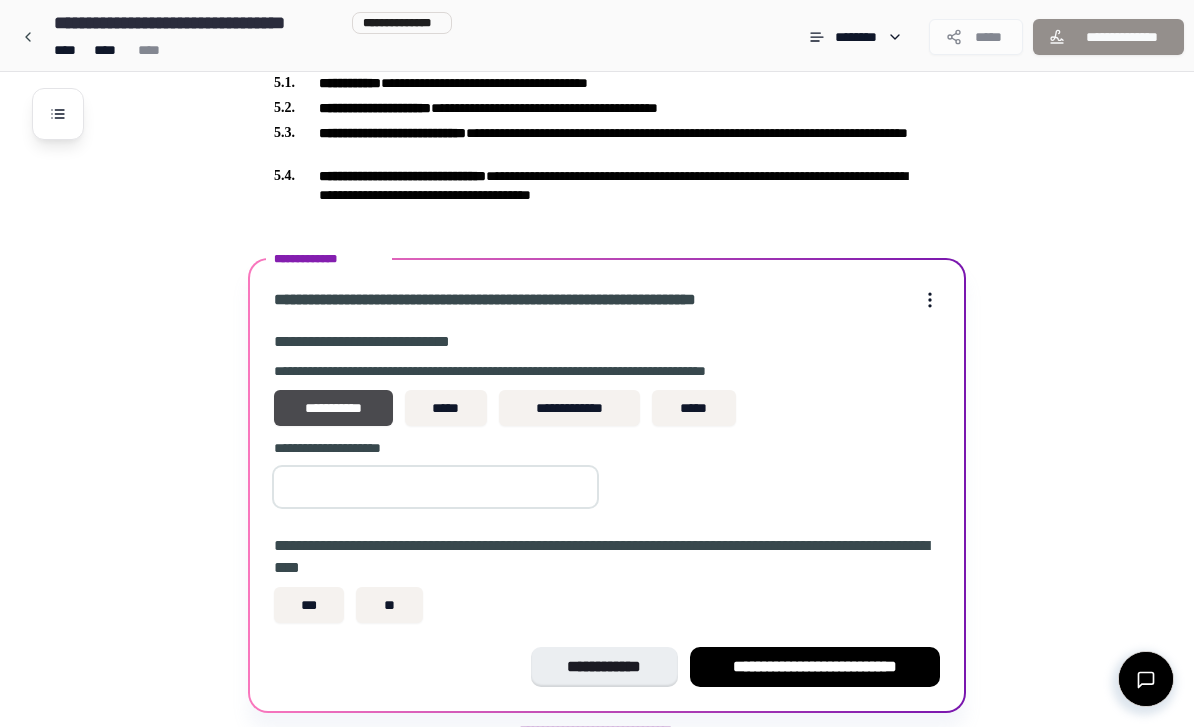 click on "**********" at bounding box center (569, 408) 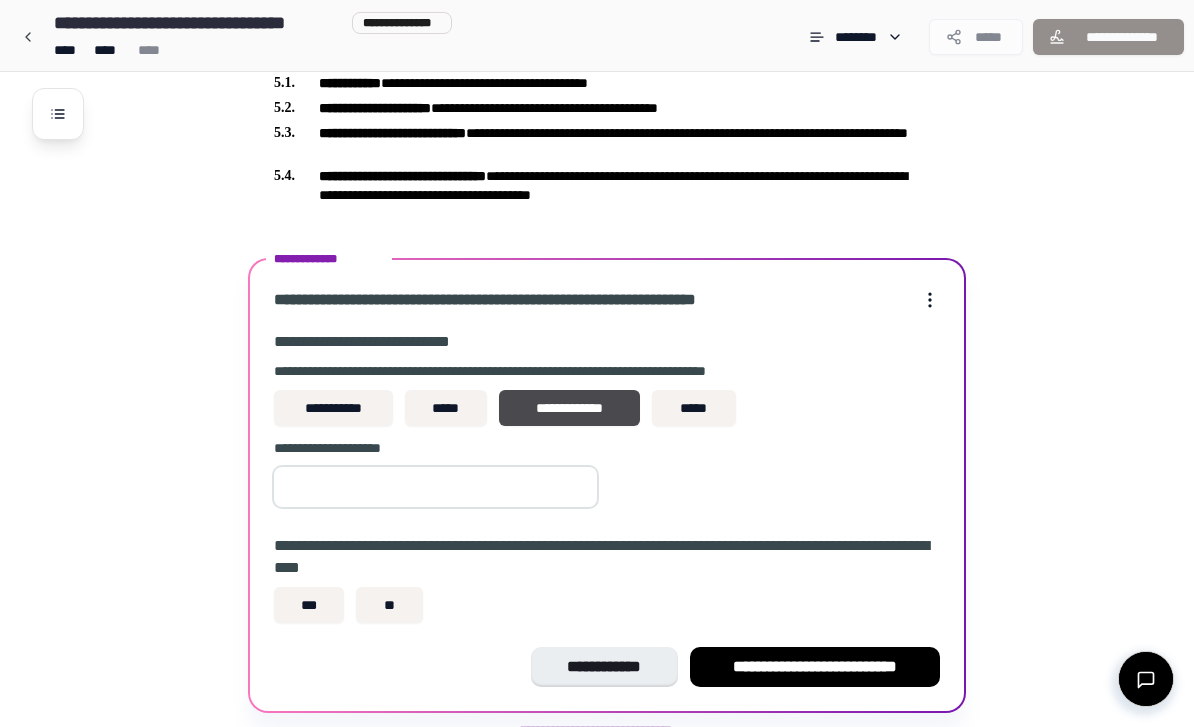 click at bounding box center (435, 487) 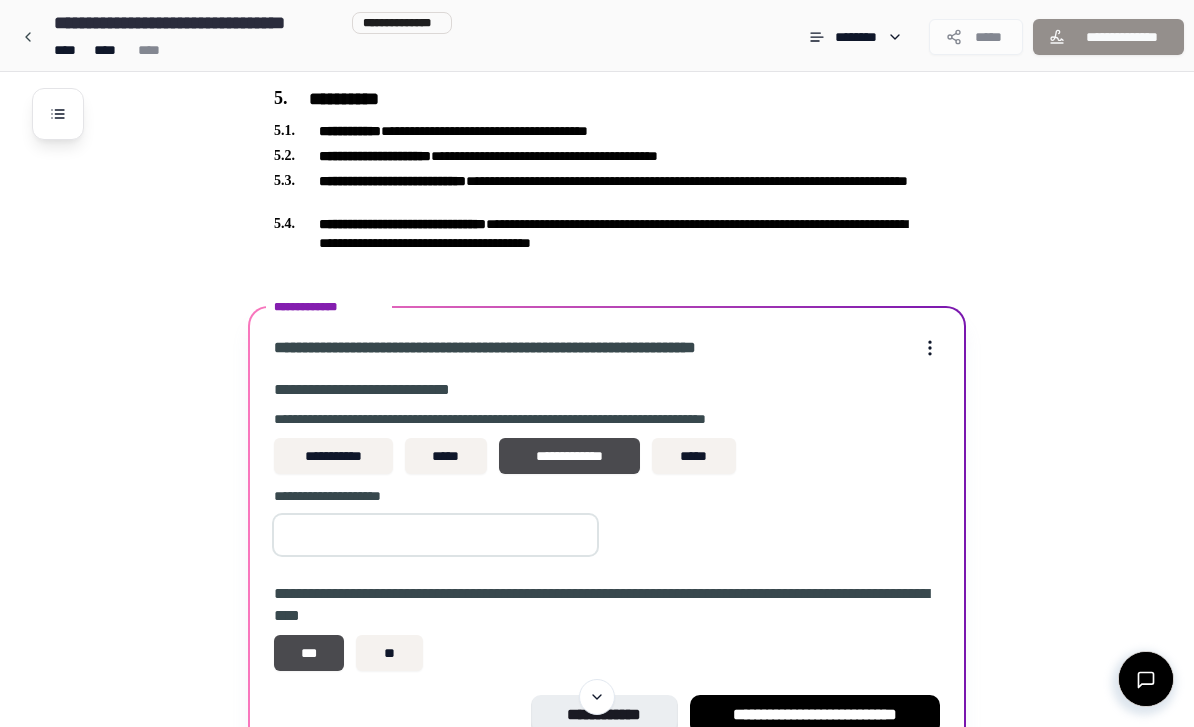 scroll, scrollTop: 1941, scrollLeft: 0, axis: vertical 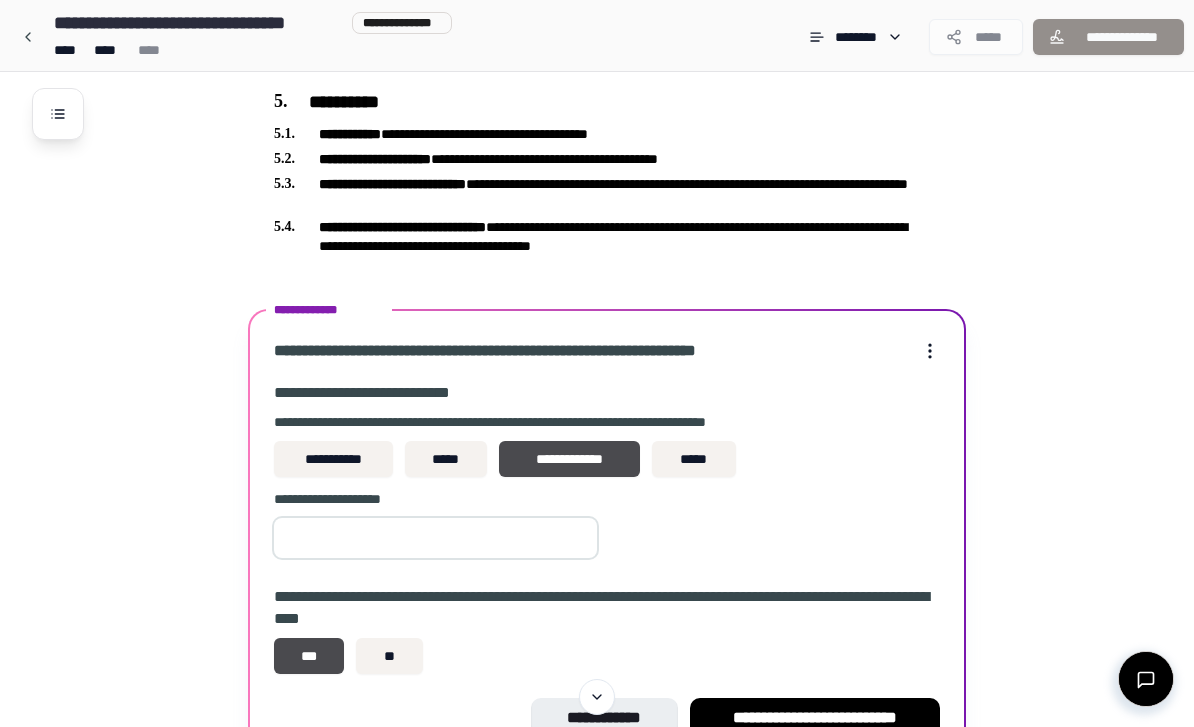 click on "**********" at bounding box center [815, 718] 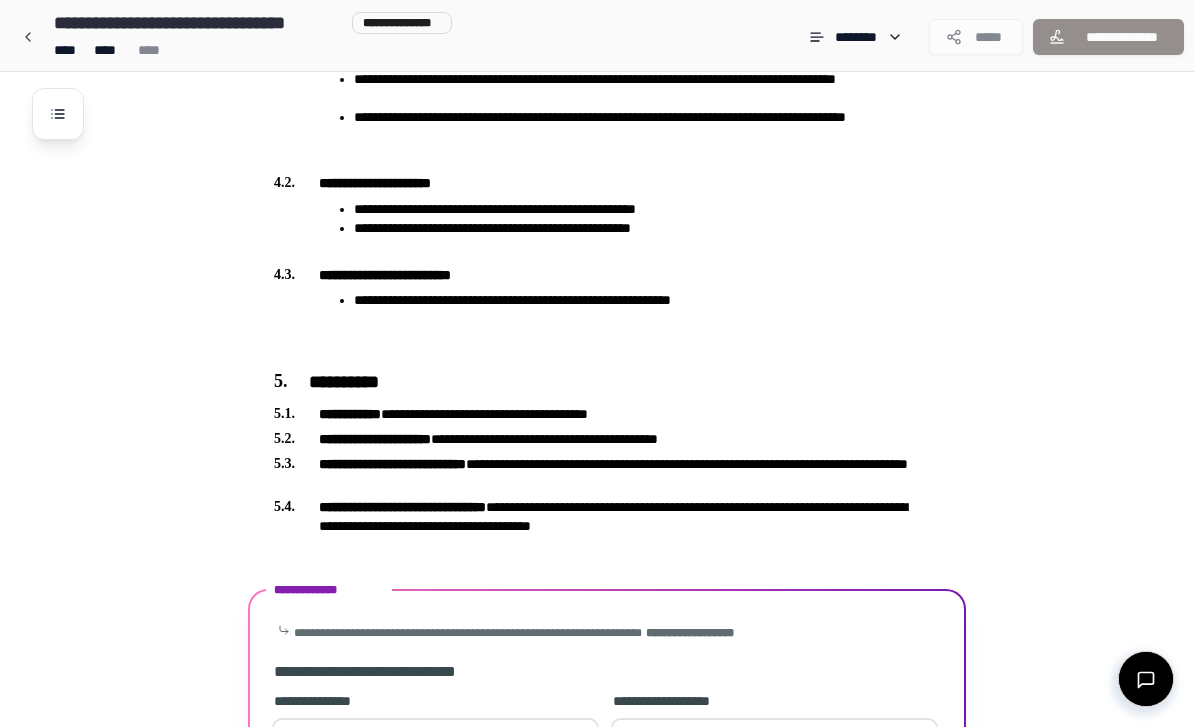 scroll, scrollTop: 1798, scrollLeft: 0, axis: vertical 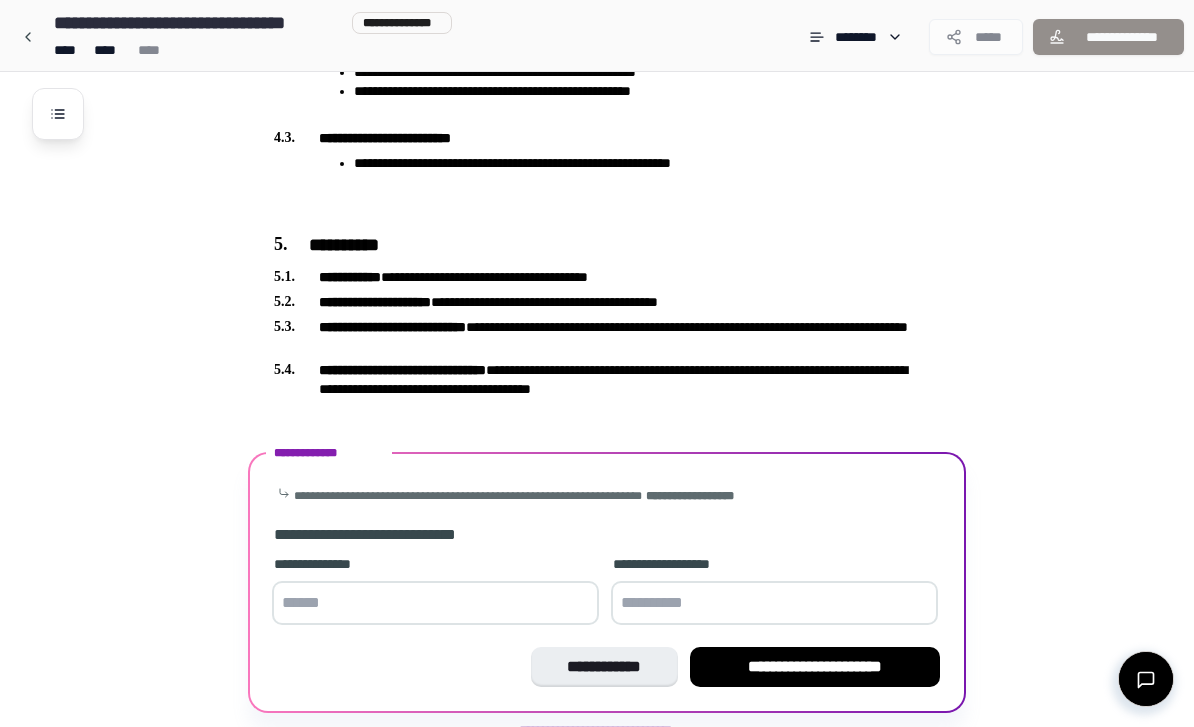 click at bounding box center [435, 603] 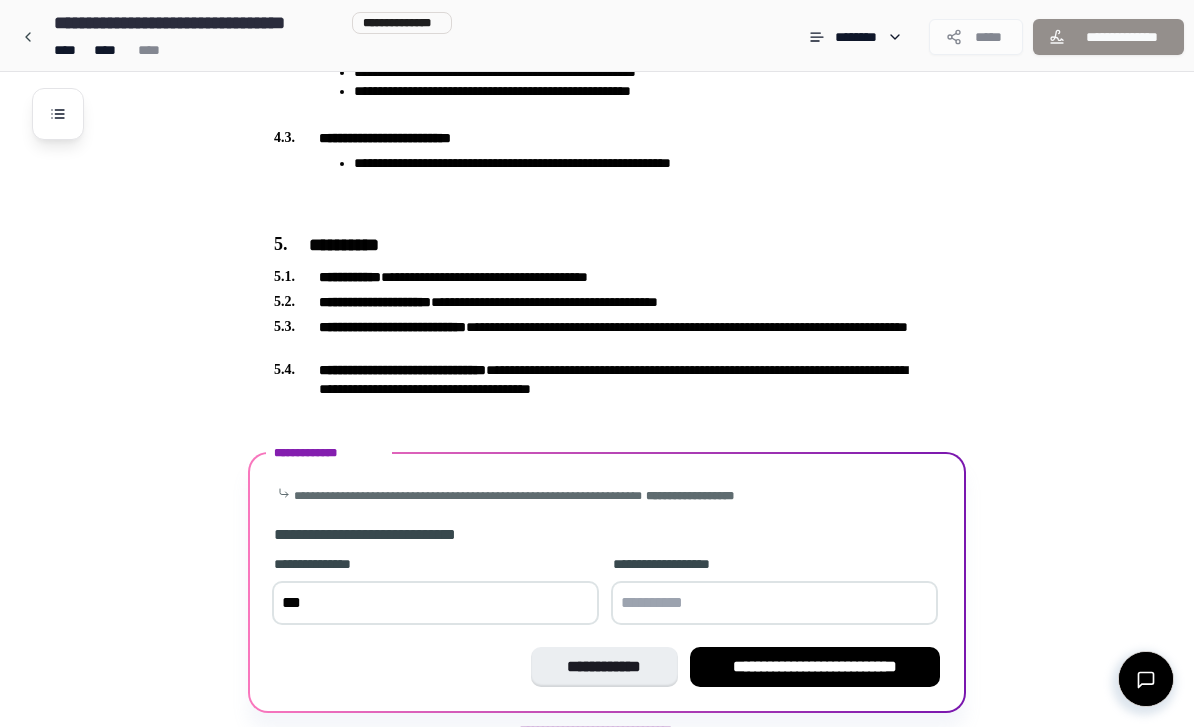 type on "***" 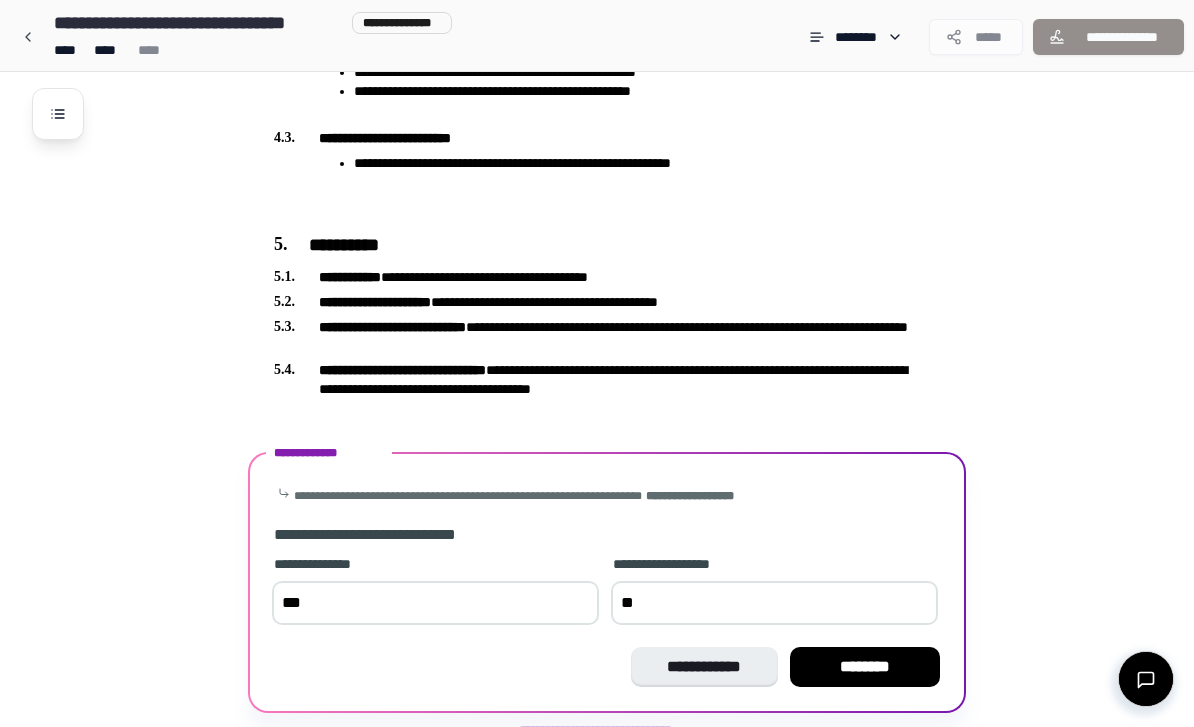 type on "***" 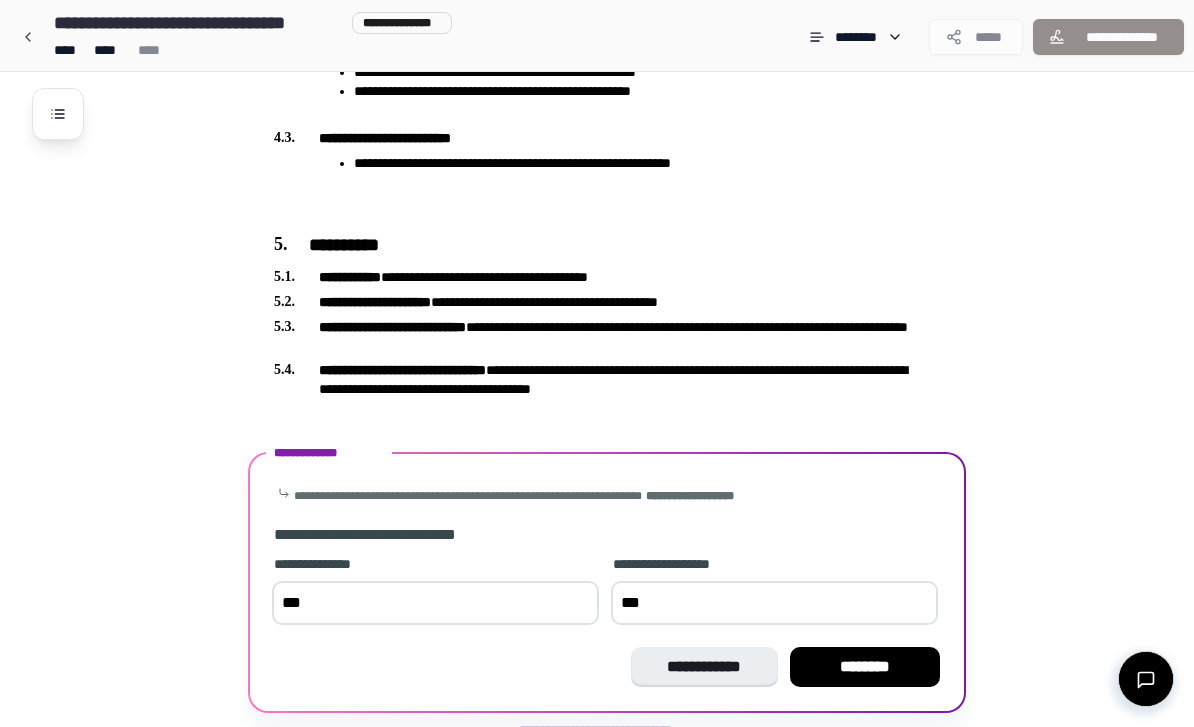click on "********" at bounding box center (865, 667) 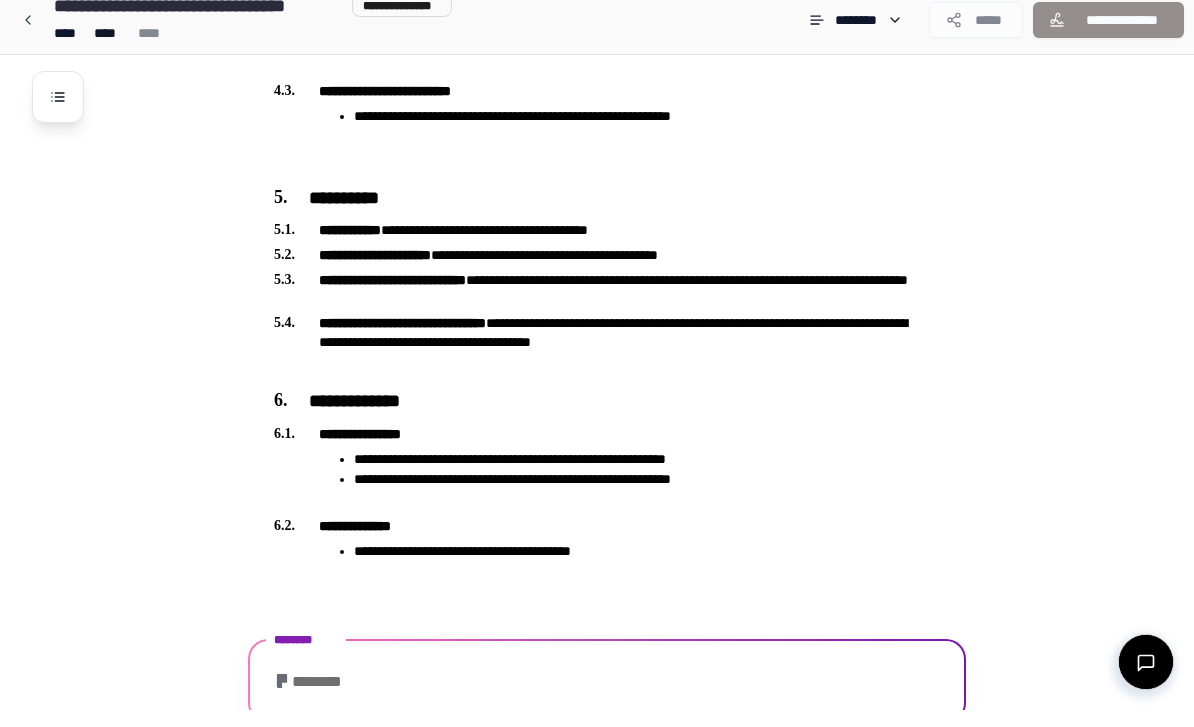 scroll, scrollTop: 1827, scrollLeft: 0, axis: vertical 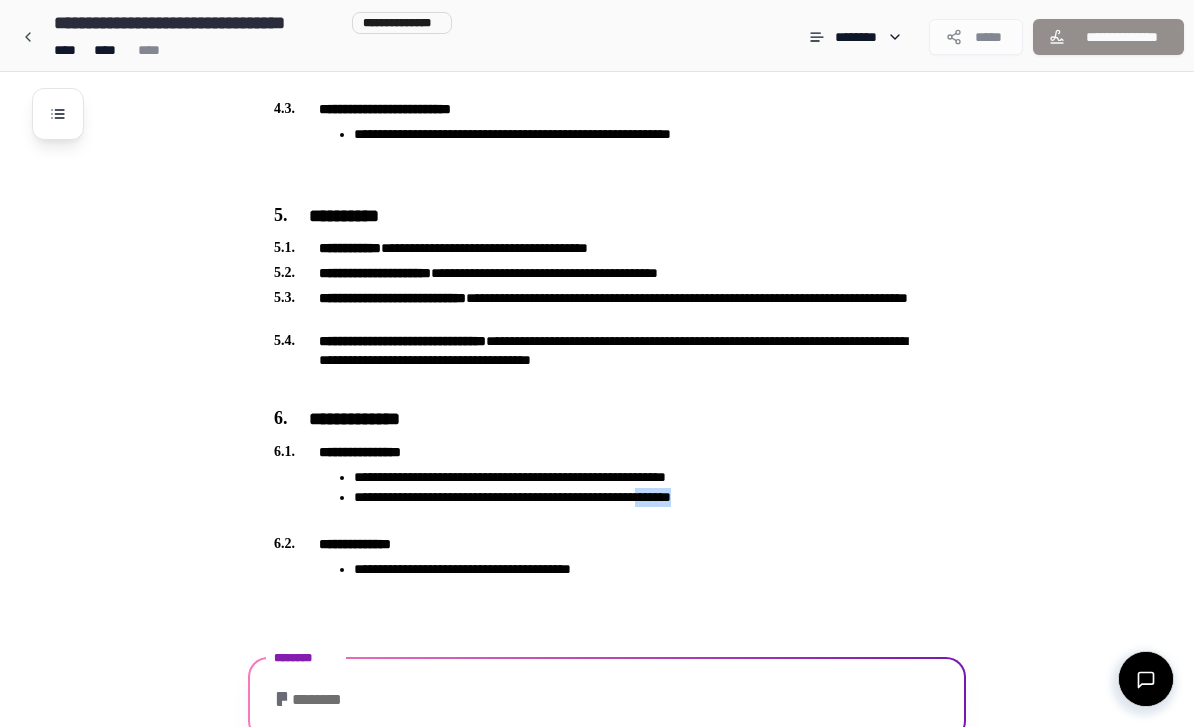 click on "**********" at bounding box center (623, -481) 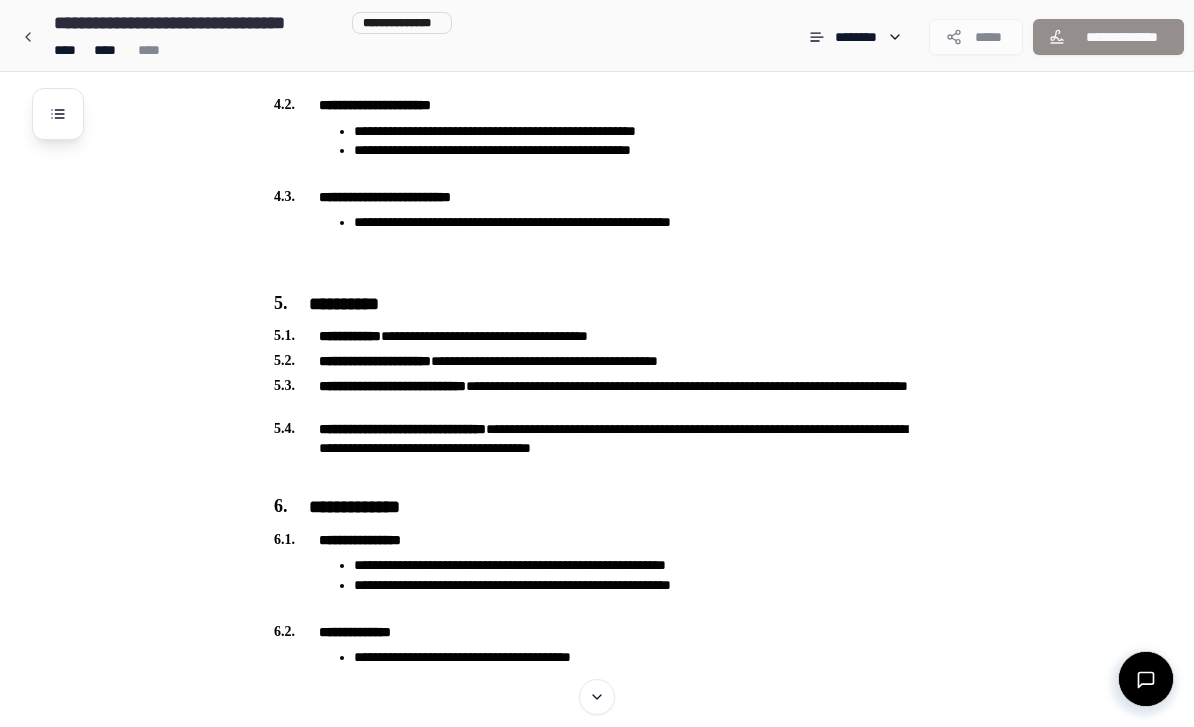 scroll, scrollTop: 1738, scrollLeft: 0, axis: vertical 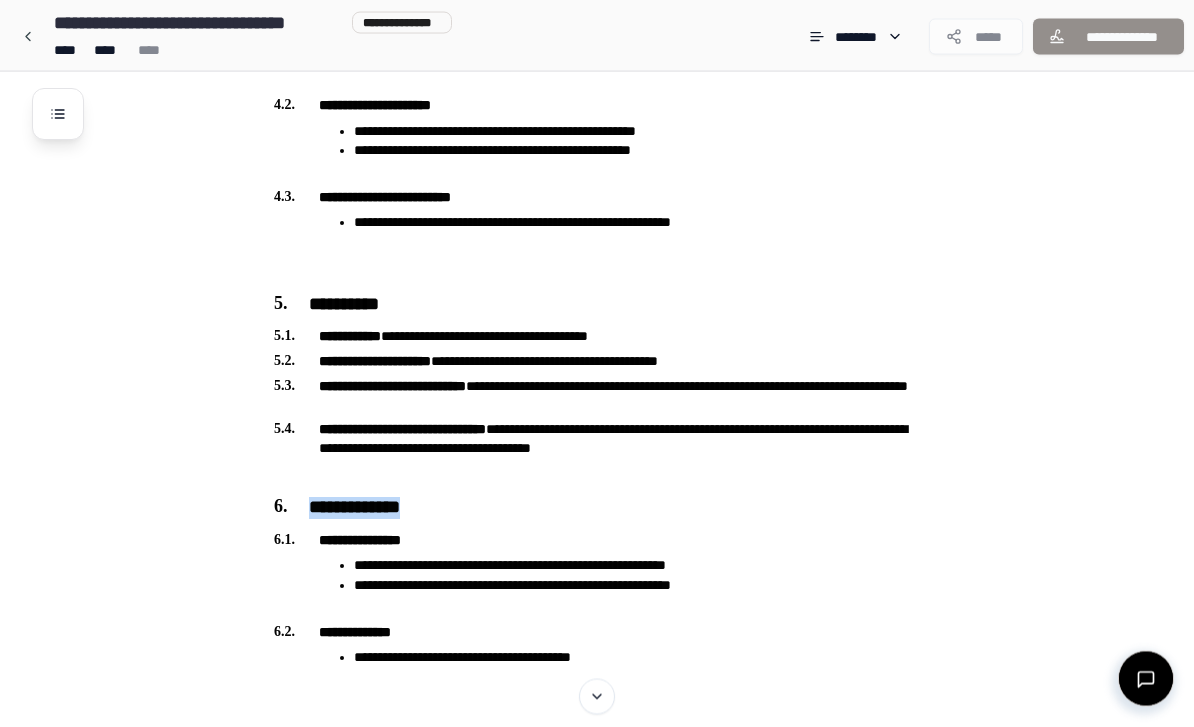 click on "**********" at bounding box center [623, -91] 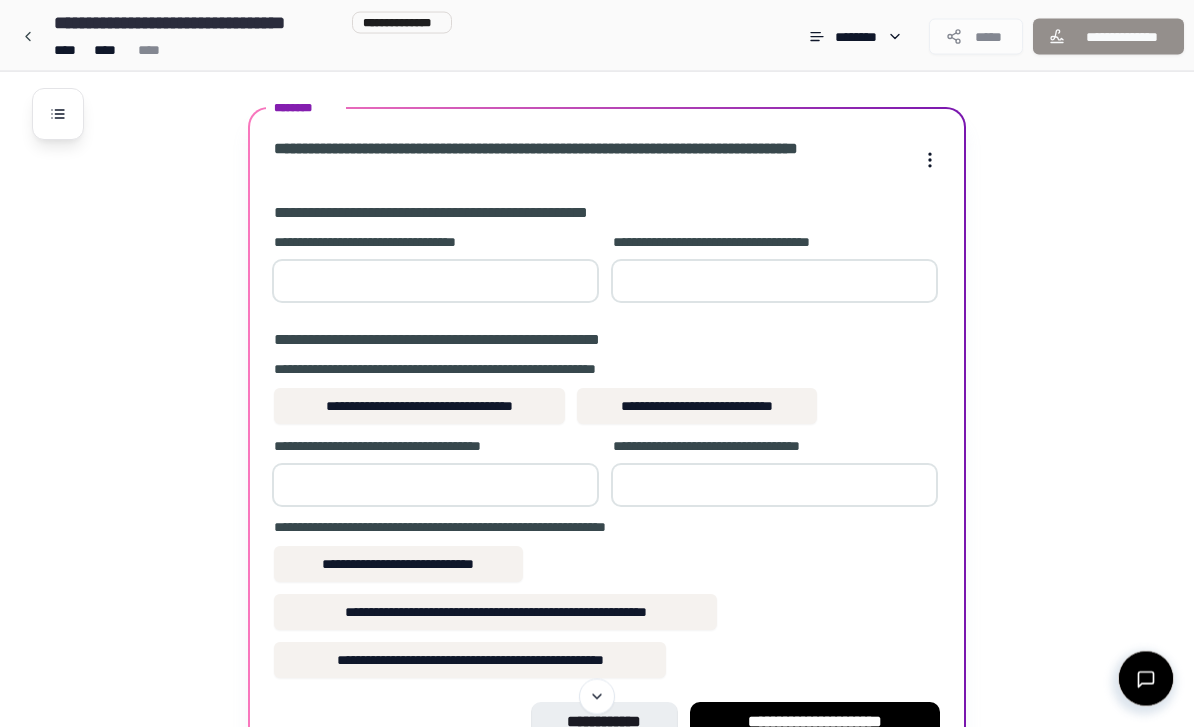 scroll, scrollTop: 2377, scrollLeft: 0, axis: vertical 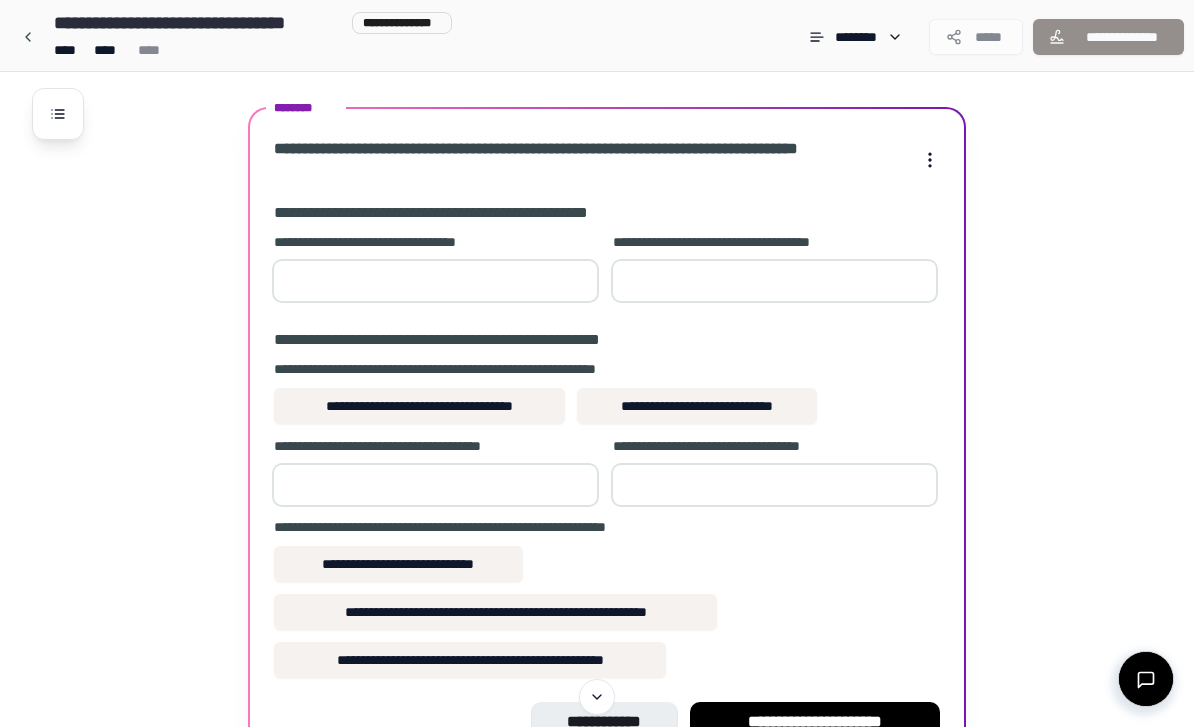 click on "**********" at bounding box center (398, 564) 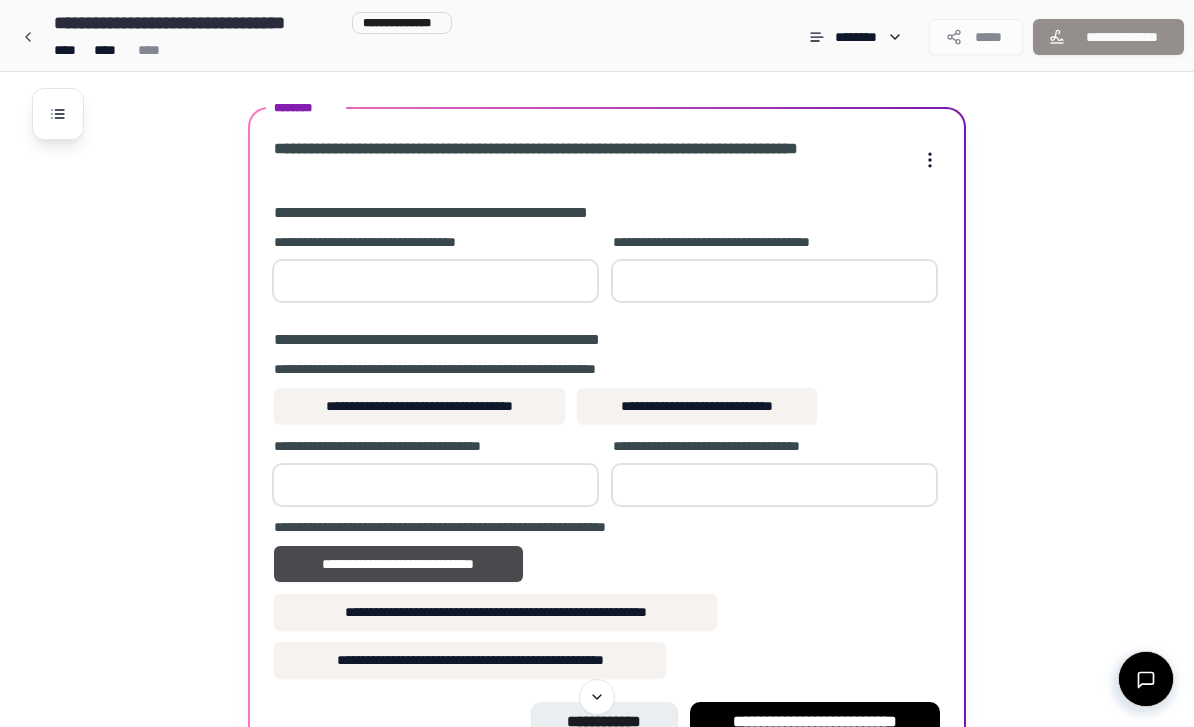click at bounding box center [435, 485] 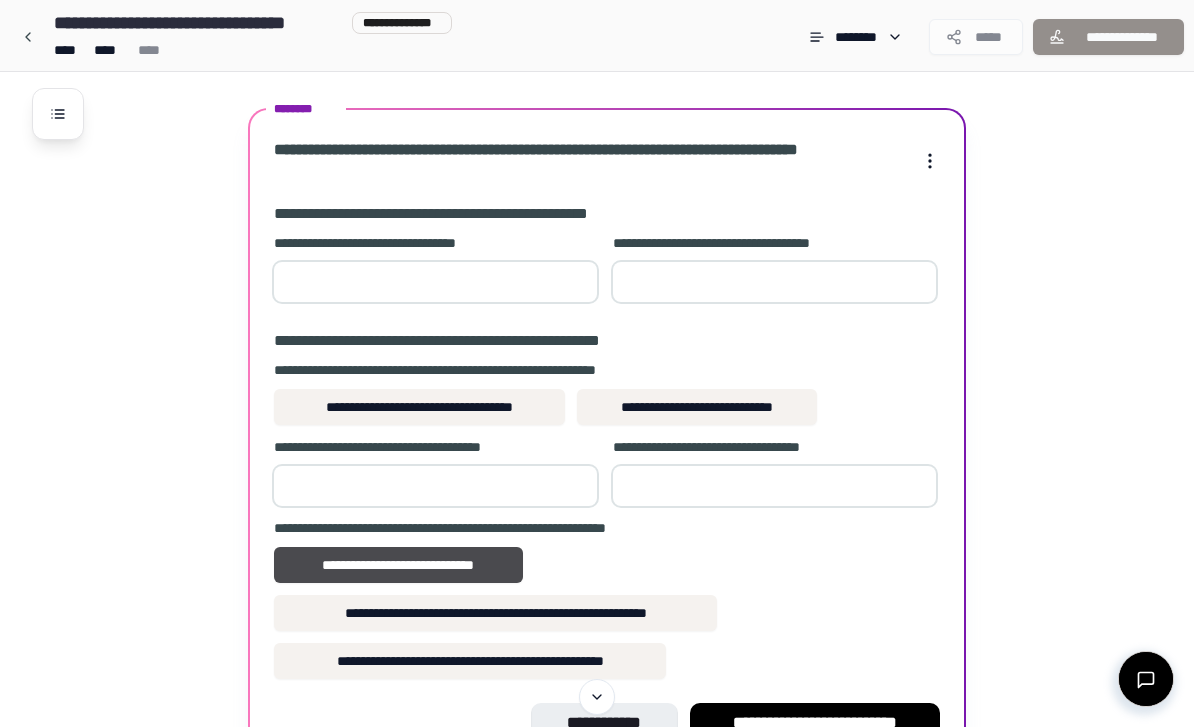 click at bounding box center [774, 486] 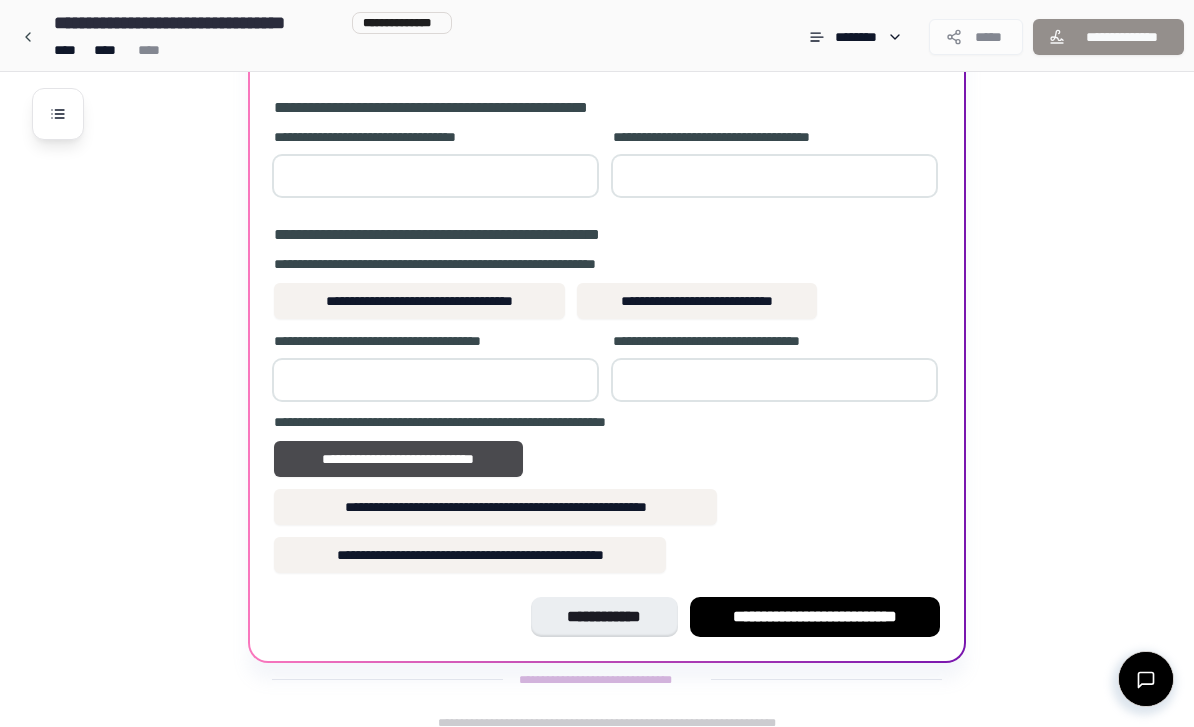 scroll, scrollTop: 2480, scrollLeft: 0, axis: vertical 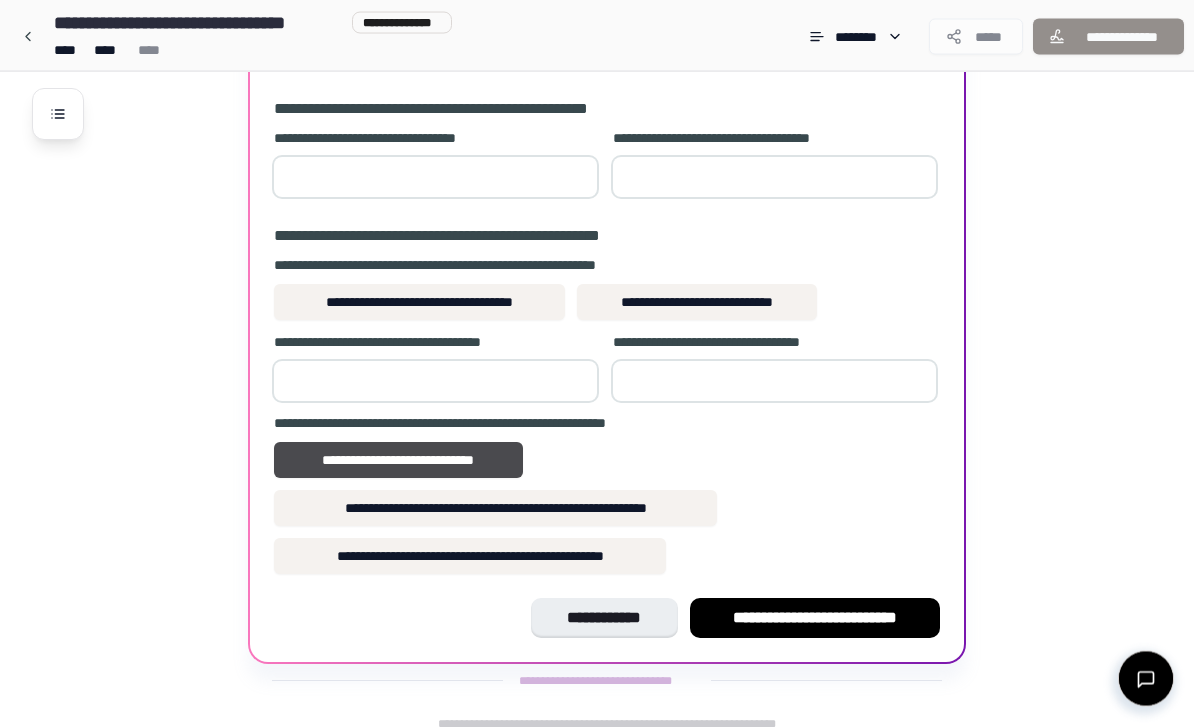 click on "**********" at bounding box center (815, 619) 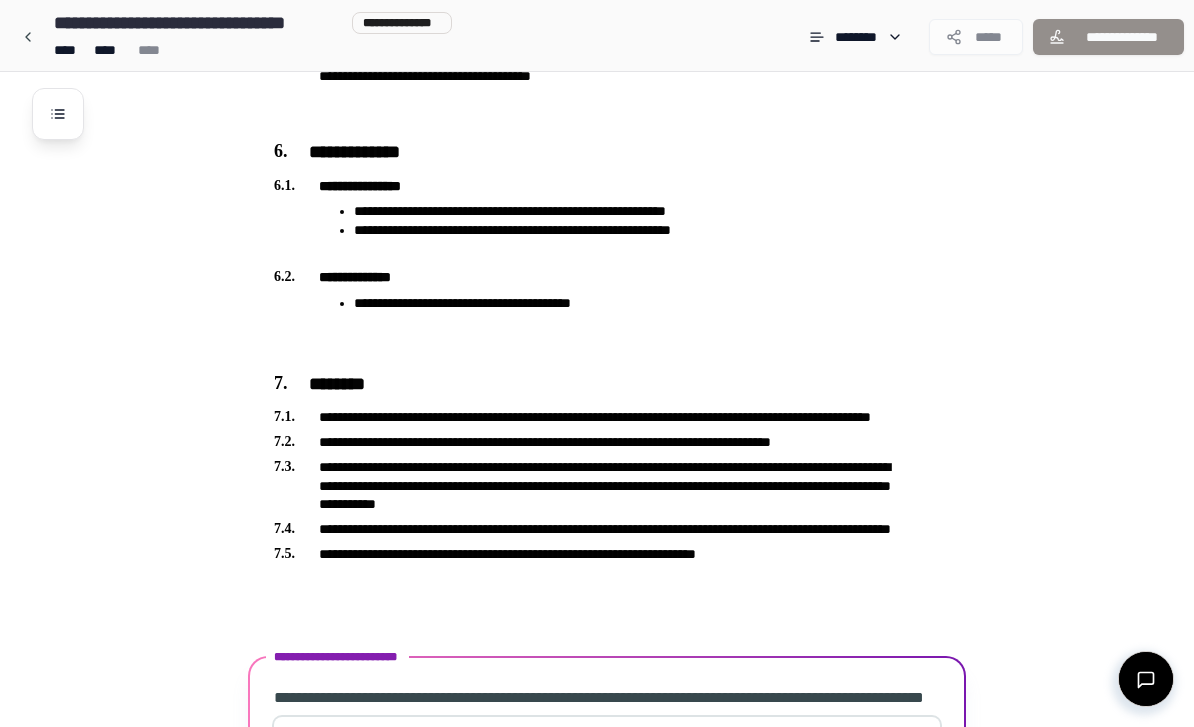 scroll, scrollTop: 2274, scrollLeft: 0, axis: vertical 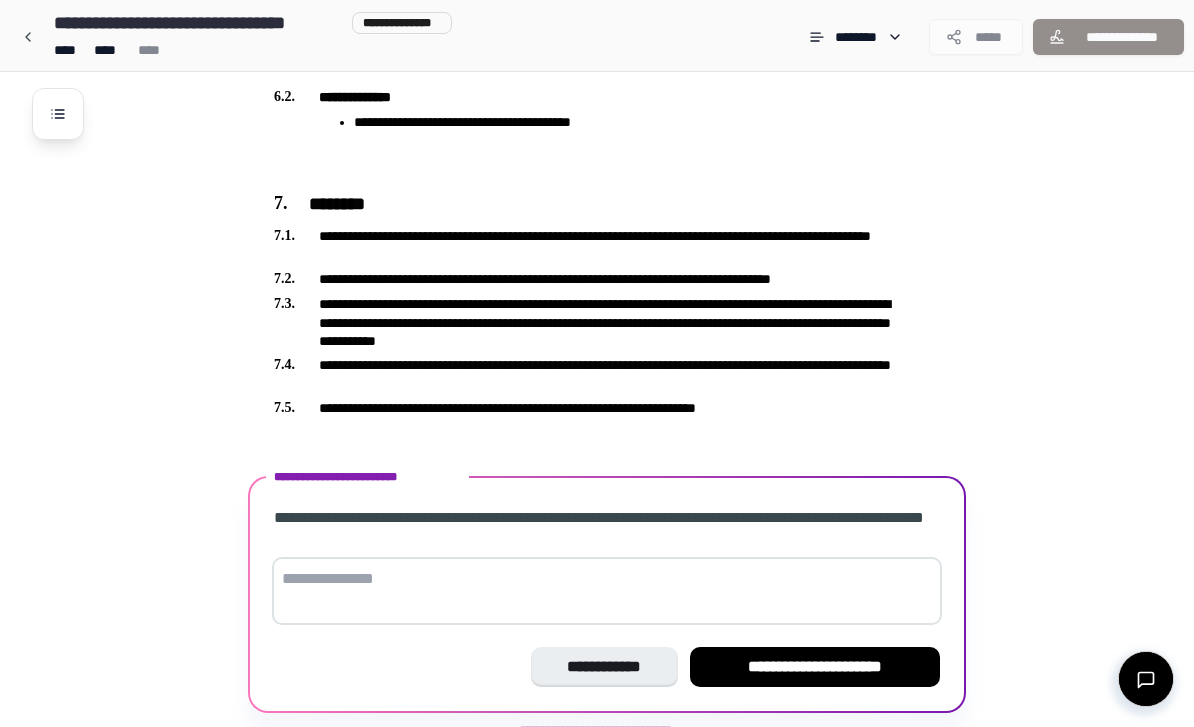 click at bounding box center (607, 591) 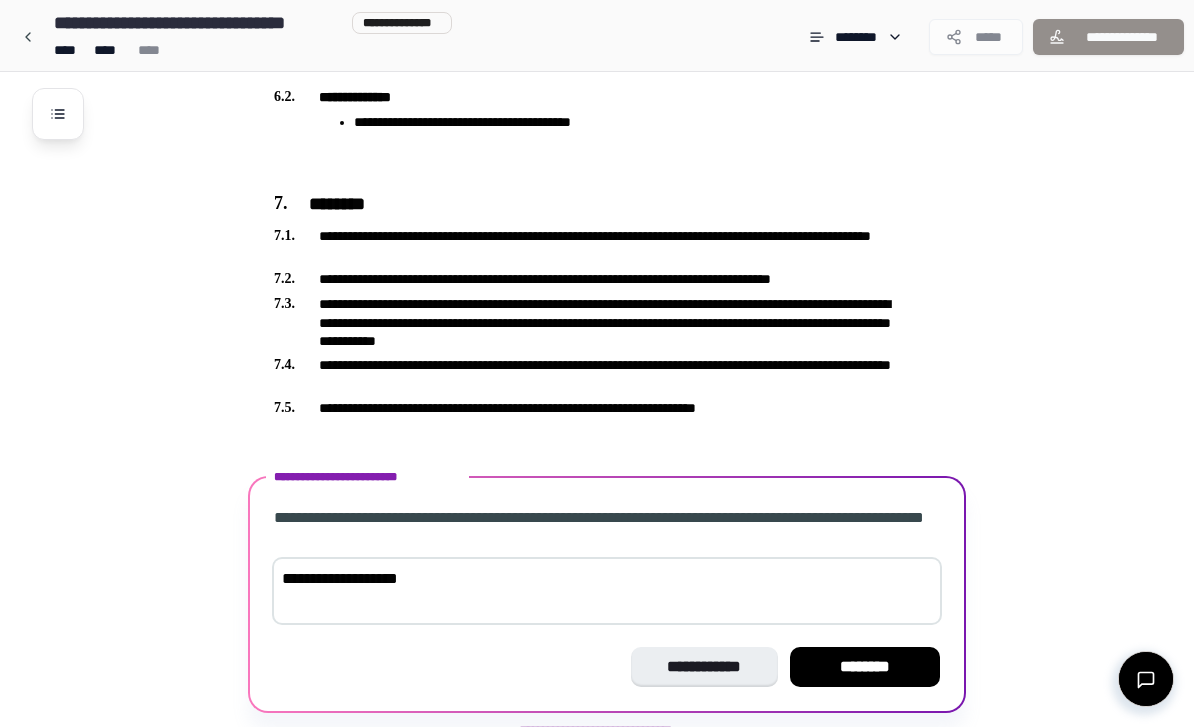 type on "**********" 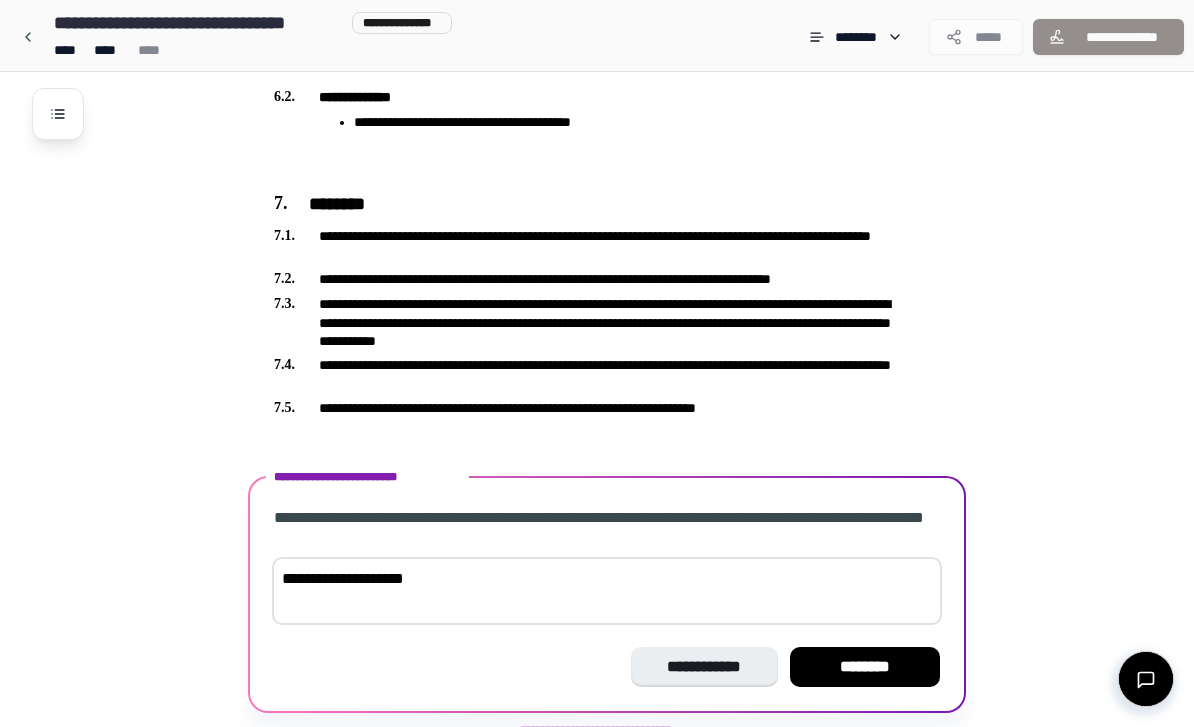 click on "********" at bounding box center (865, 667) 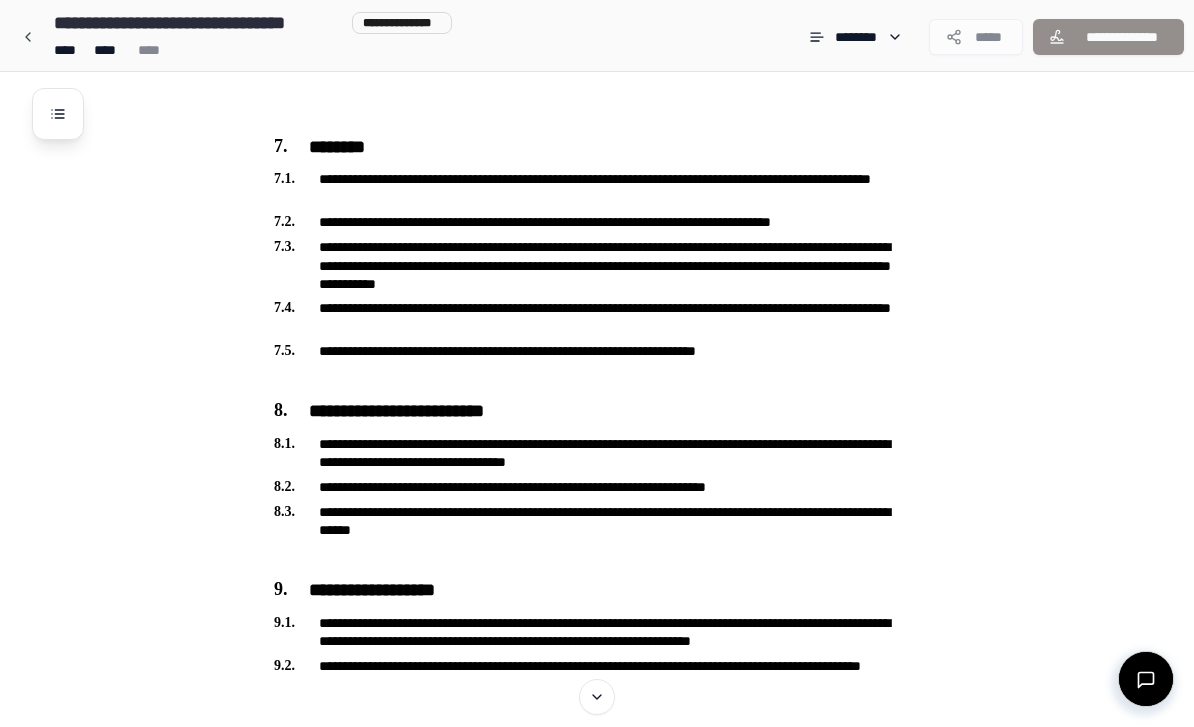 scroll, scrollTop: 2330, scrollLeft: 0, axis: vertical 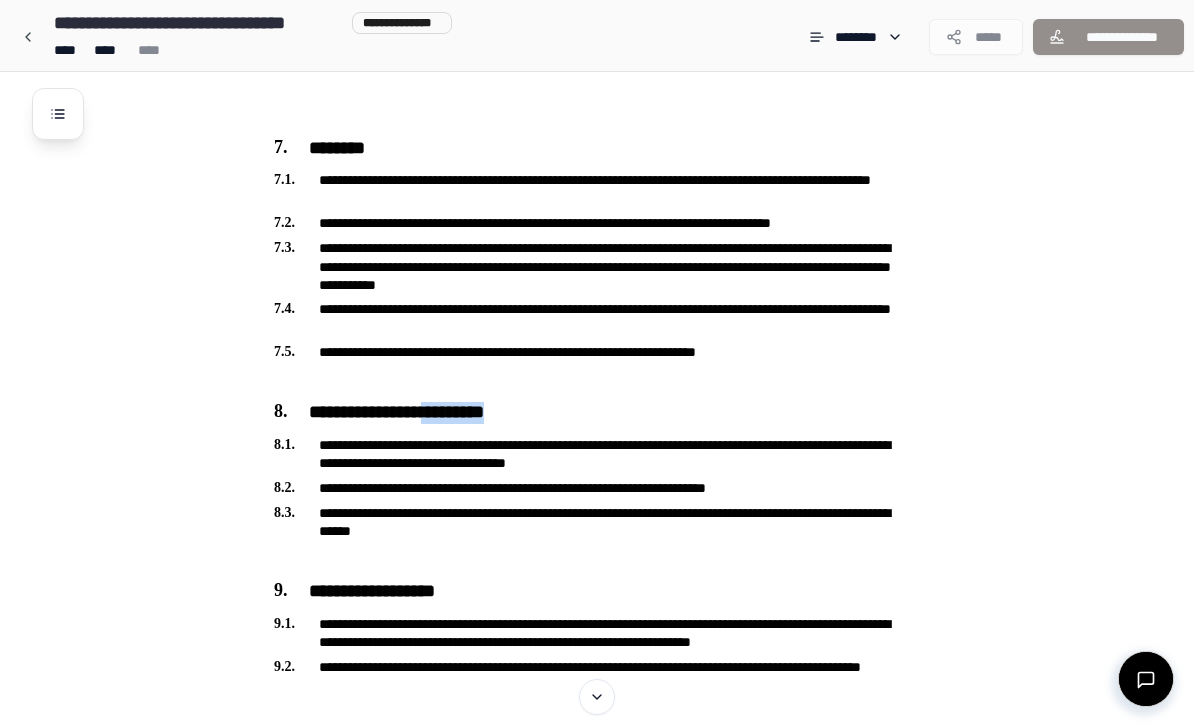 click on "**********" at bounding box center (623, -602) 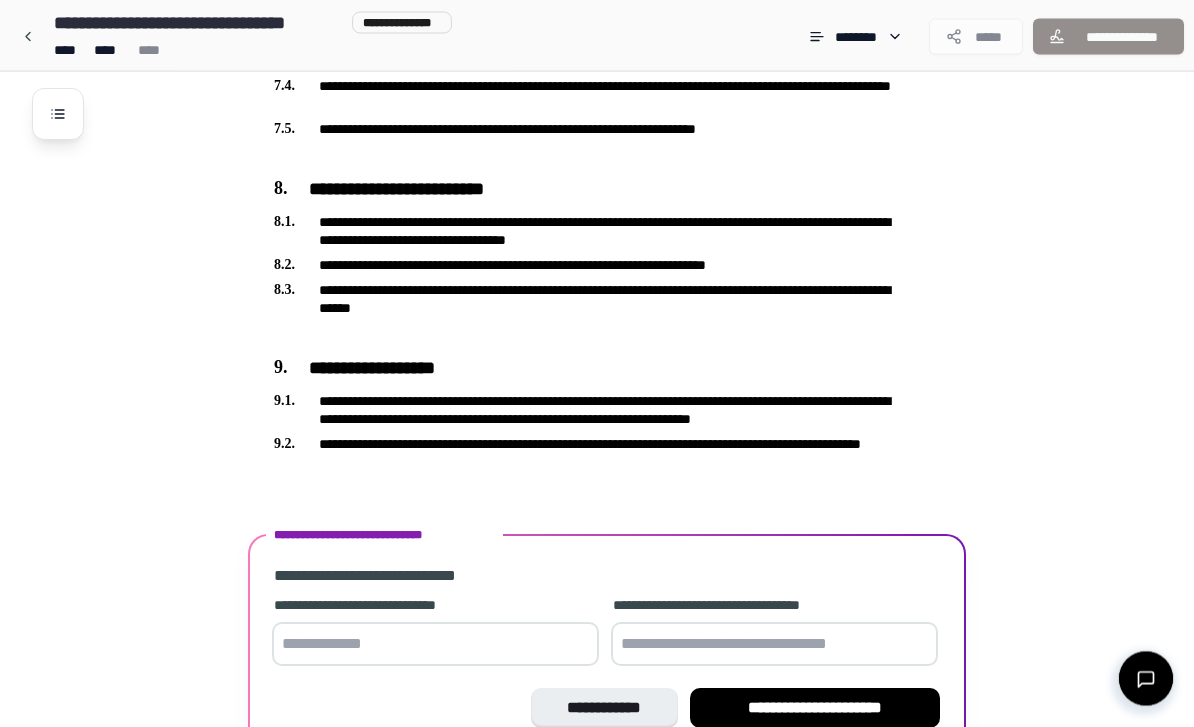 scroll, scrollTop: 2594, scrollLeft: 0, axis: vertical 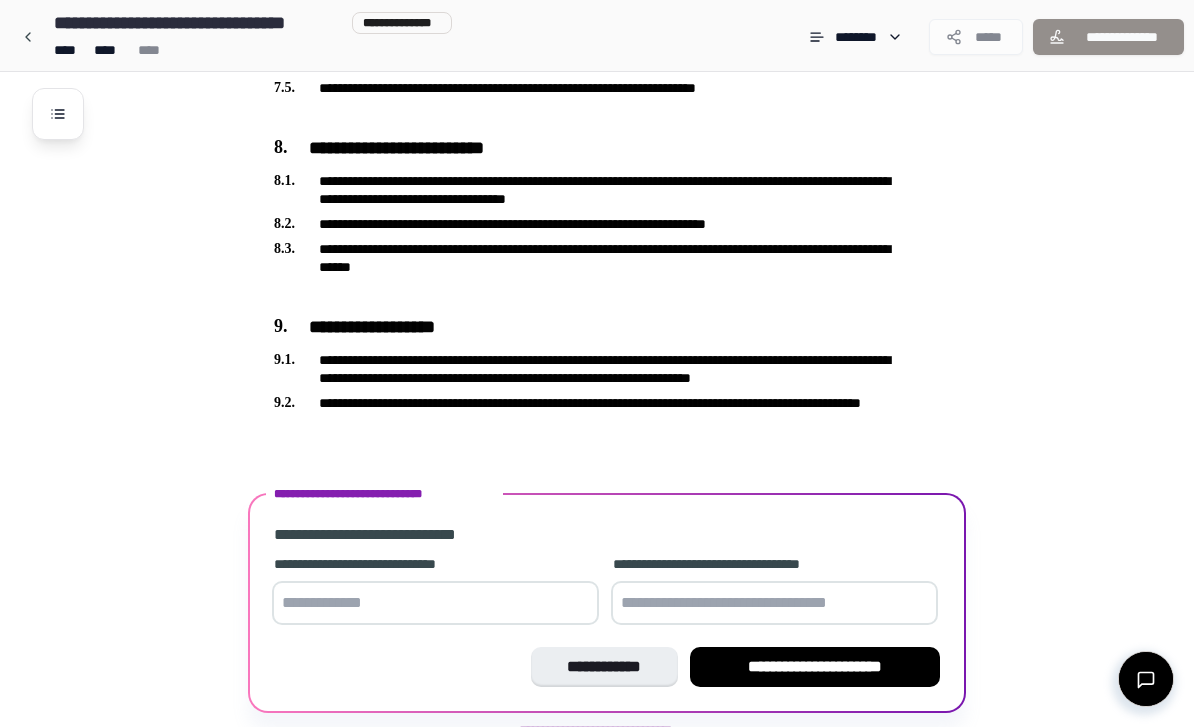 click at bounding box center (435, 603) 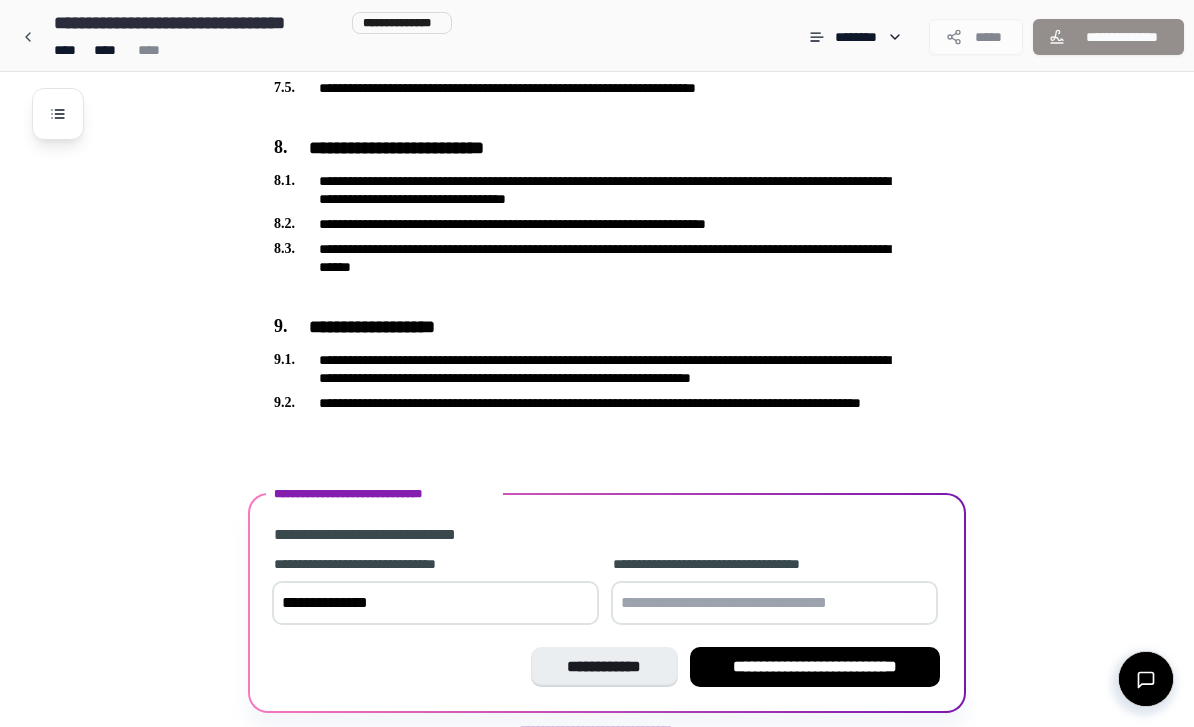 click at bounding box center (774, 603) 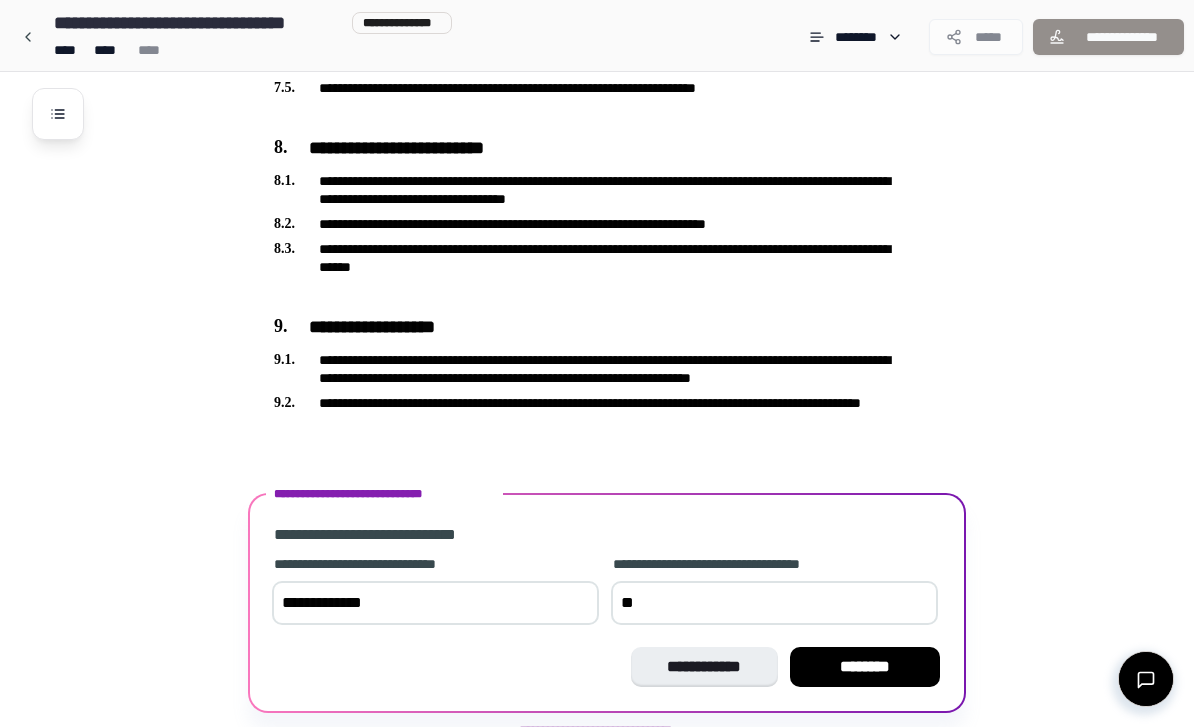 type on "*" 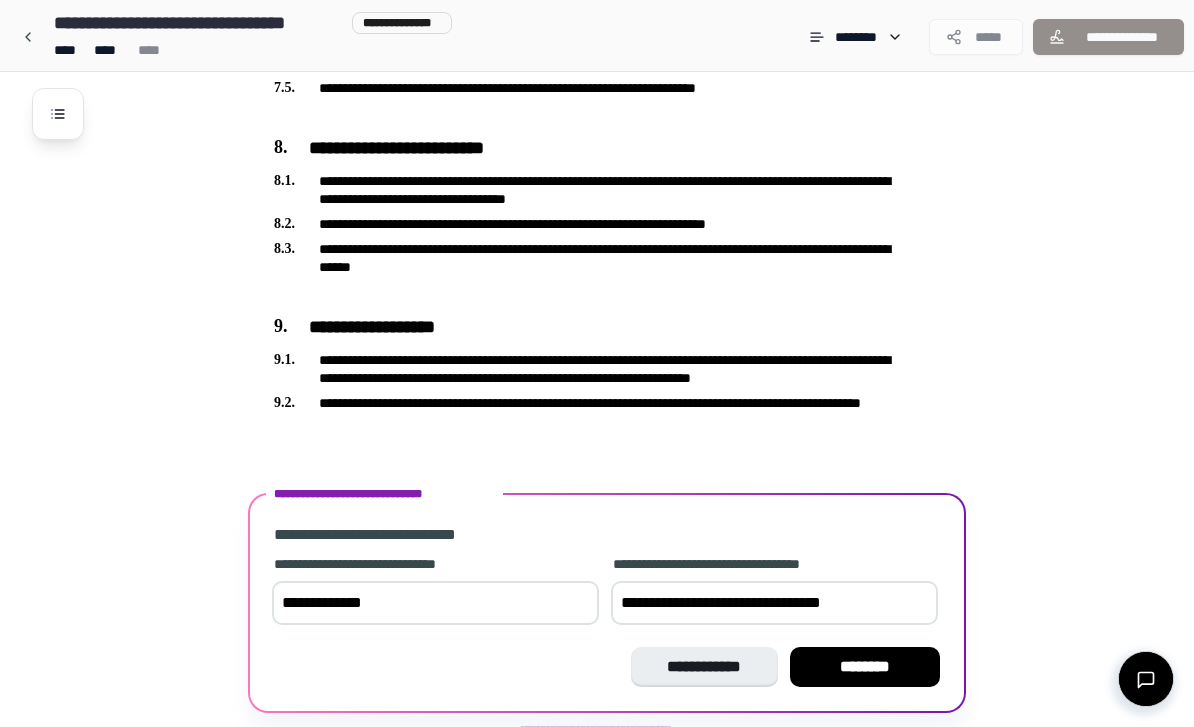 type on "**********" 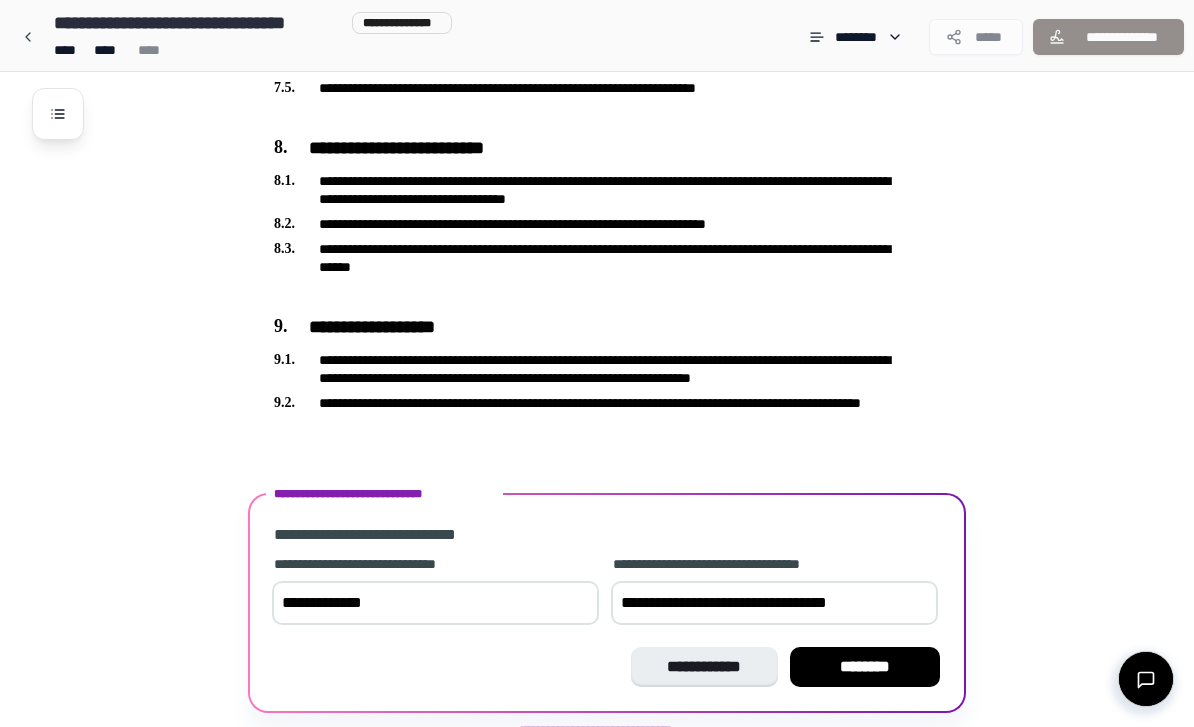 click on "********" at bounding box center [865, 667] 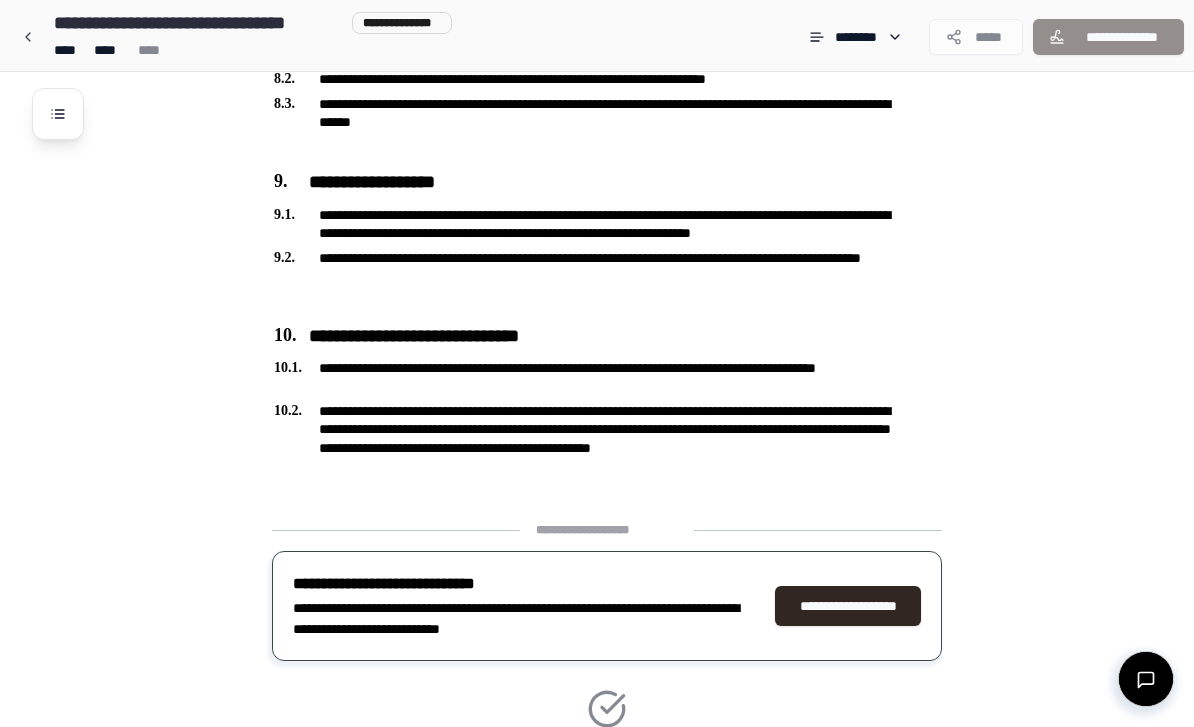 scroll, scrollTop: 2873, scrollLeft: 0, axis: vertical 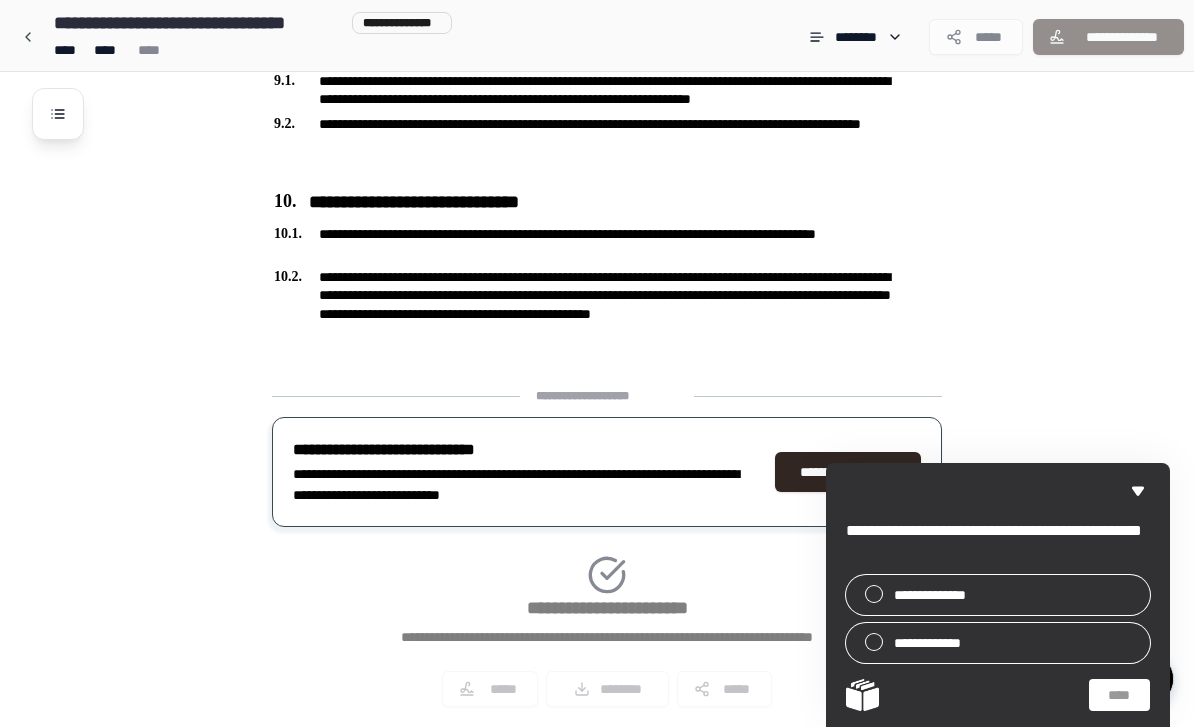 click on "**********" at bounding box center [998, 595] 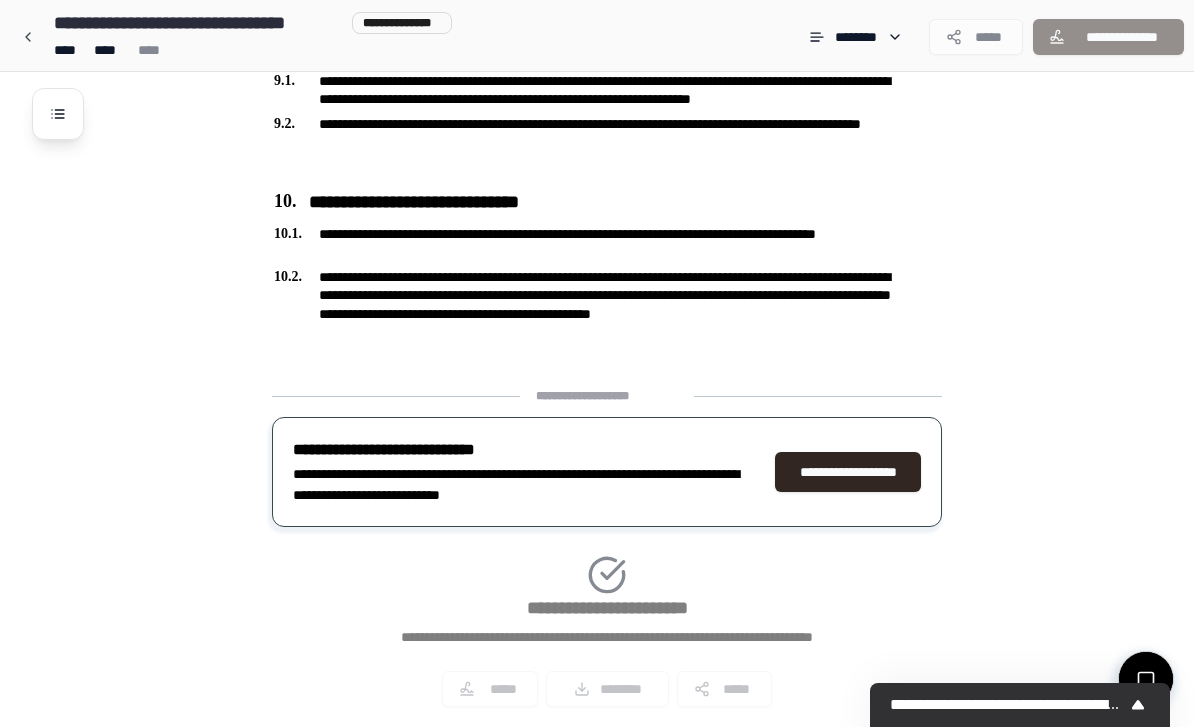 click on "**********" at bounding box center (593, 295) 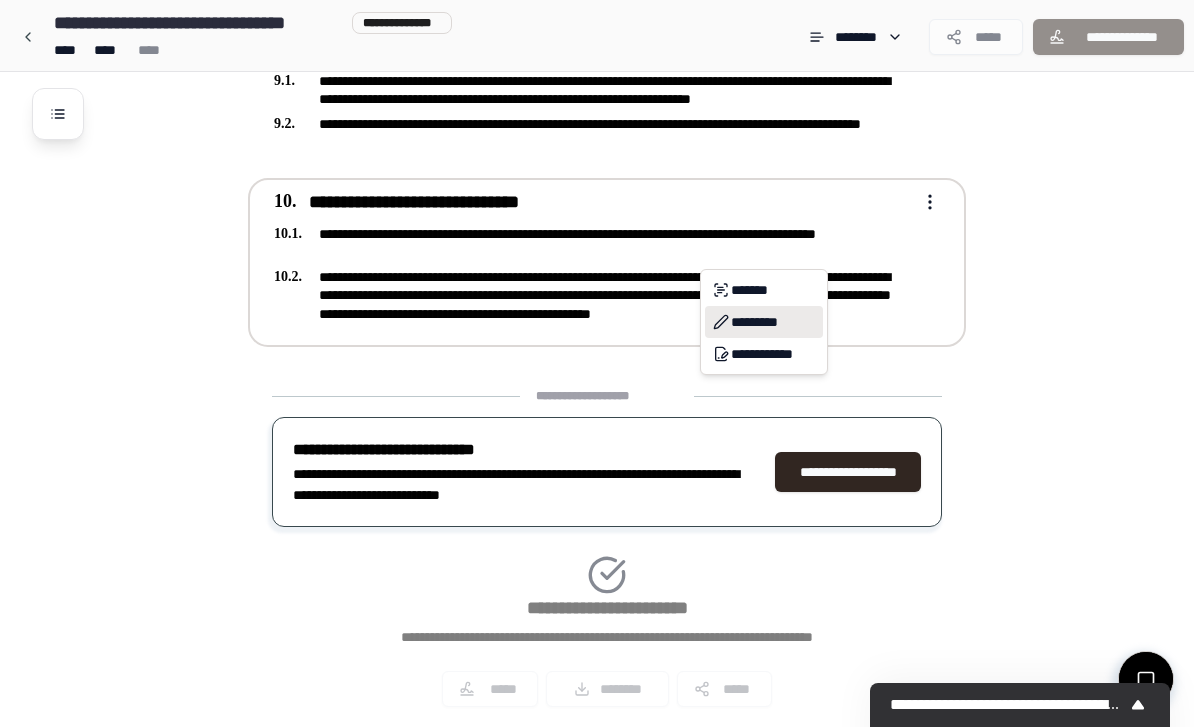 click on "*********" at bounding box center (764, 322) 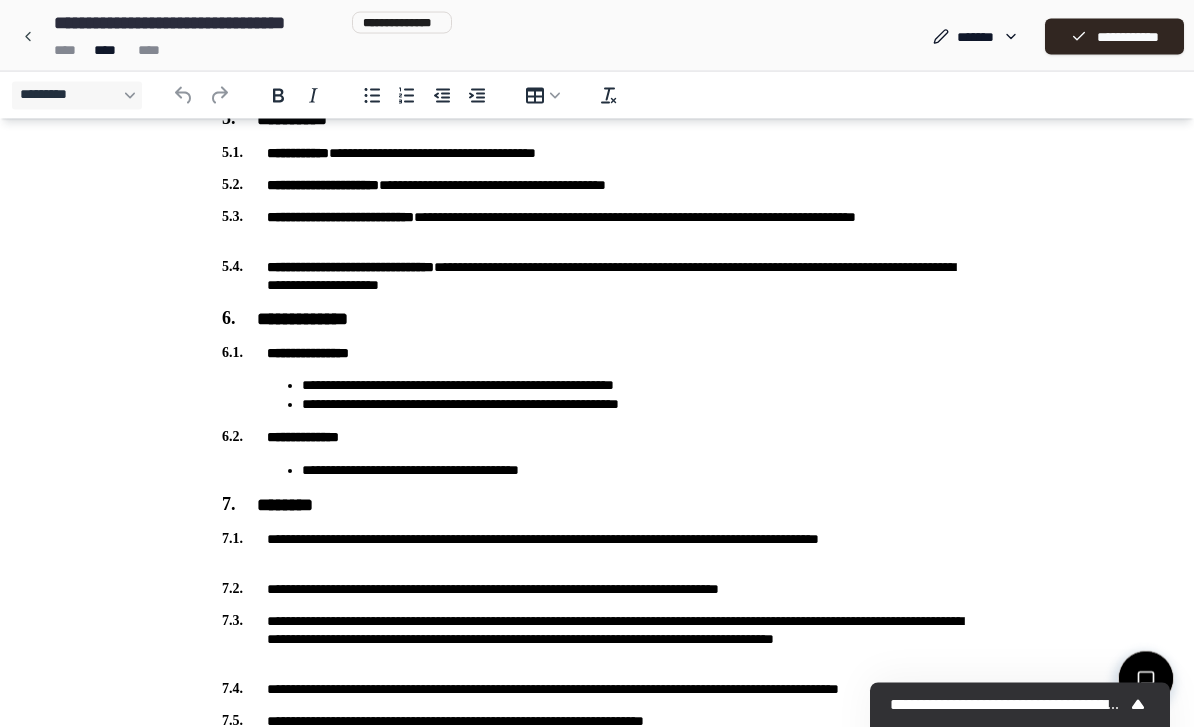 scroll, scrollTop: 2066, scrollLeft: 0, axis: vertical 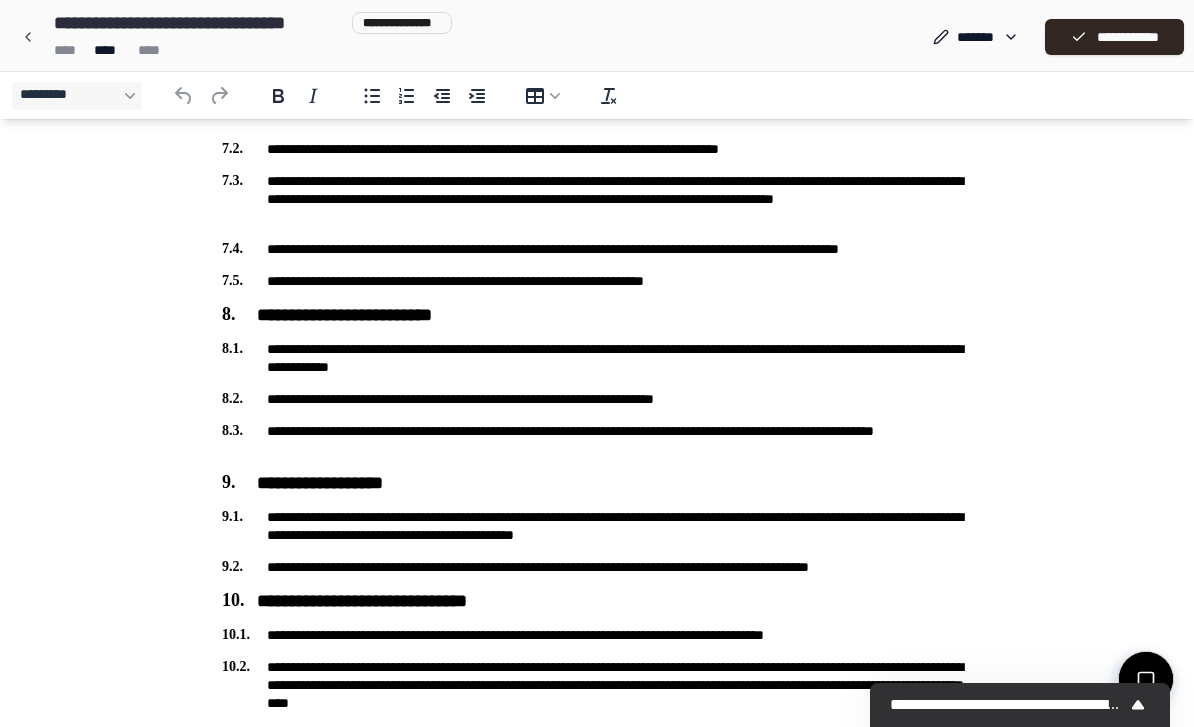 click on "**********" at bounding box center [597, 685] 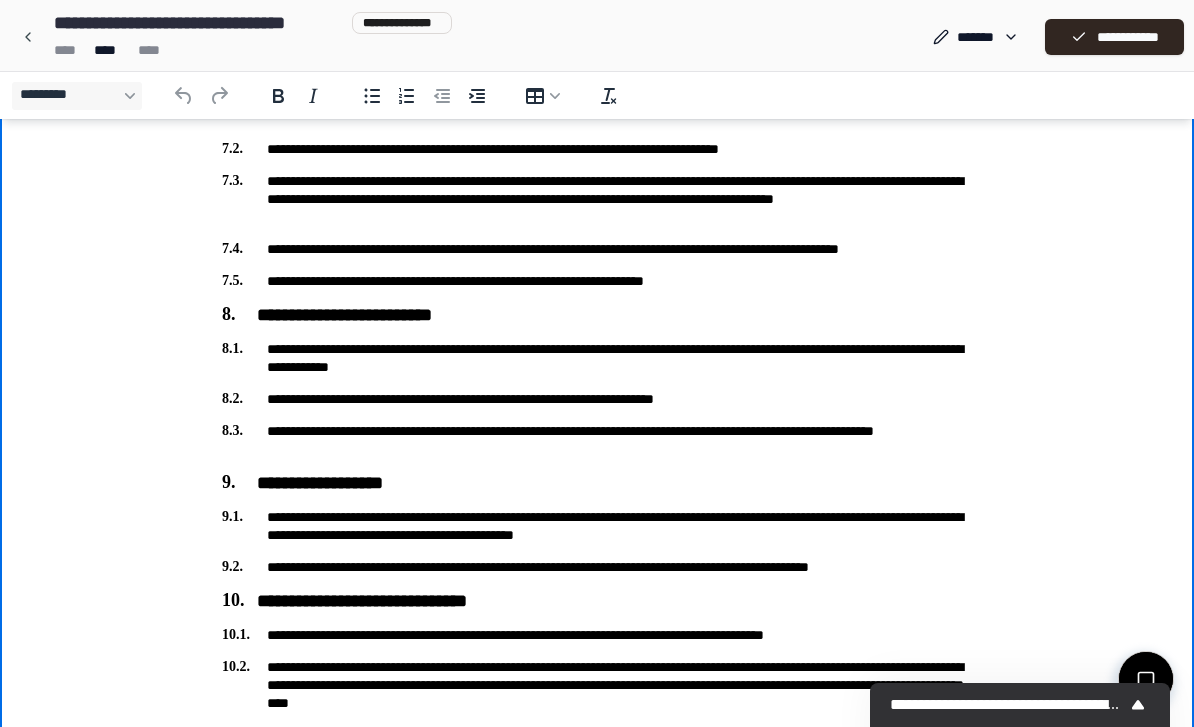 scroll, scrollTop: 2044, scrollLeft: 0, axis: vertical 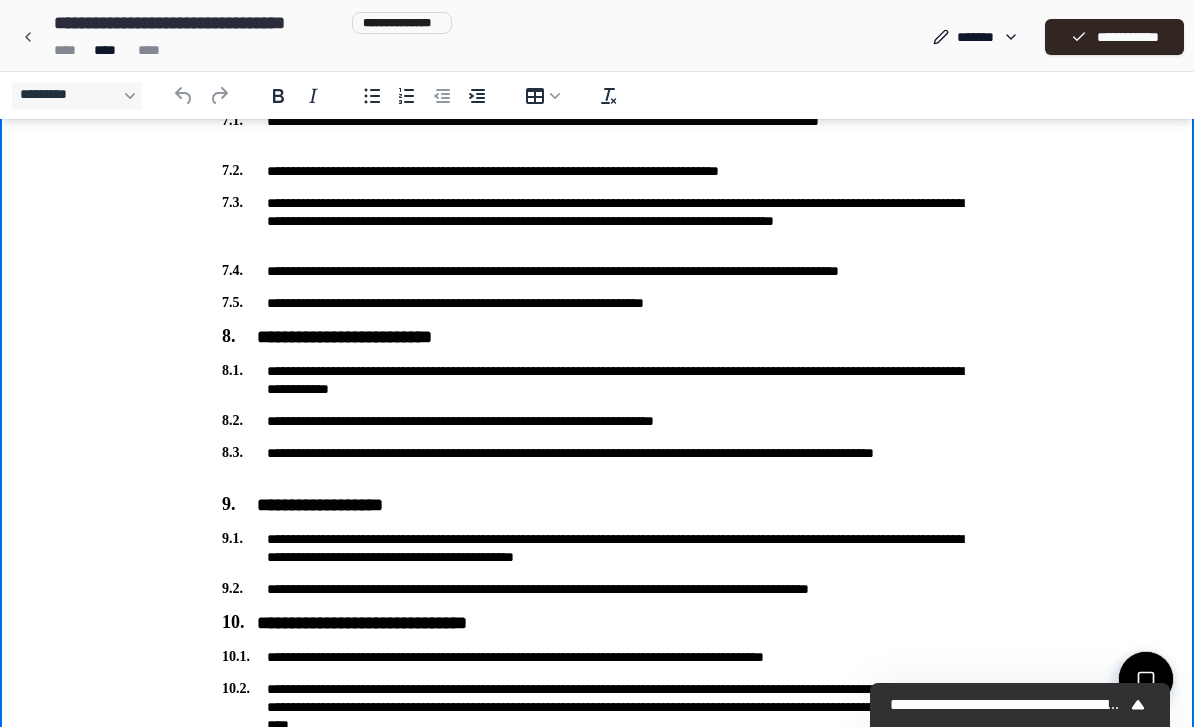 click on "**********" at bounding box center [597, -584] 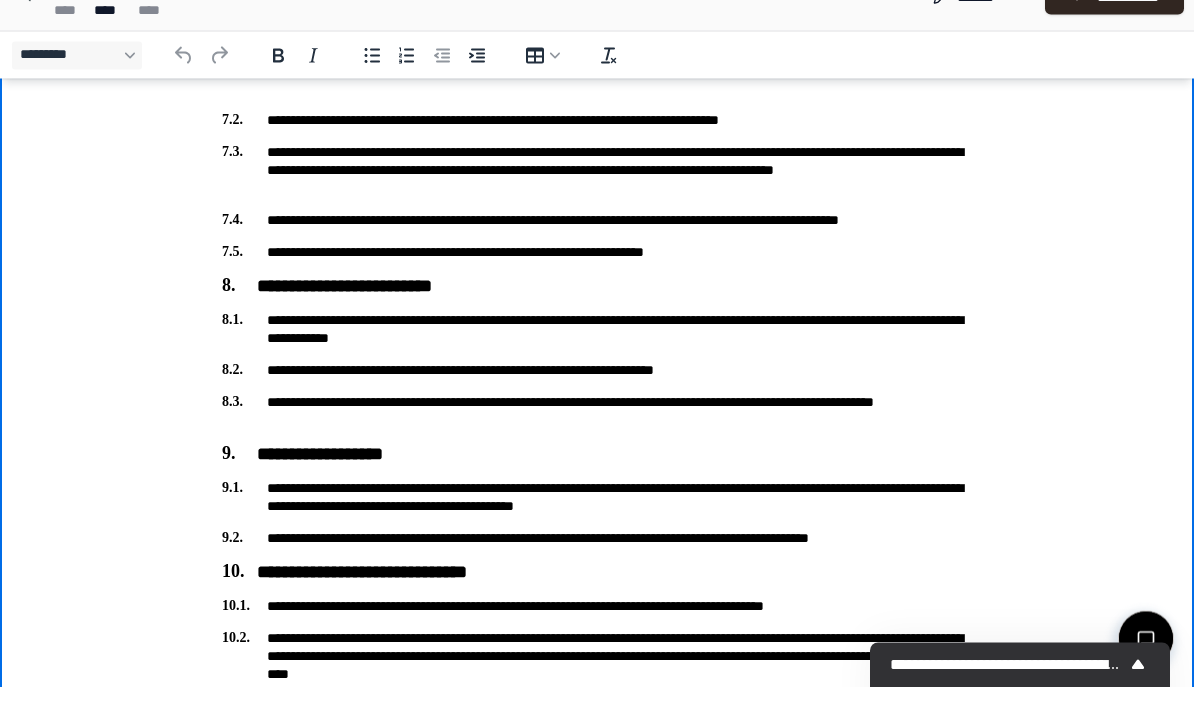 scroll, scrollTop: 2130, scrollLeft: 0, axis: vertical 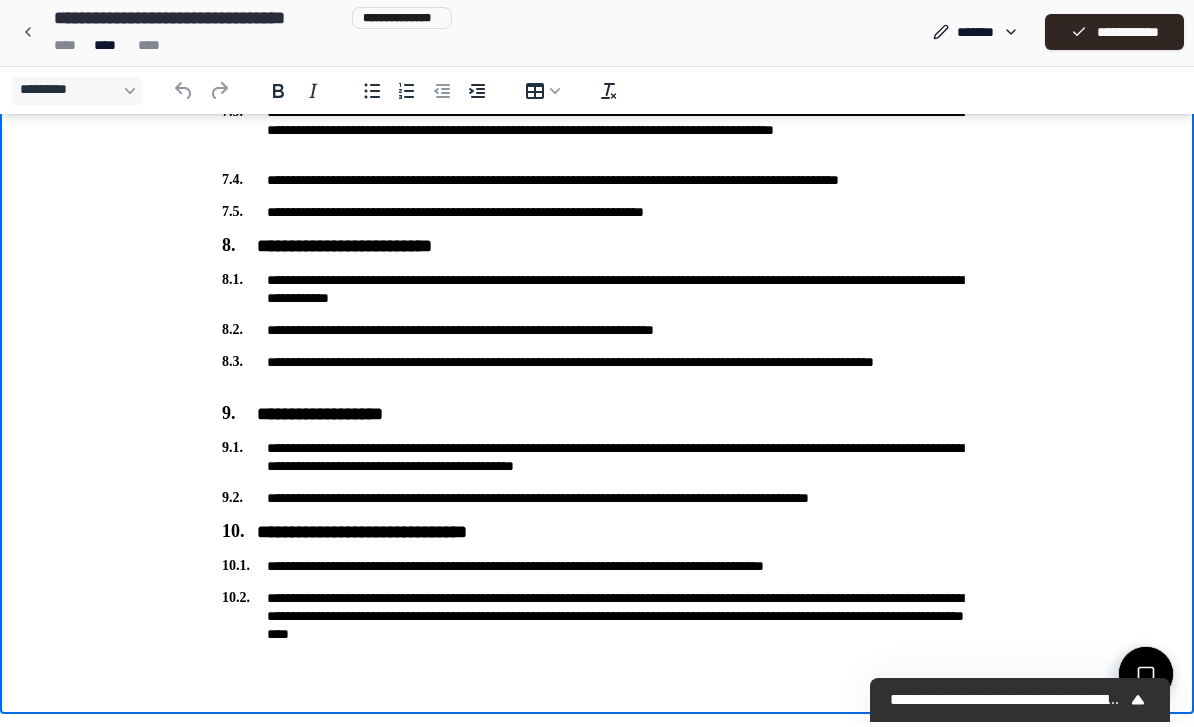 click on "**********" at bounding box center (597, 616) 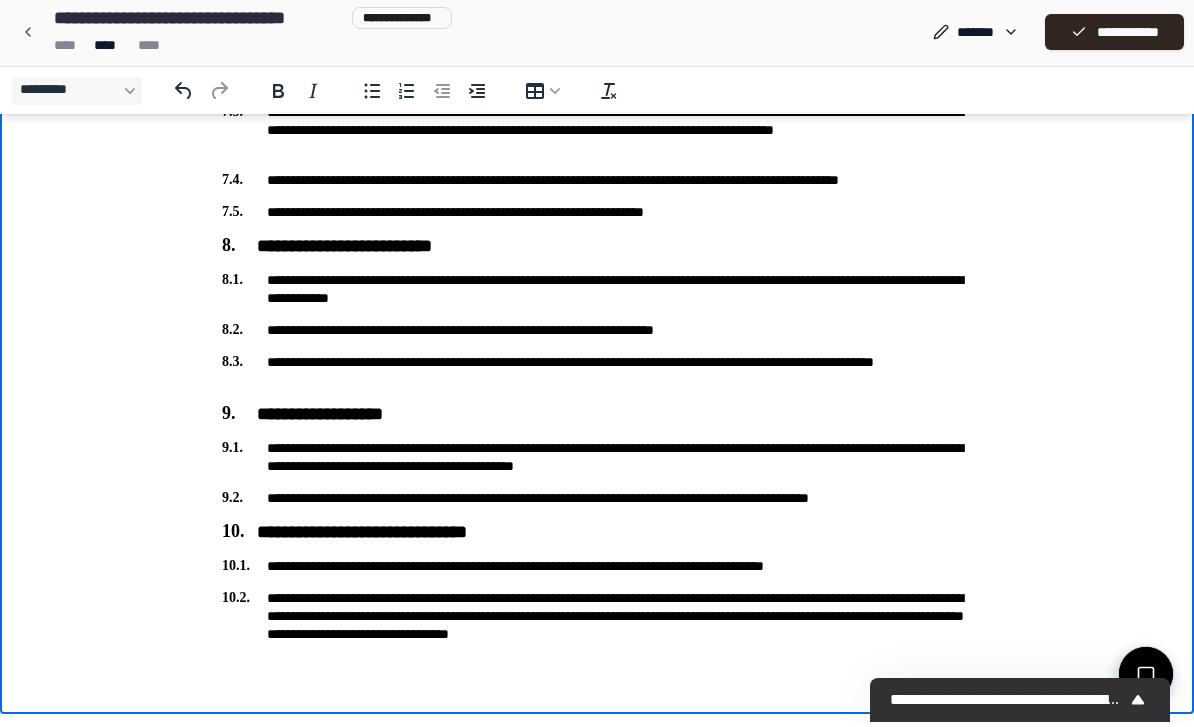click on "**********" at bounding box center (597, 616) 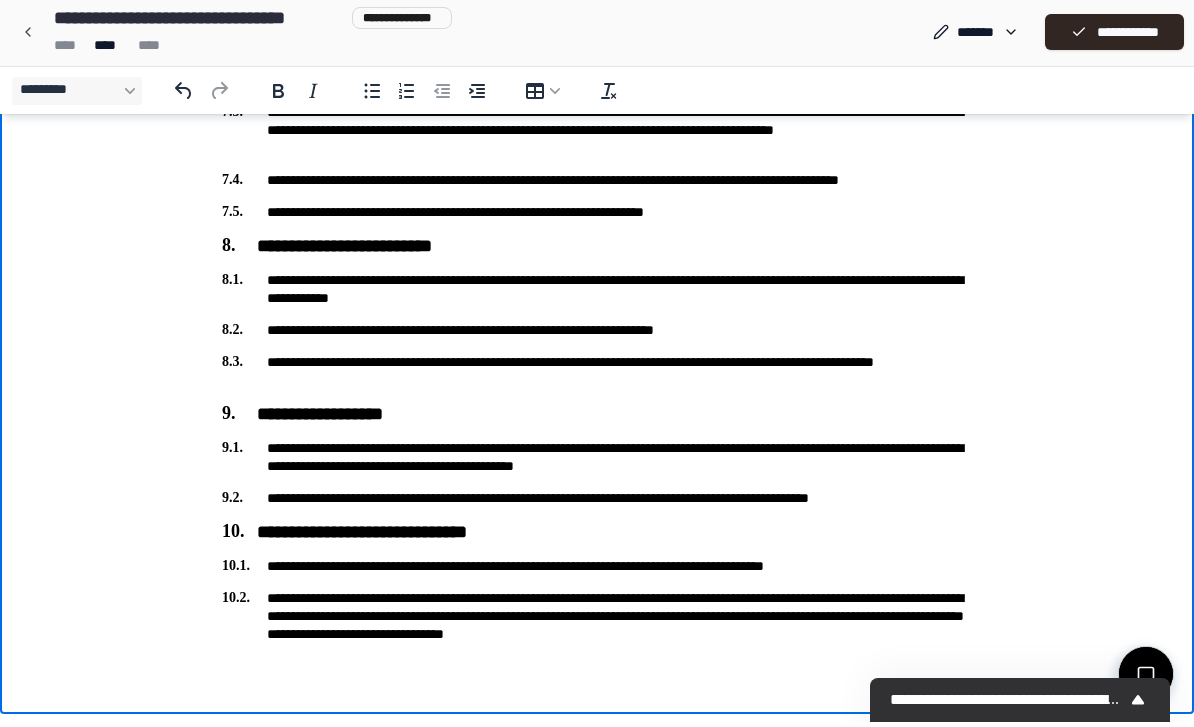 click on "**********" at bounding box center [597, 616] 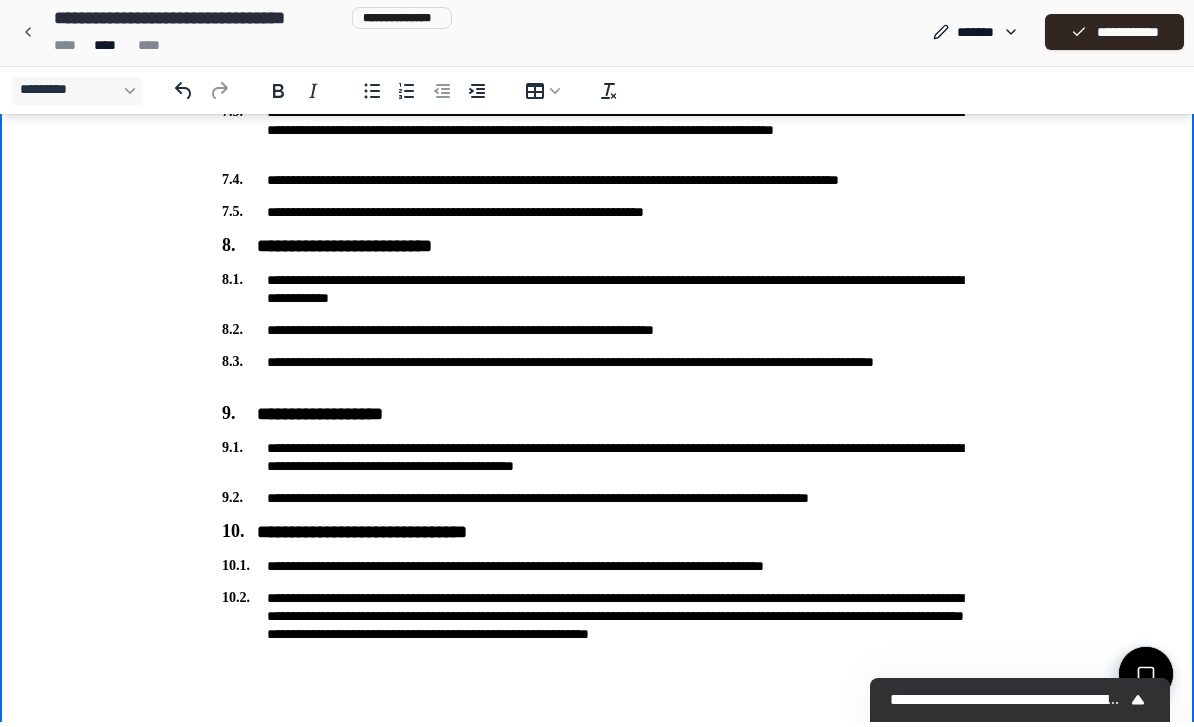 scroll, scrollTop: 2148, scrollLeft: 0, axis: vertical 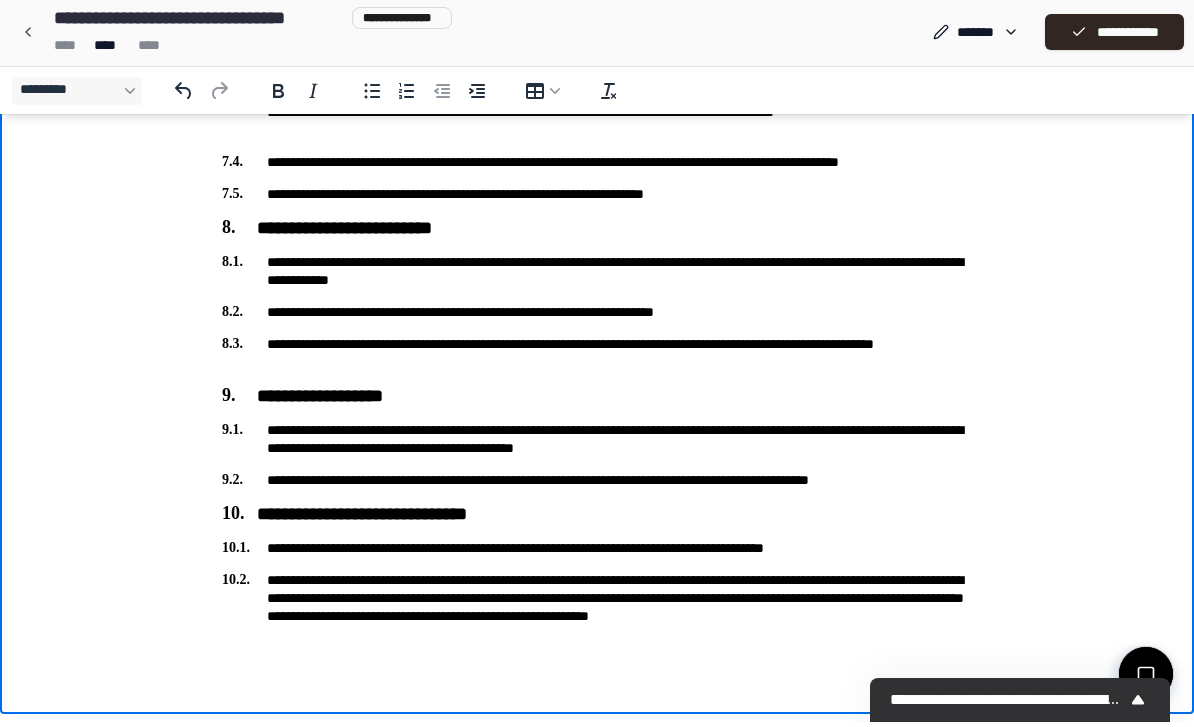 click on "**********" at bounding box center [597, 607] 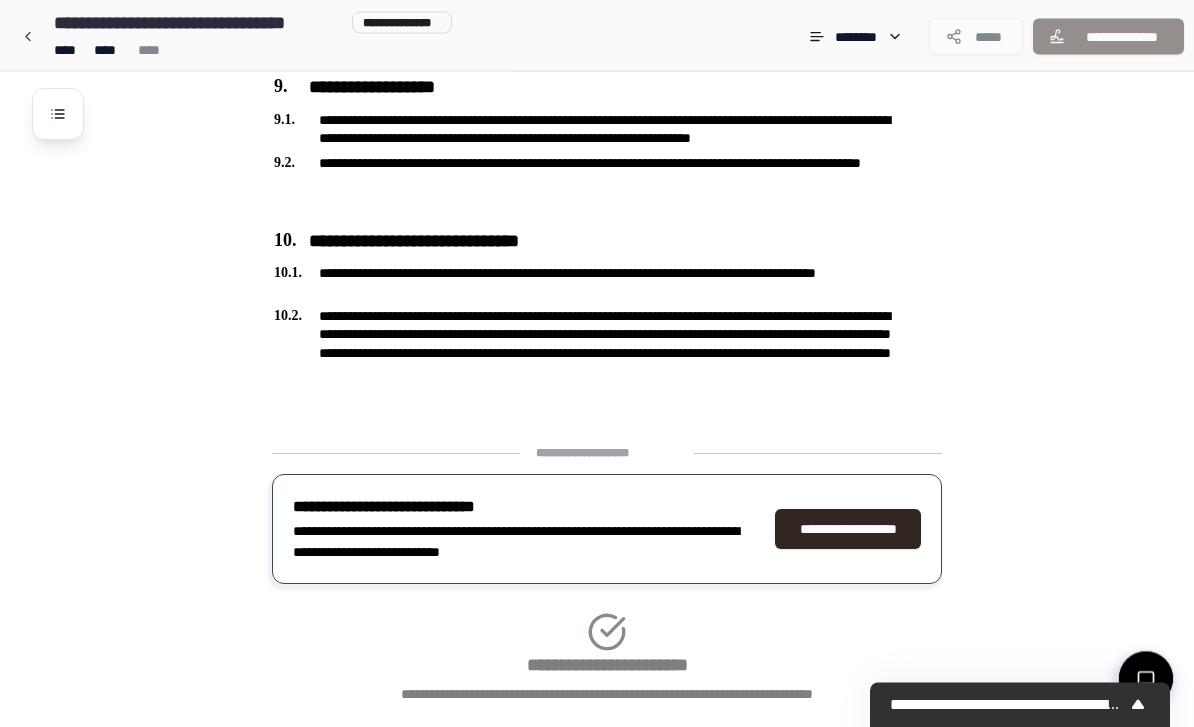 scroll, scrollTop: 2891, scrollLeft: 0, axis: vertical 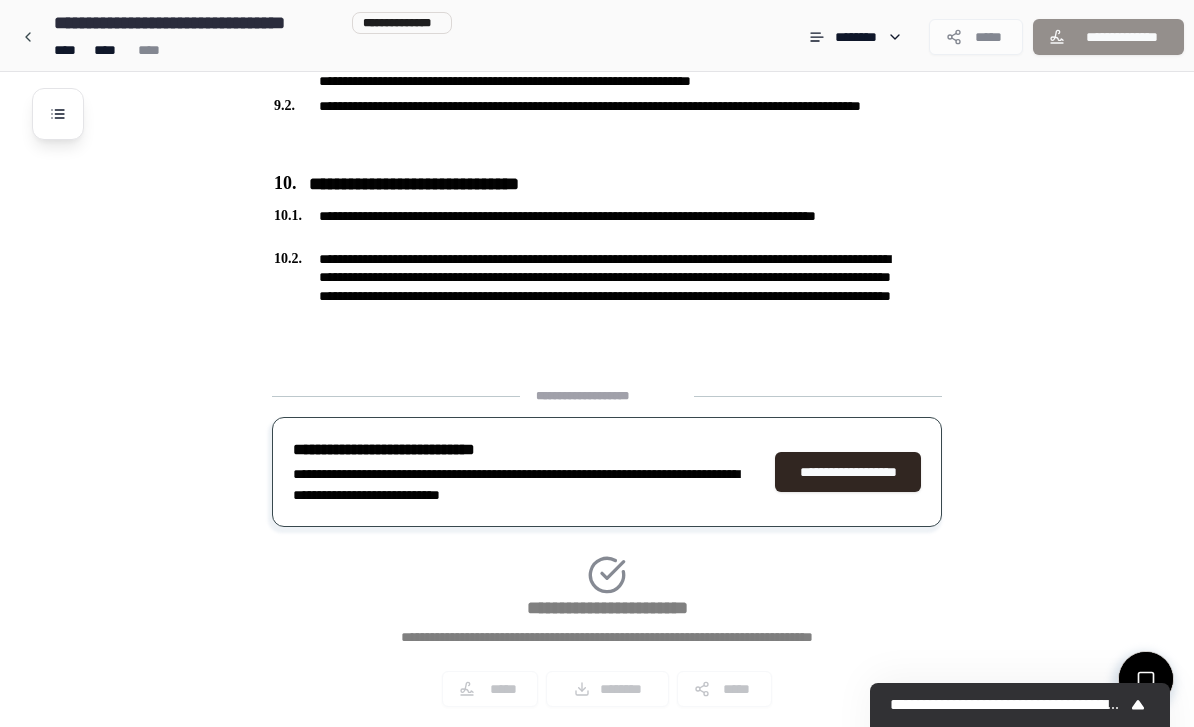 click on "**********" at bounding box center [848, 472] 